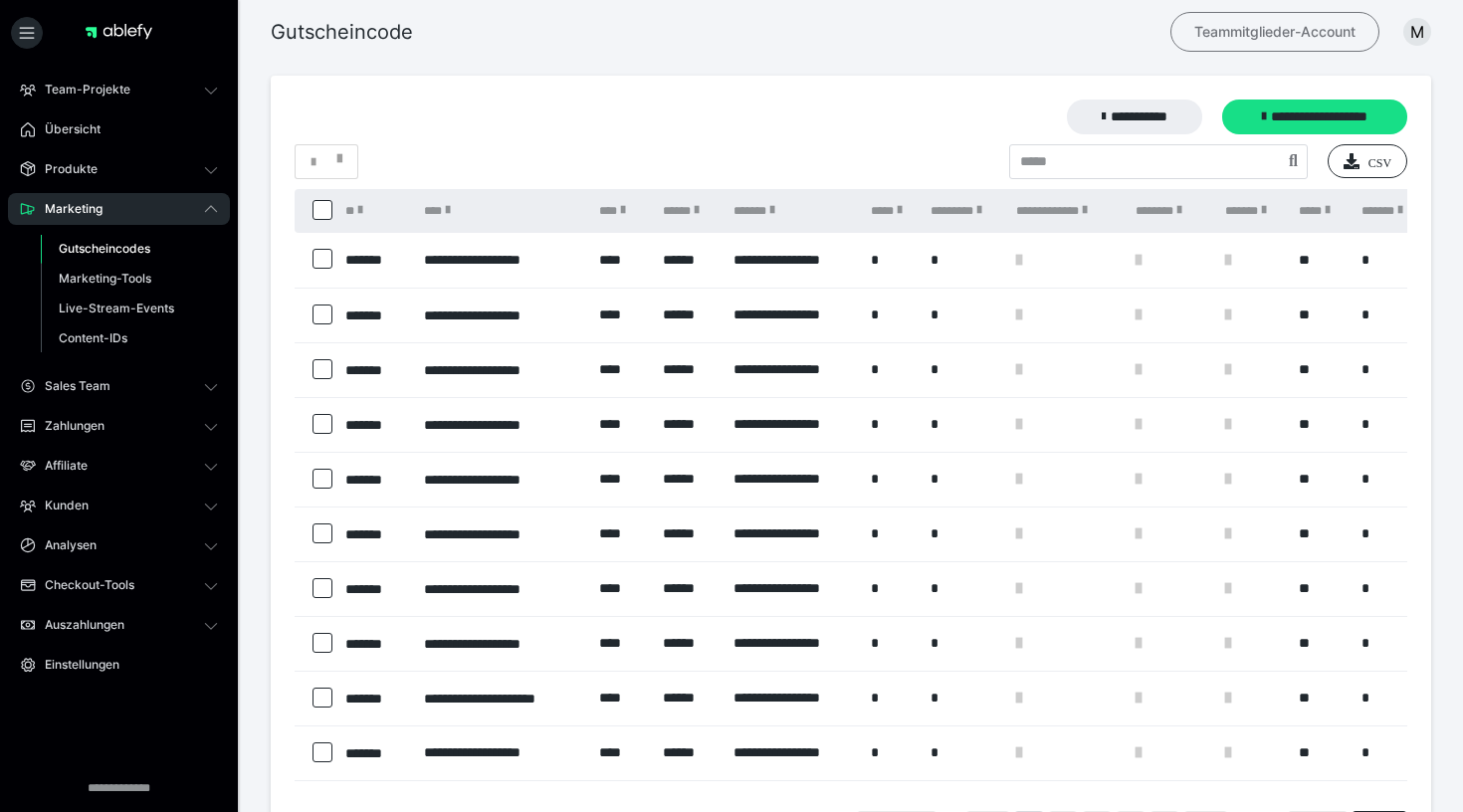 scroll, scrollTop: 0, scrollLeft: 0, axis: both 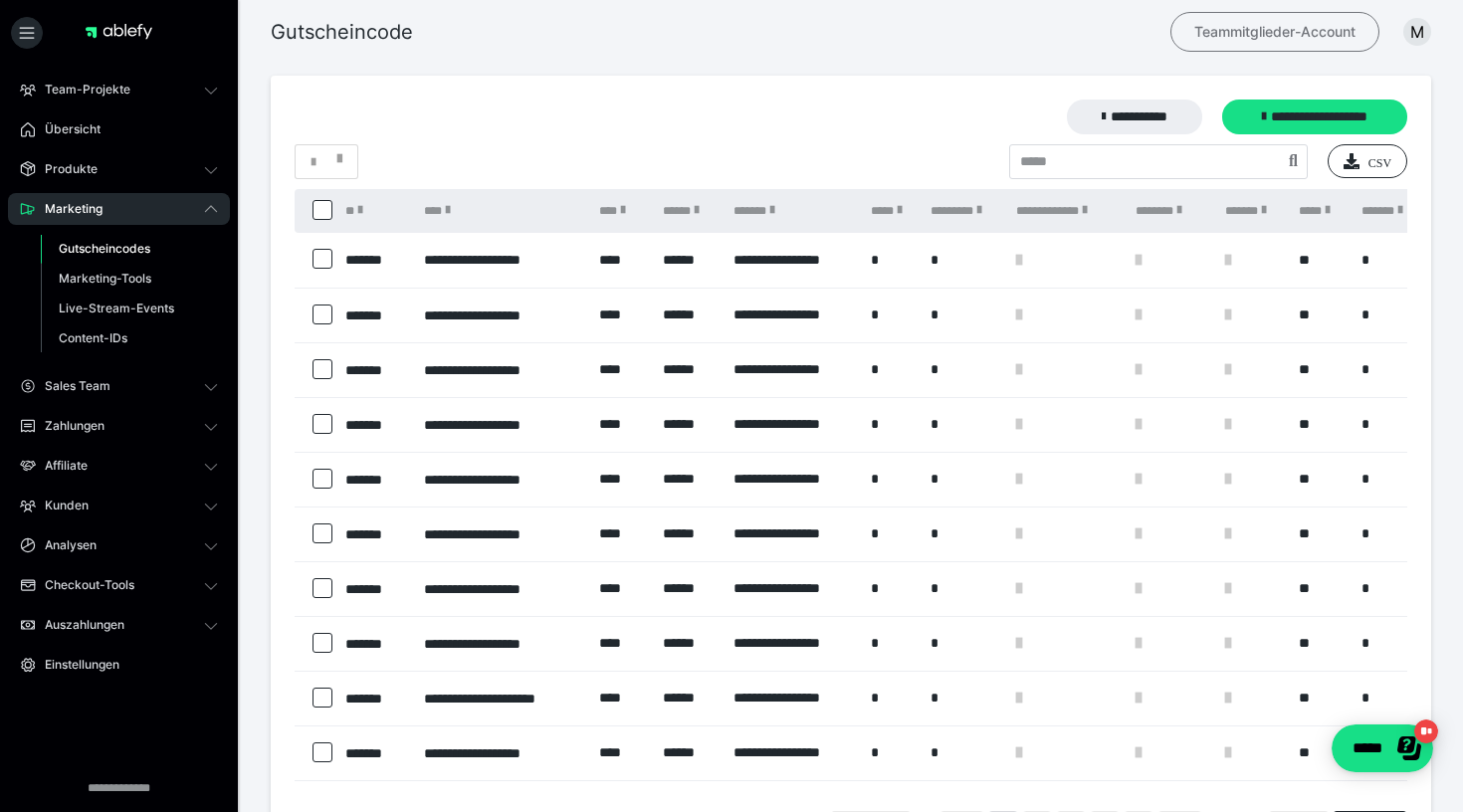 click on "Teammitglieder-Account" at bounding box center (1275, 32) 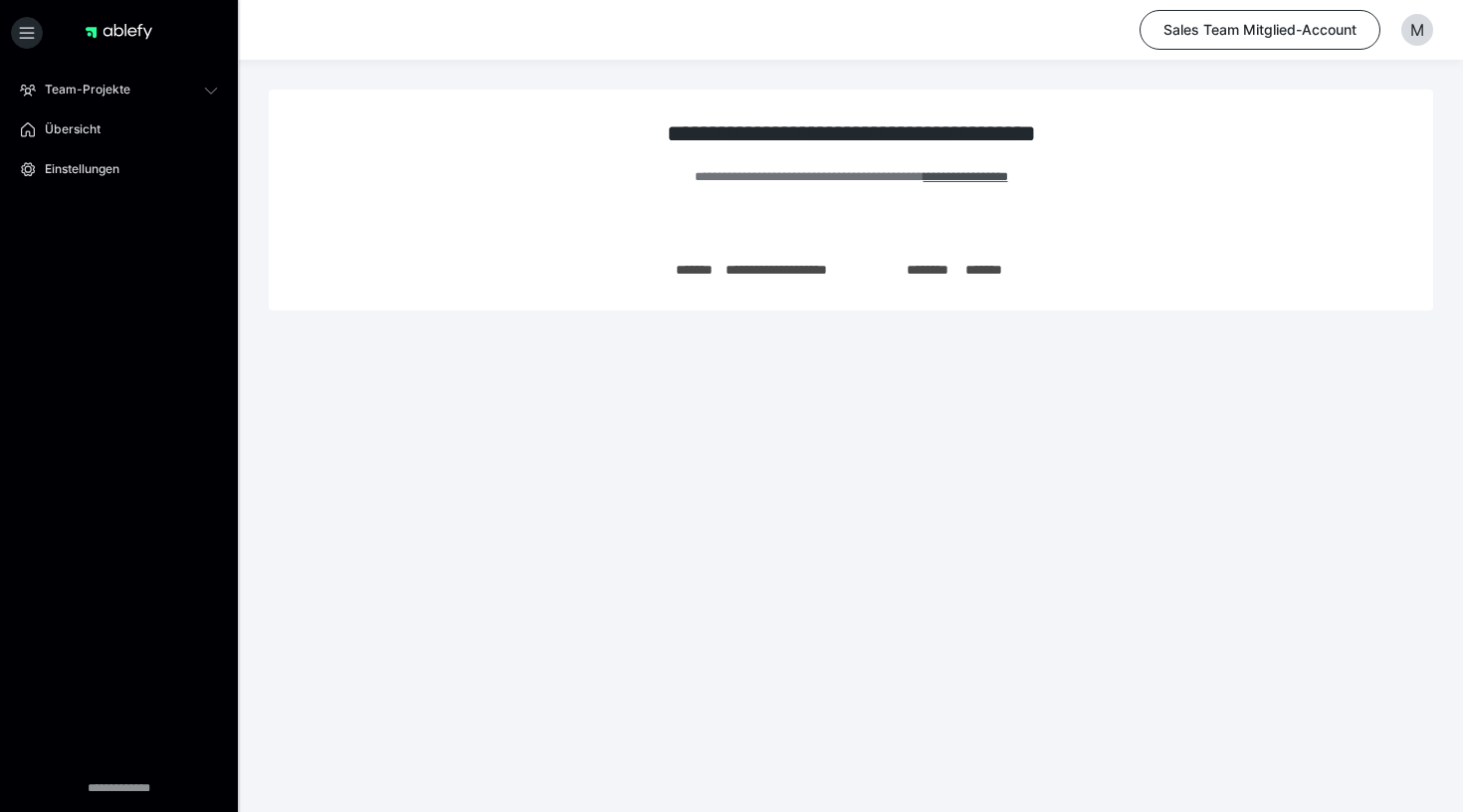 scroll, scrollTop: 0, scrollLeft: 0, axis: both 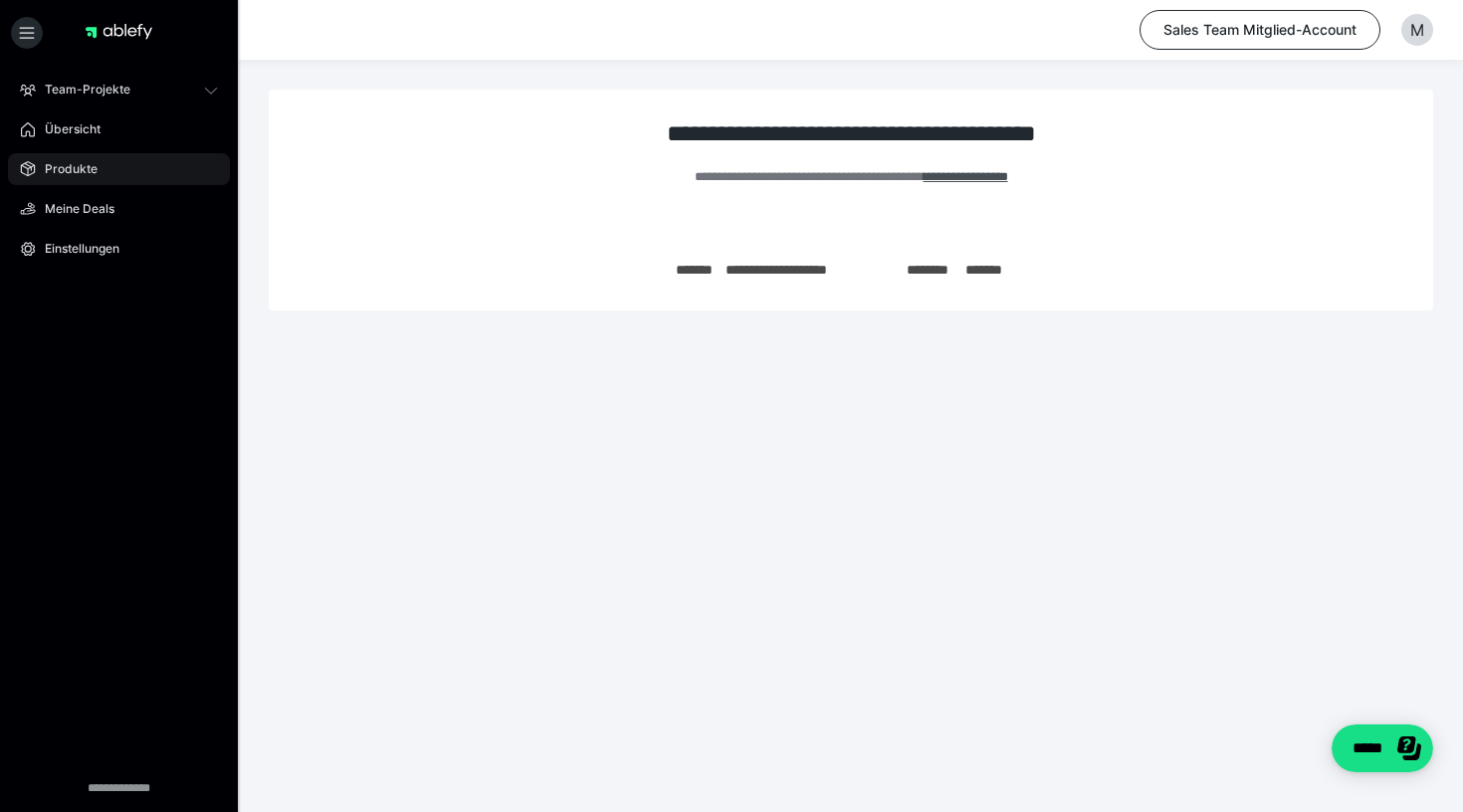 click on "Produkte" at bounding box center [118, 169] 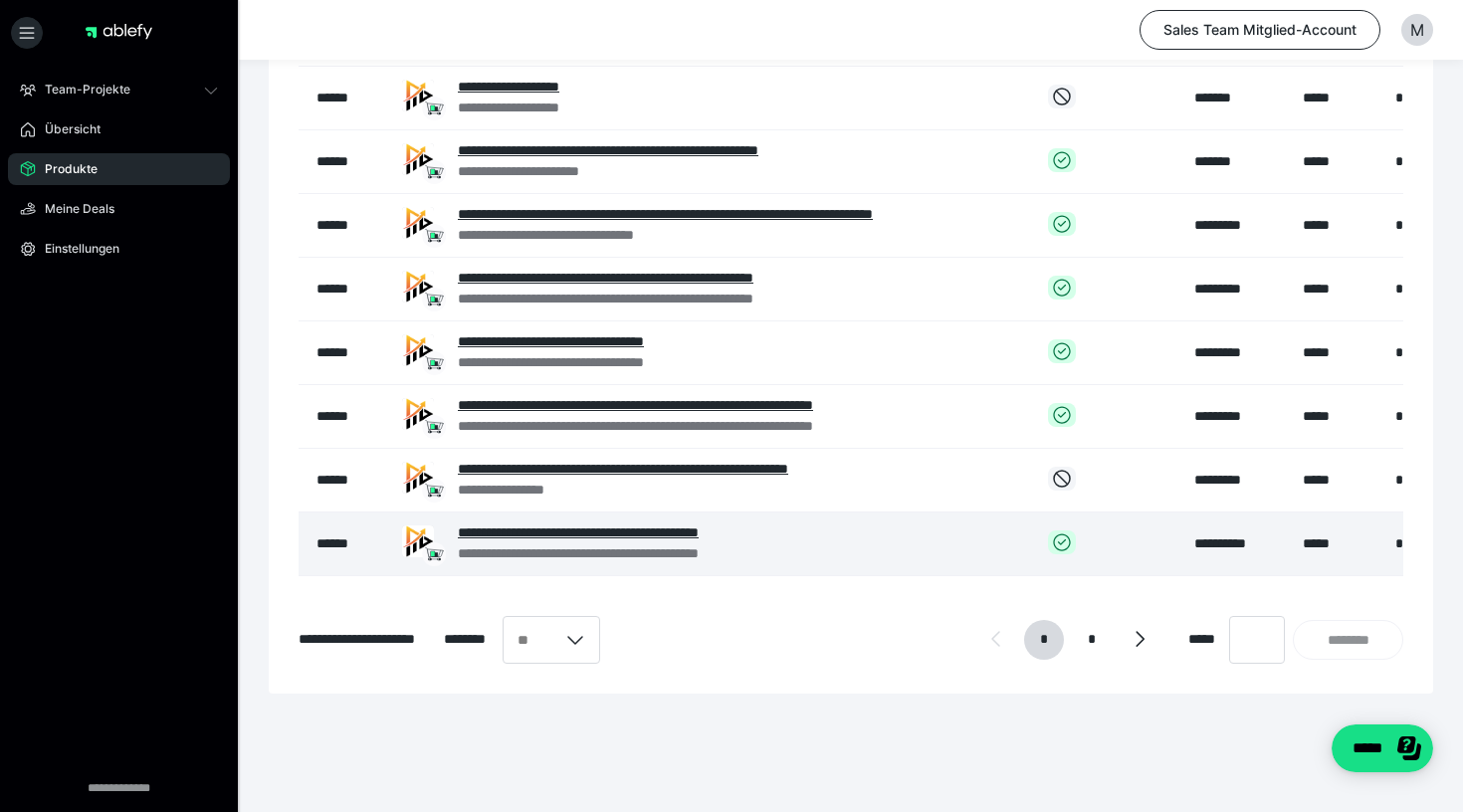scroll, scrollTop: 344, scrollLeft: 0, axis: vertical 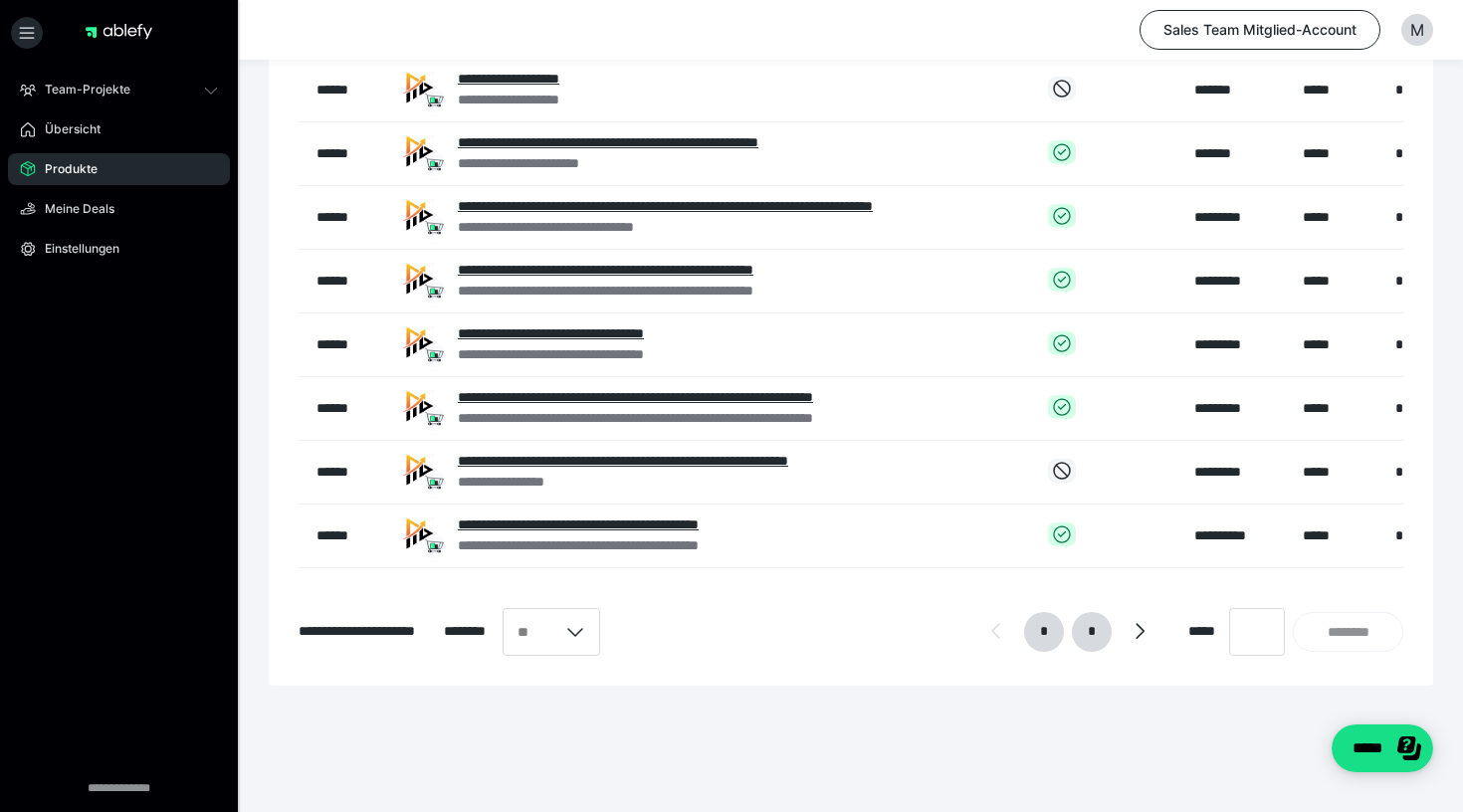 click on "*" at bounding box center [1092, 632] 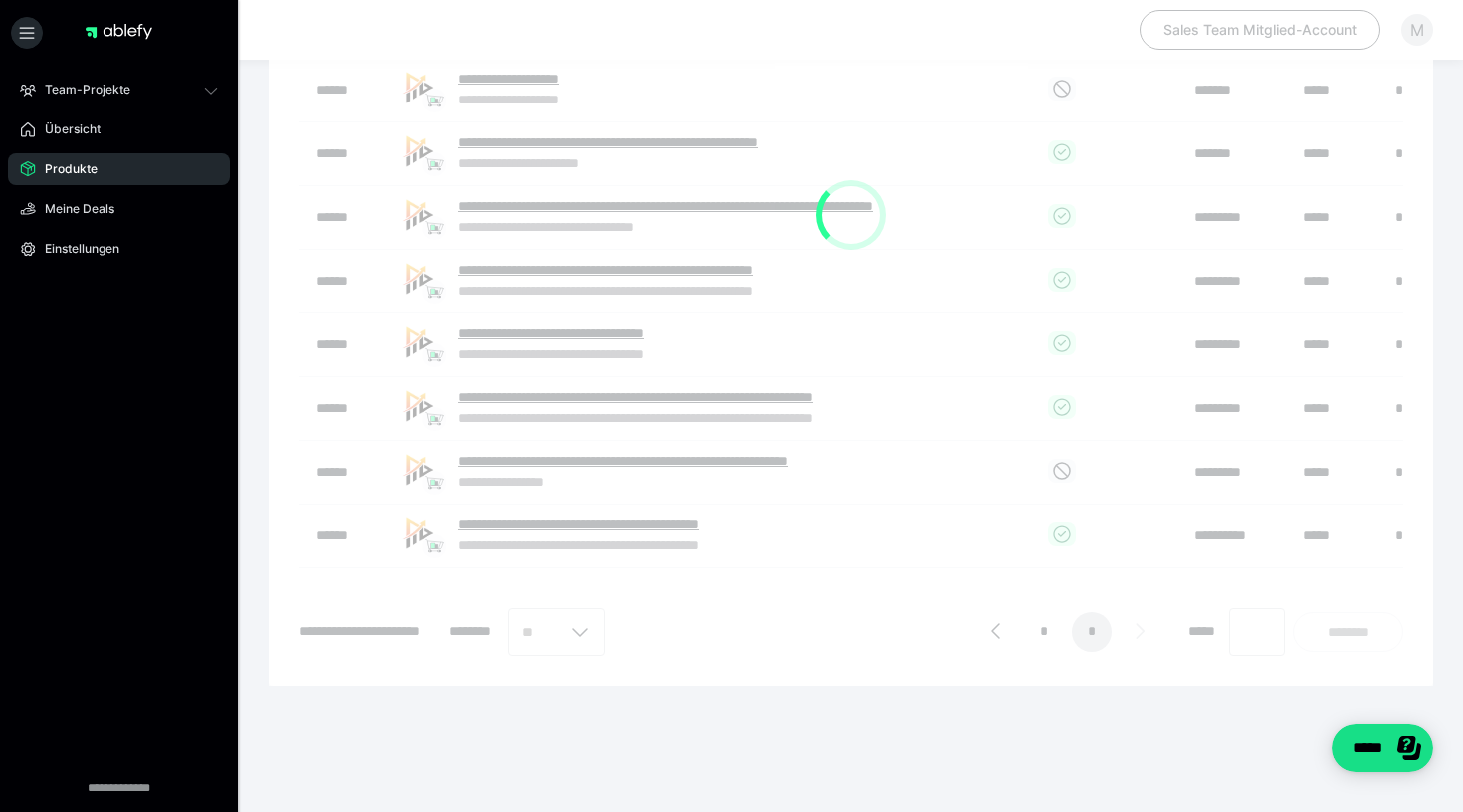 scroll, scrollTop: 0, scrollLeft: 0, axis: both 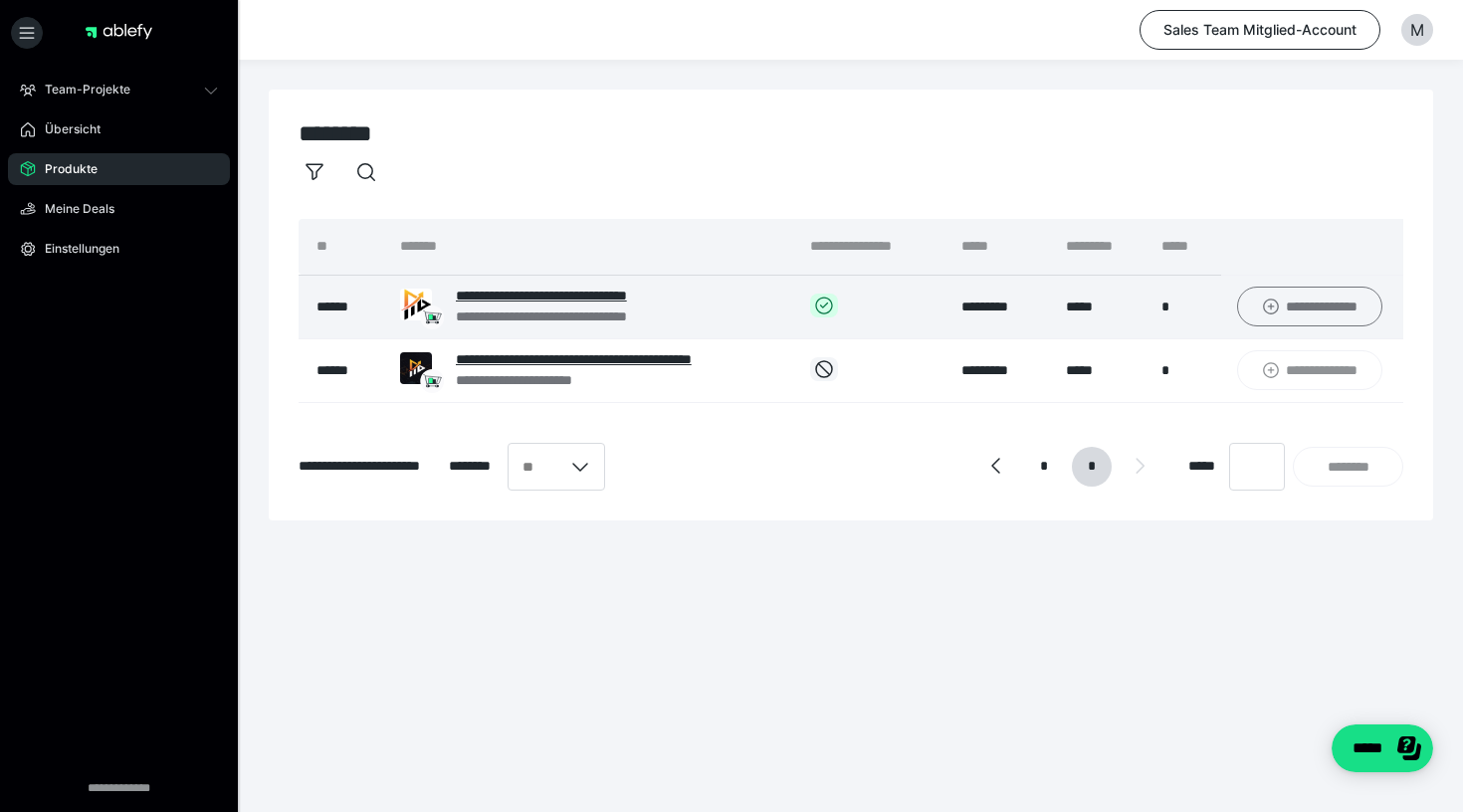 click on "**********" at bounding box center [1310, 306] 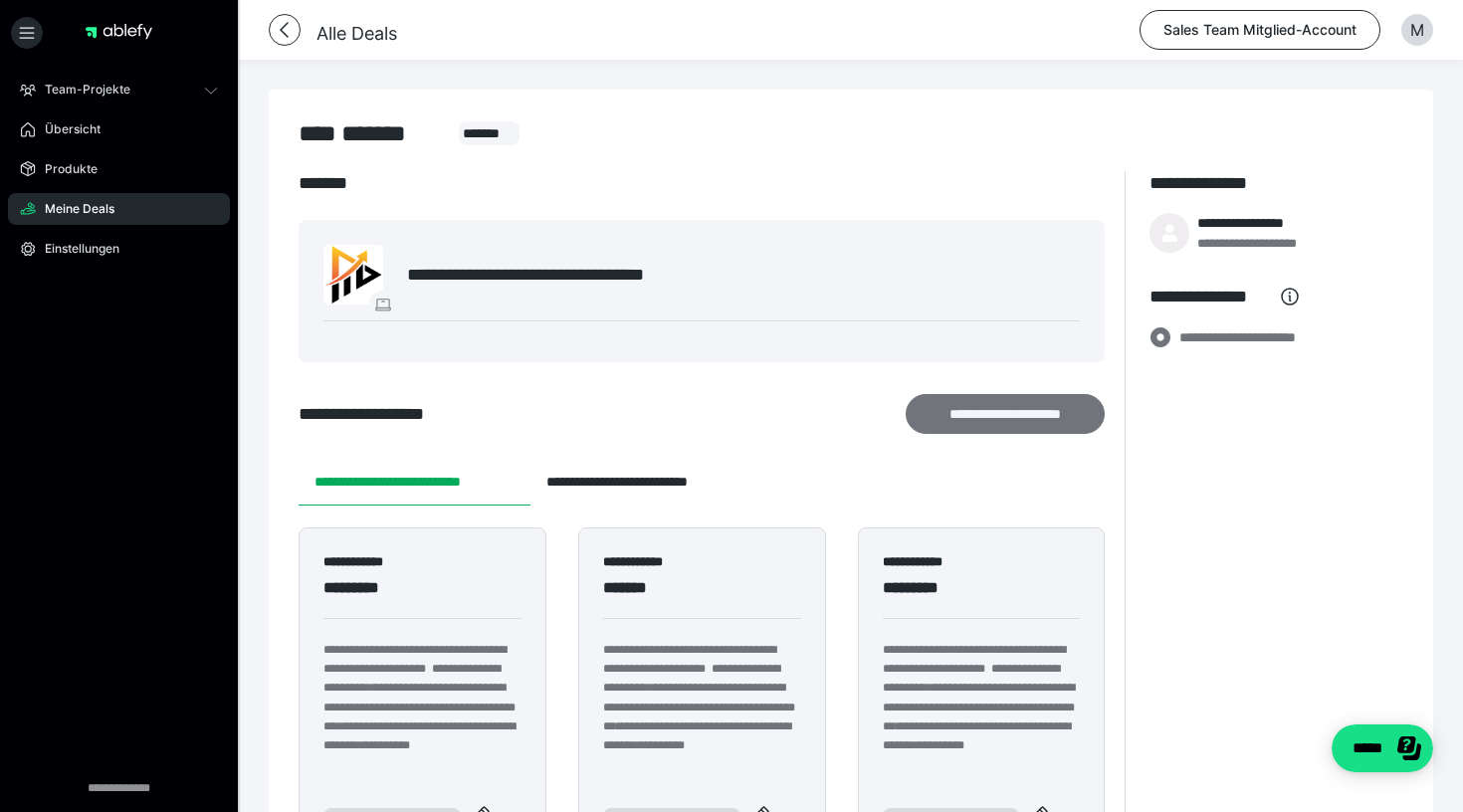 click on "**********" at bounding box center (1005, 414) 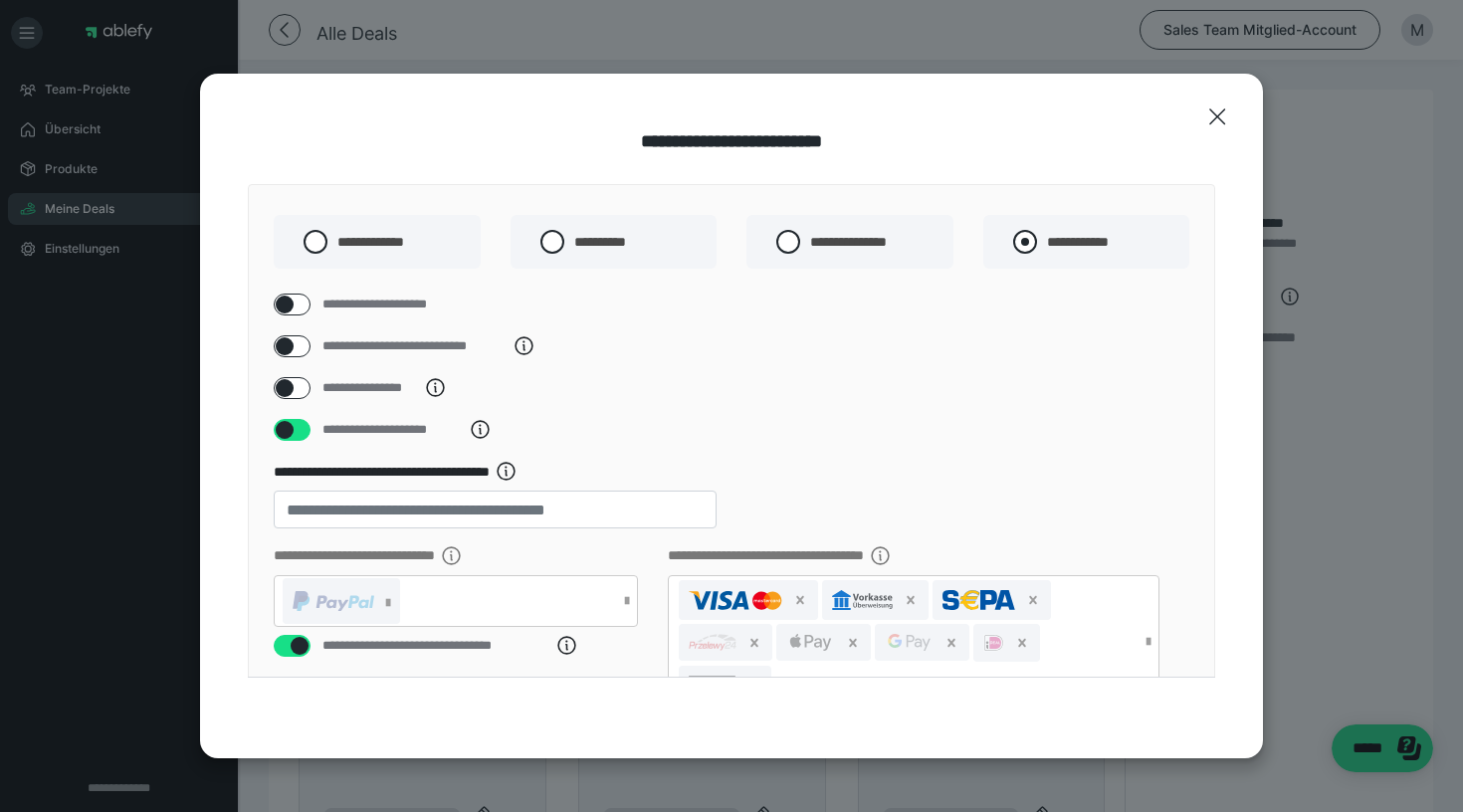 click at bounding box center (1025, 242) 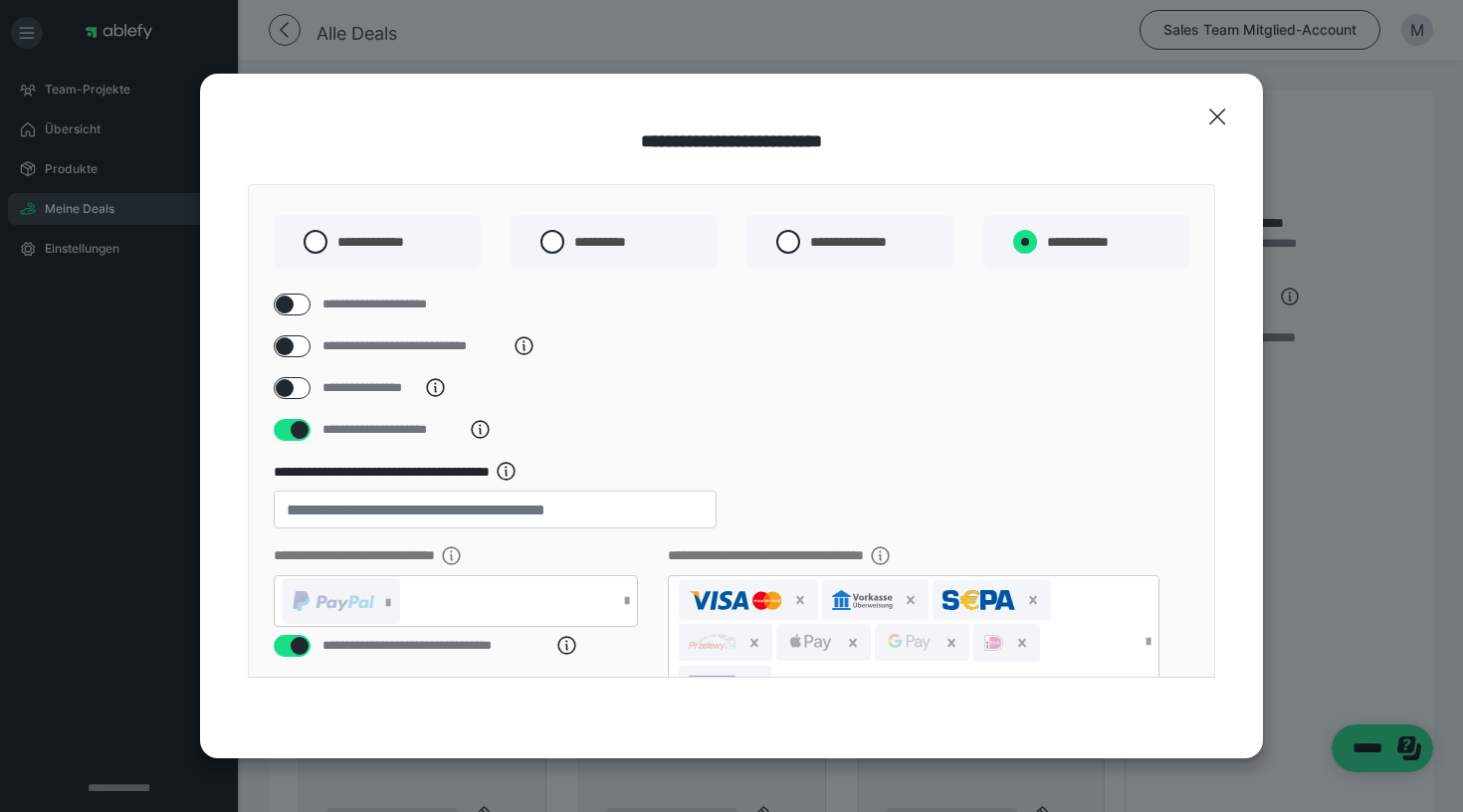 radio on "****" 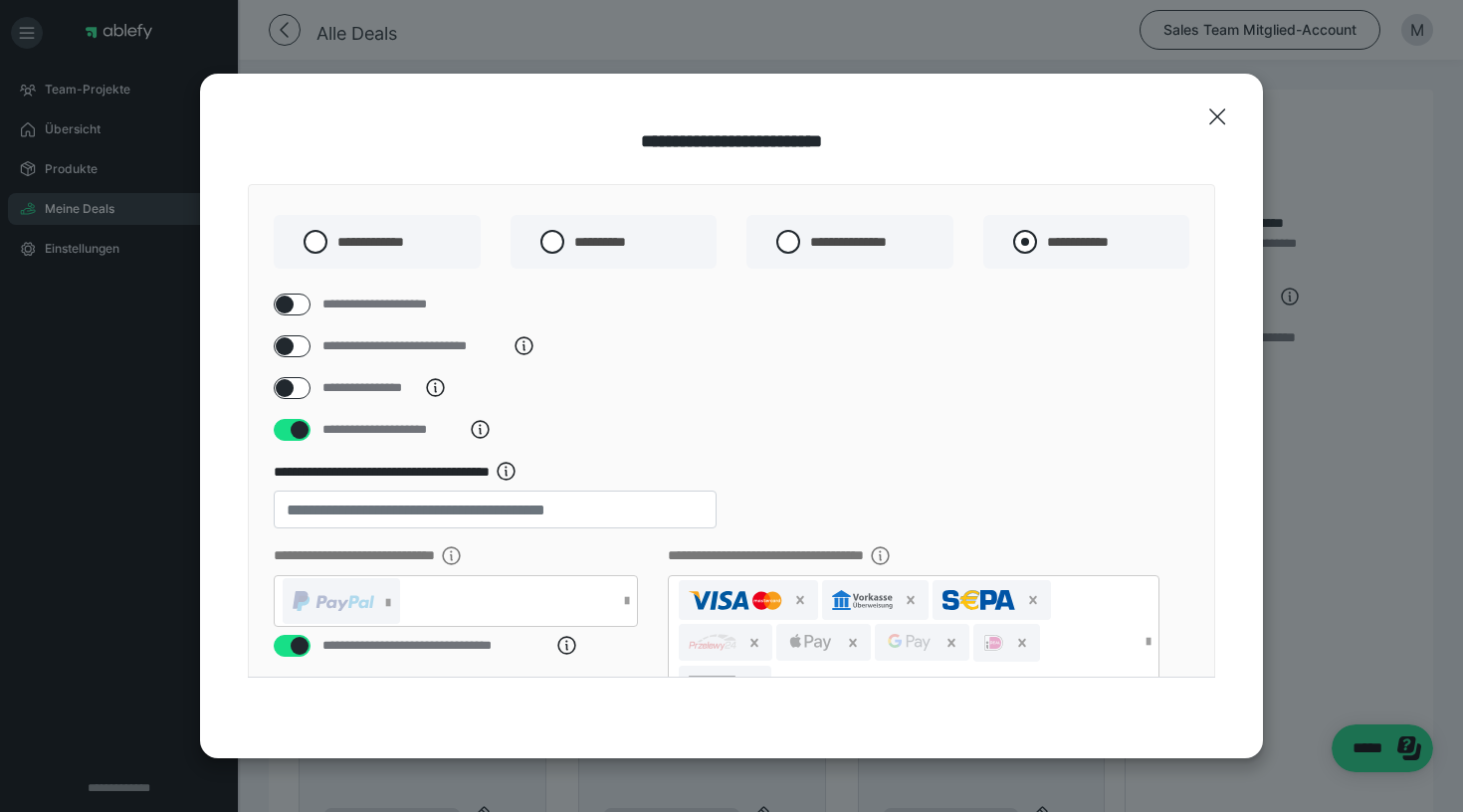 radio on "*****" 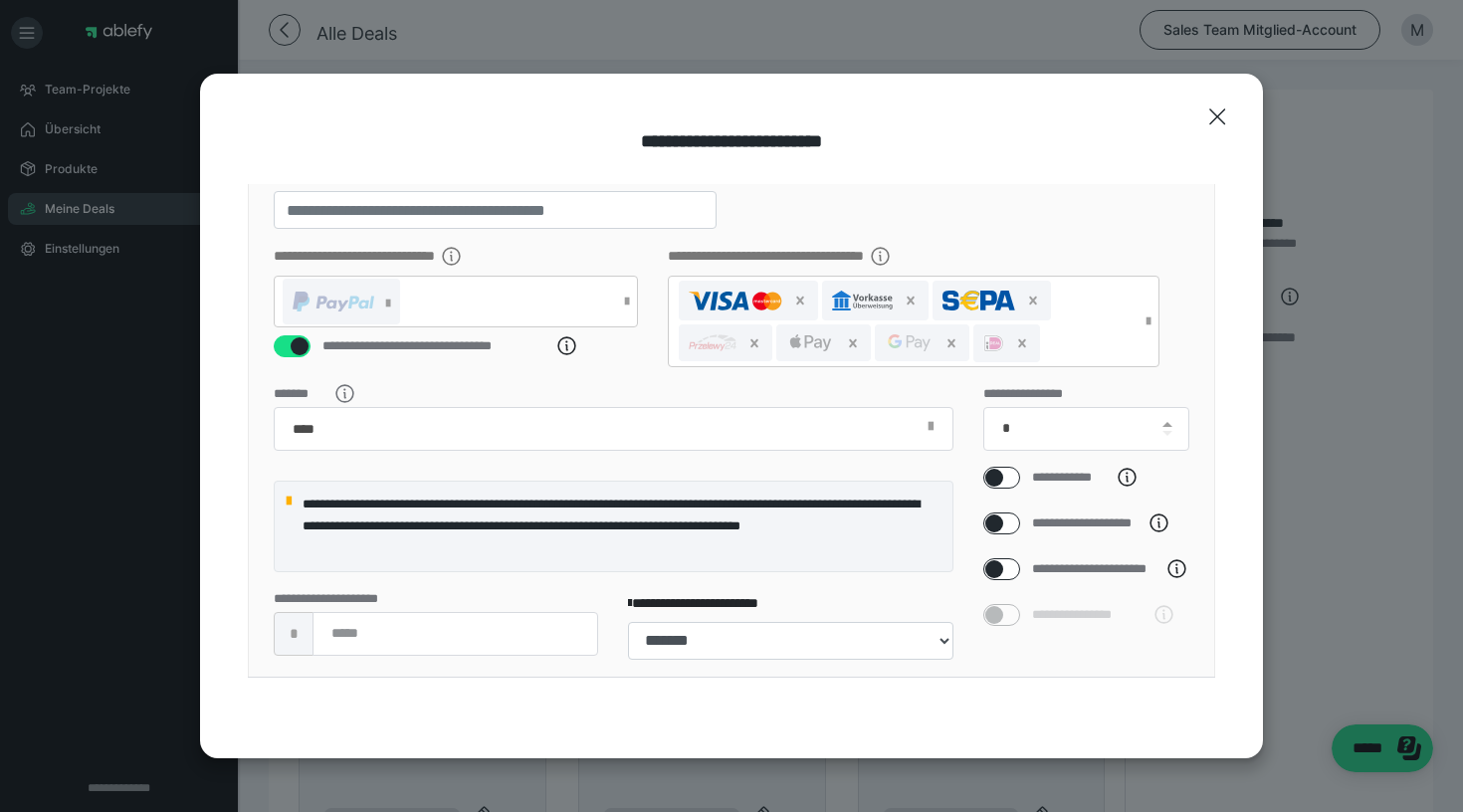 scroll, scrollTop: 429, scrollLeft: 0, axis: vertical 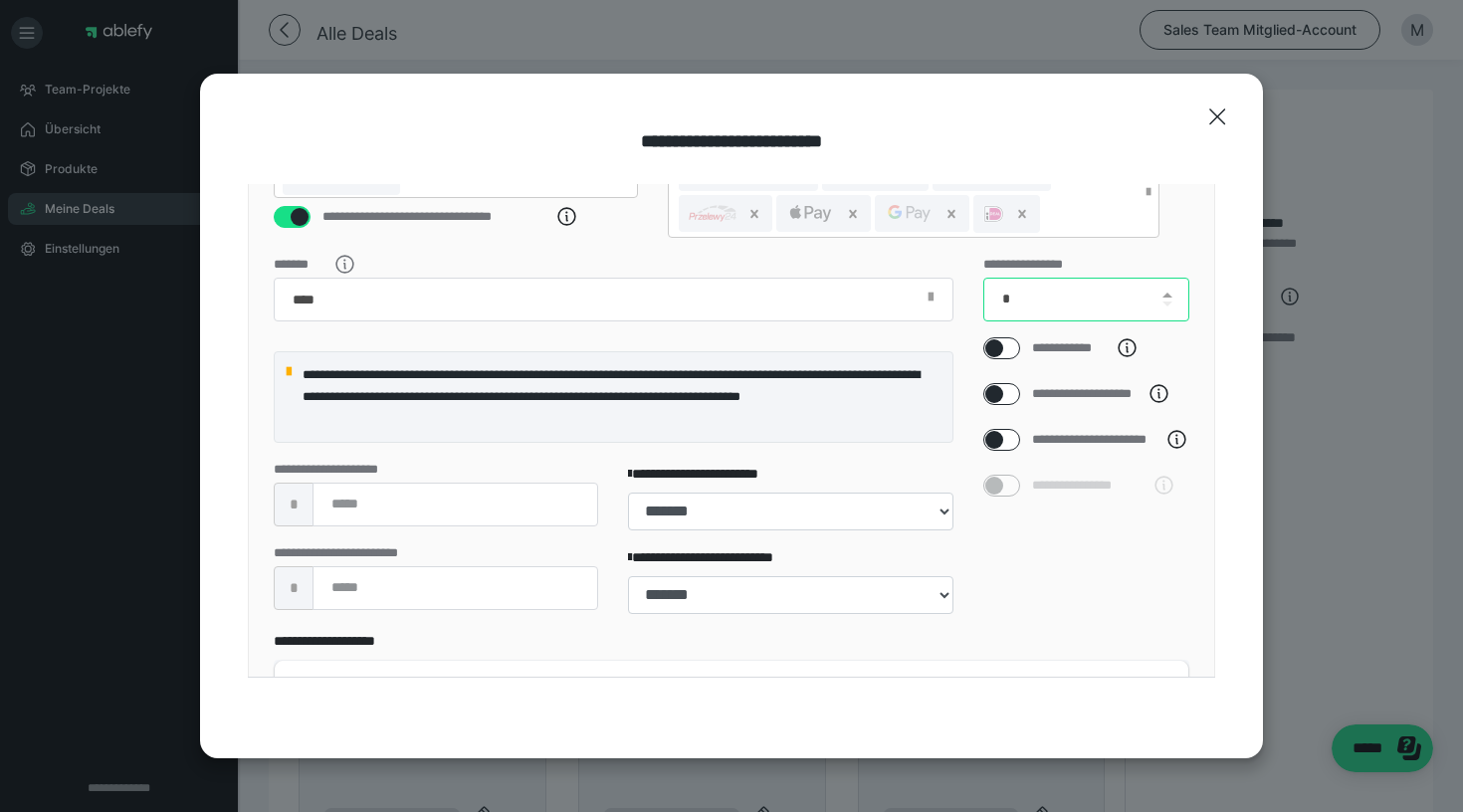 click on "*" at bounding box center (1087, 300) 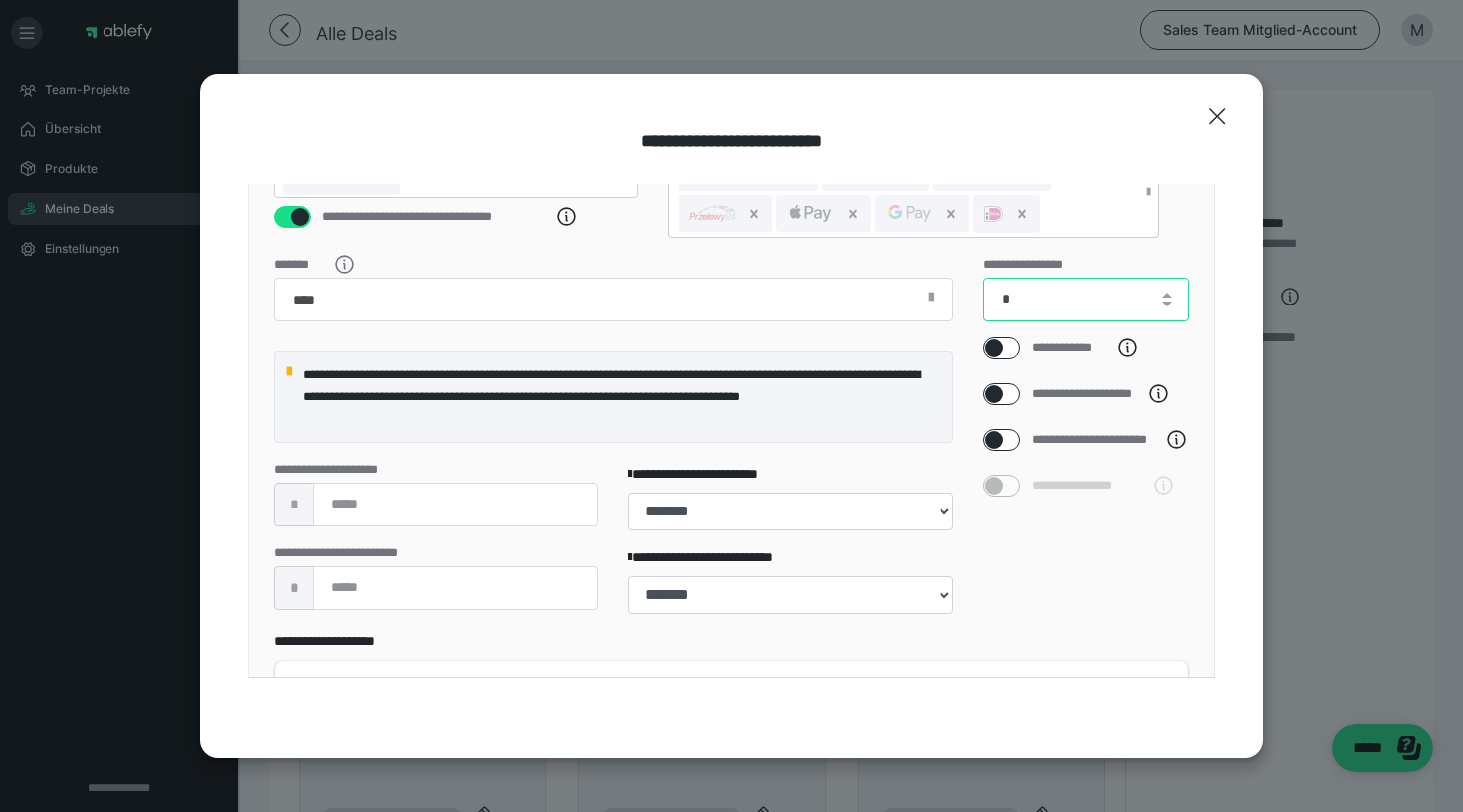 type on "*" 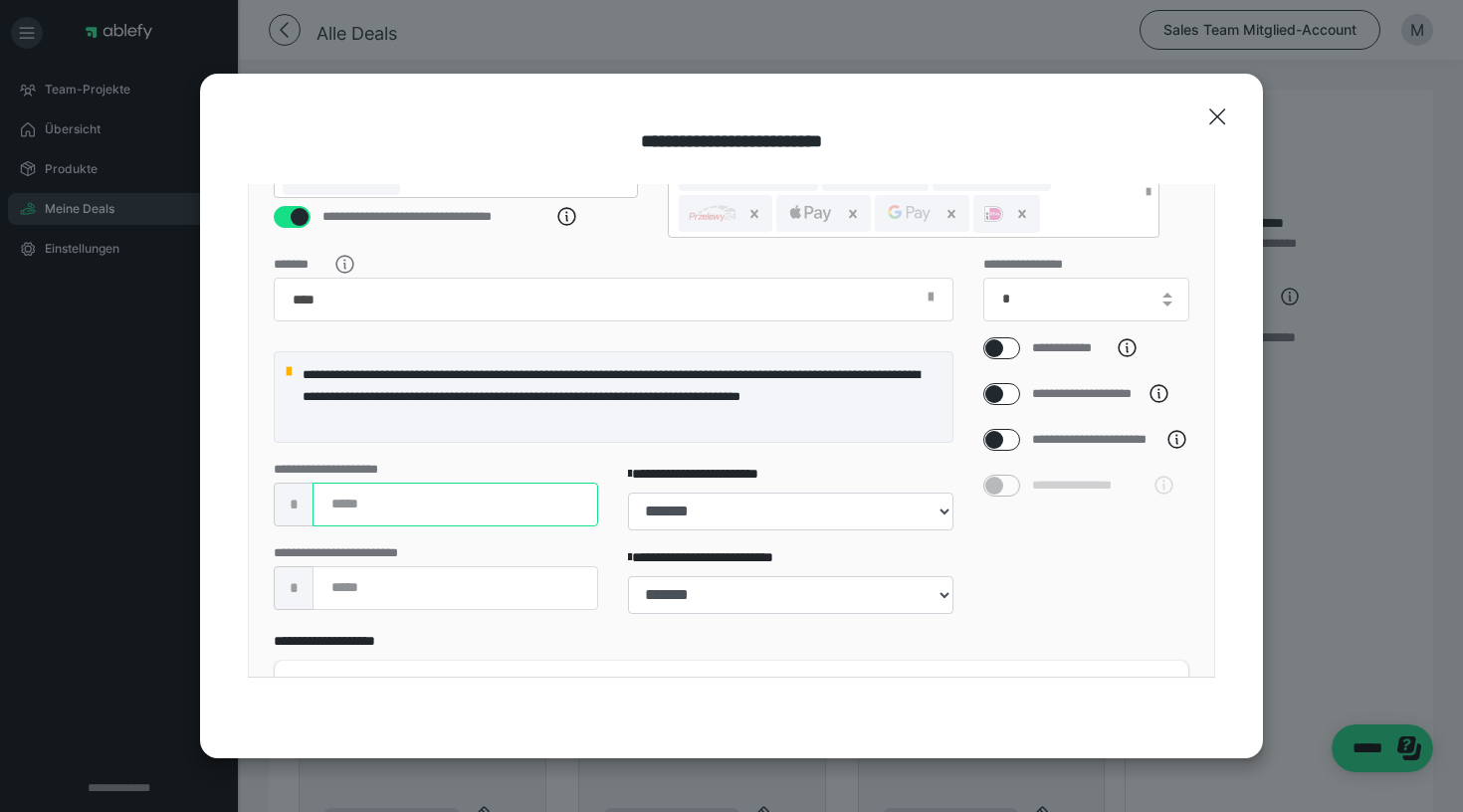 click at bounding box center (455, 505) 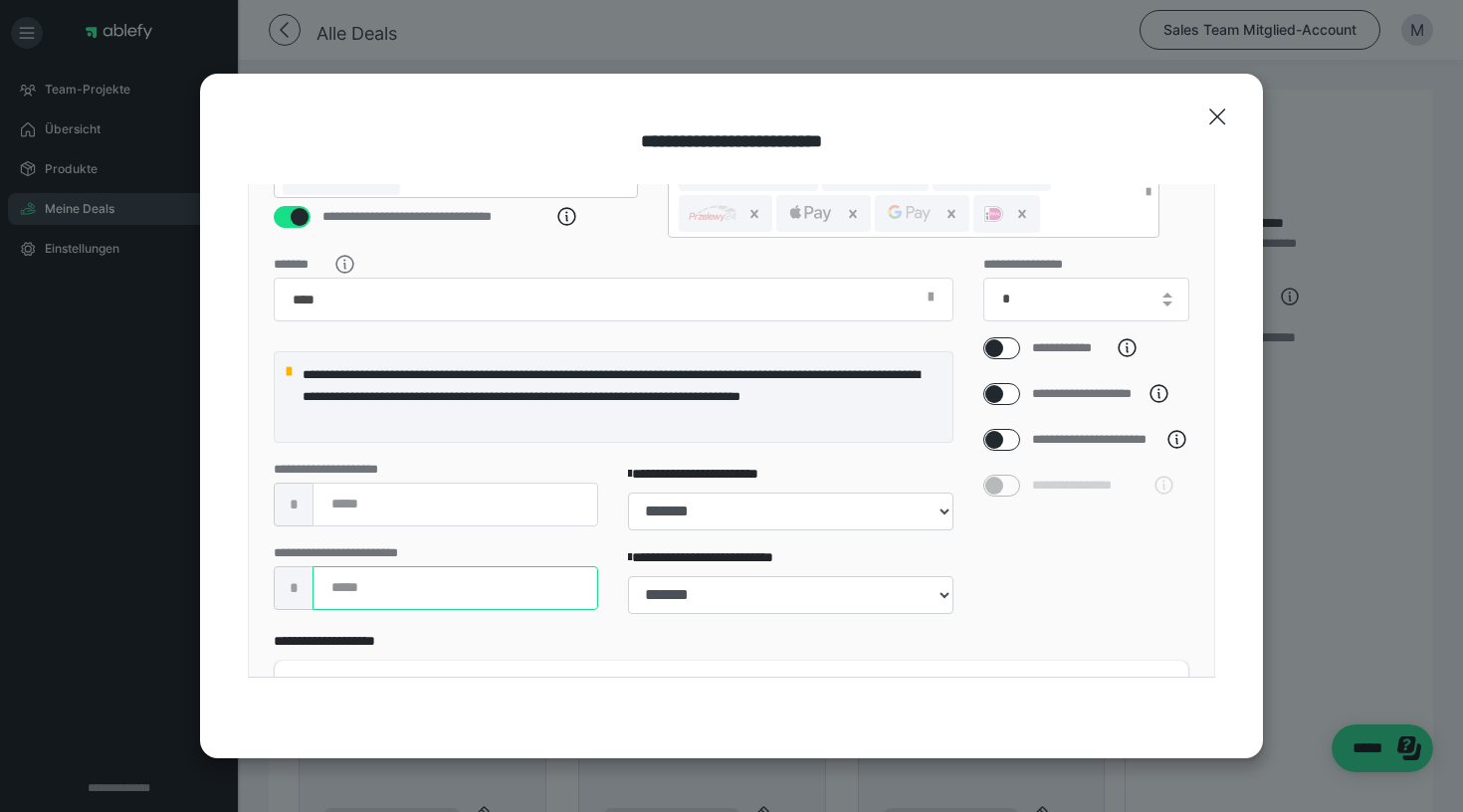 click at bounding box center [455, 588] 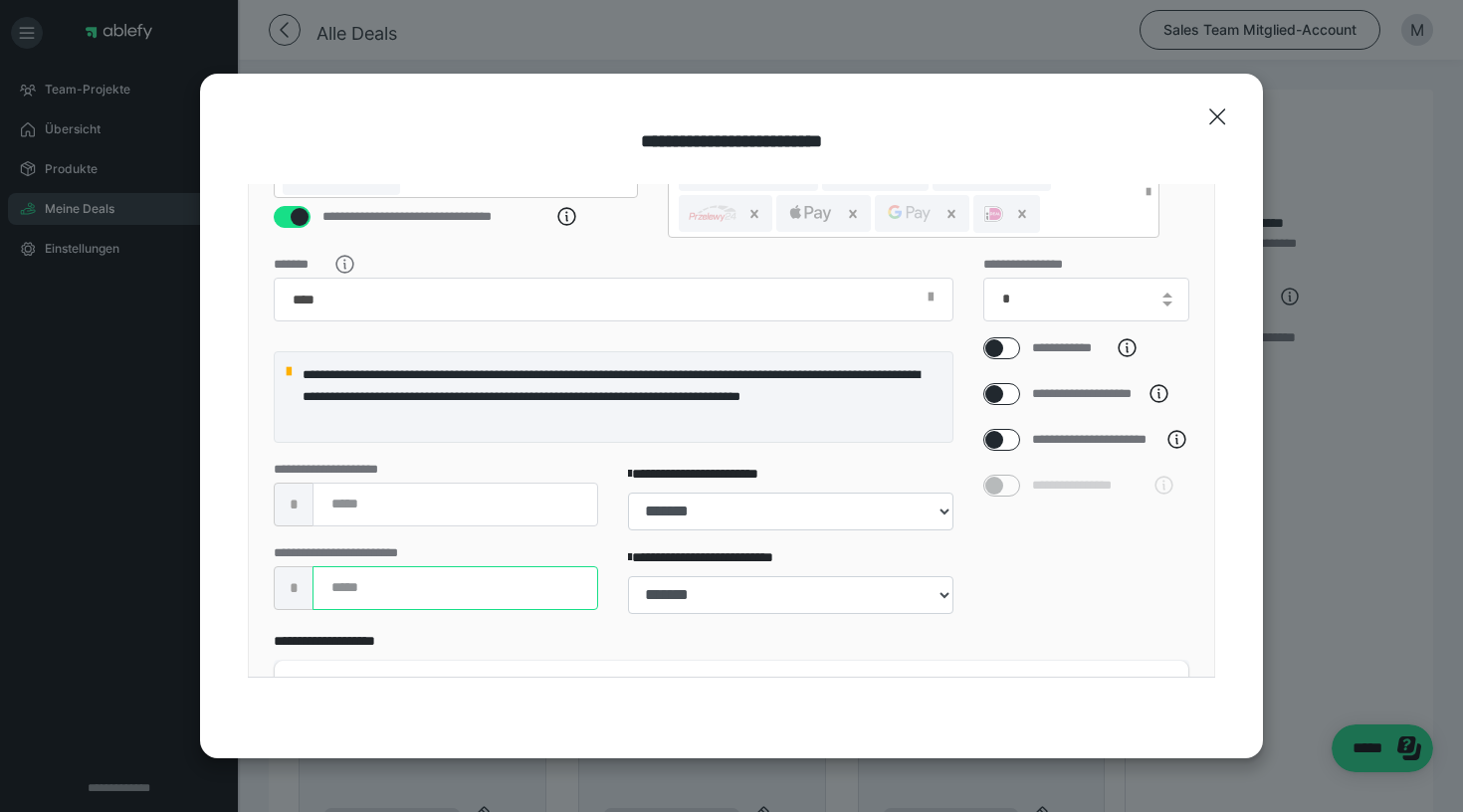 type on "****" 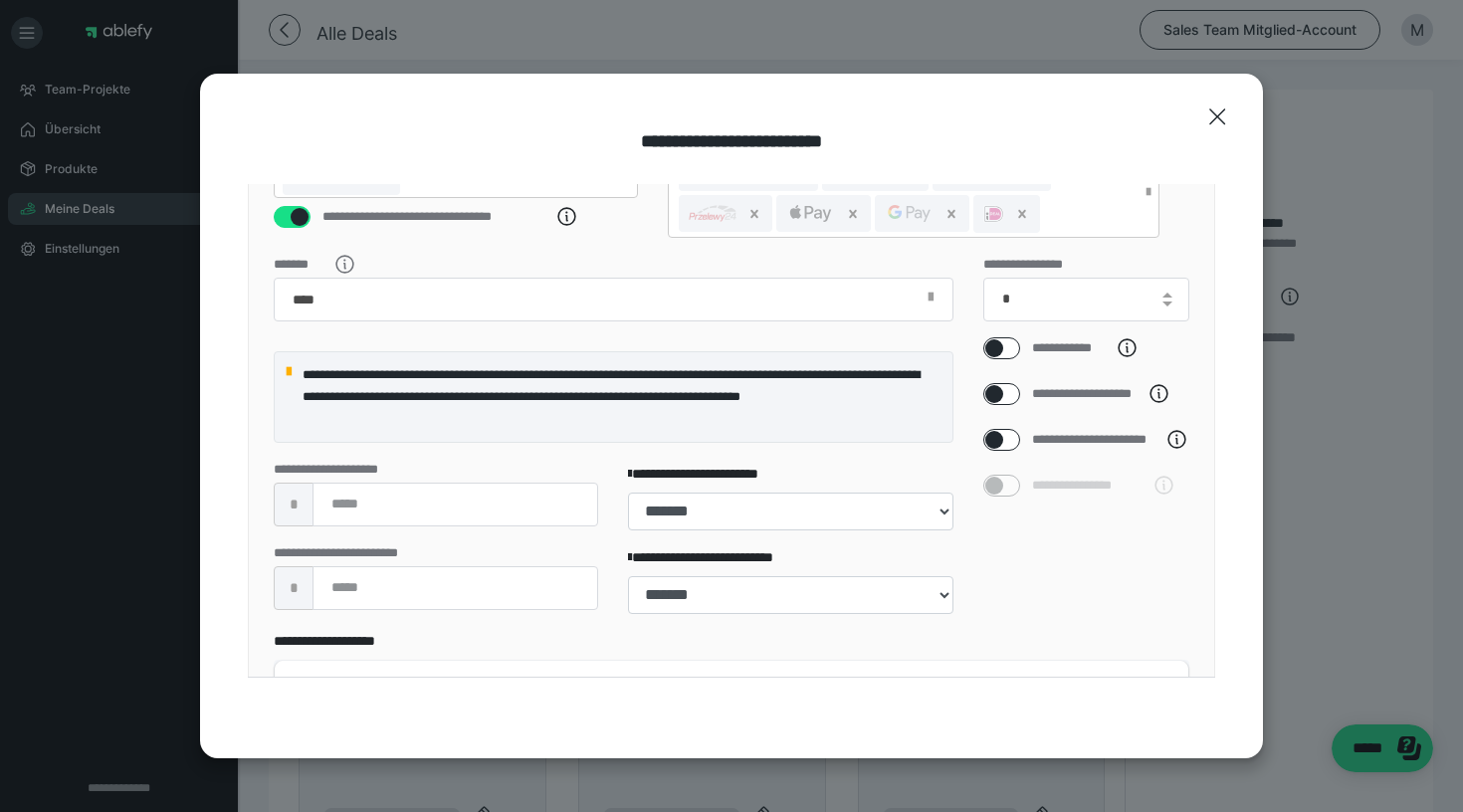 click on "**********" at bounding box center (1087, 444) 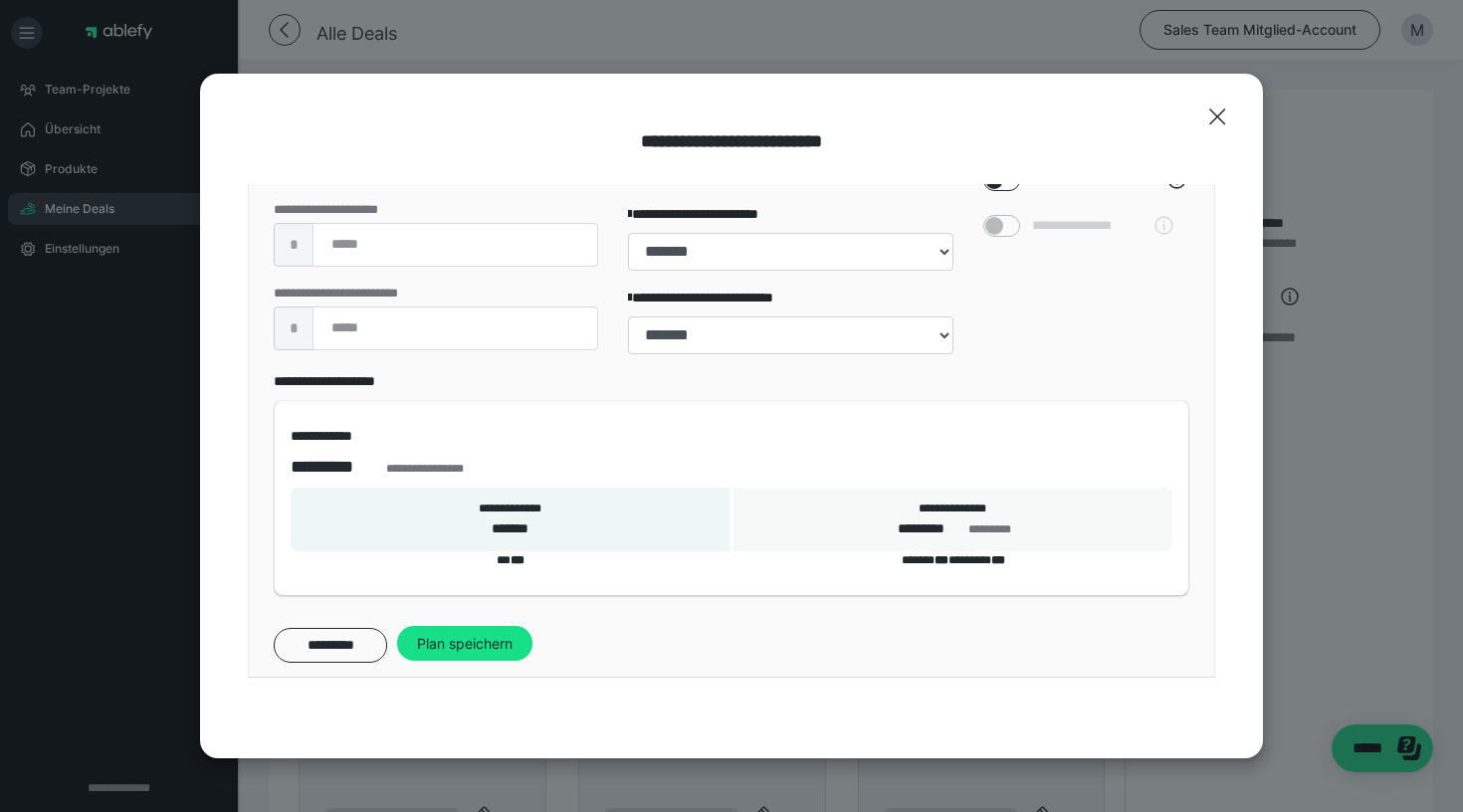 scroll, scrollTop: 706, scrollLeft: 0, axis: vertical 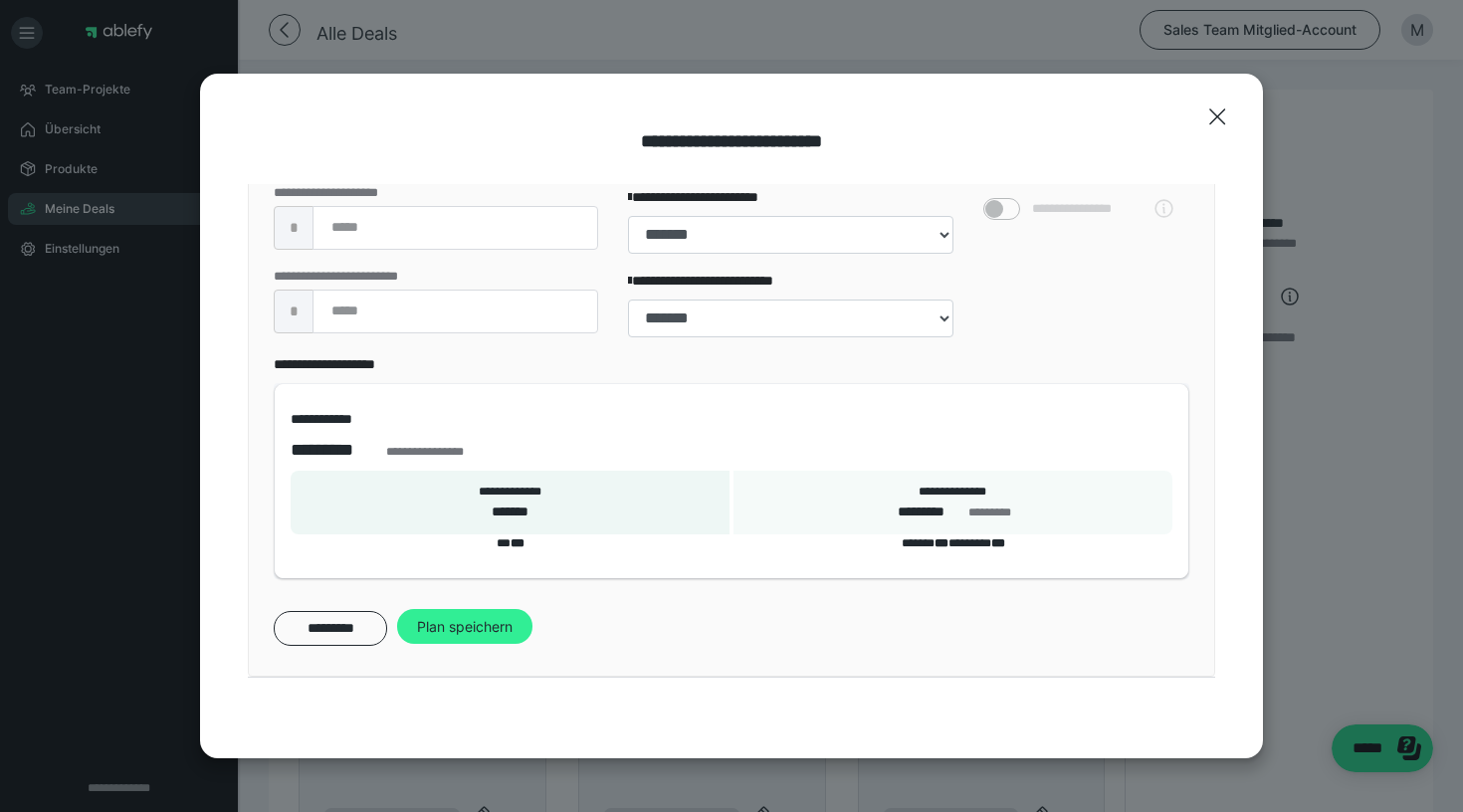 click on "Plan speichern" at bounding box center (465, 627) 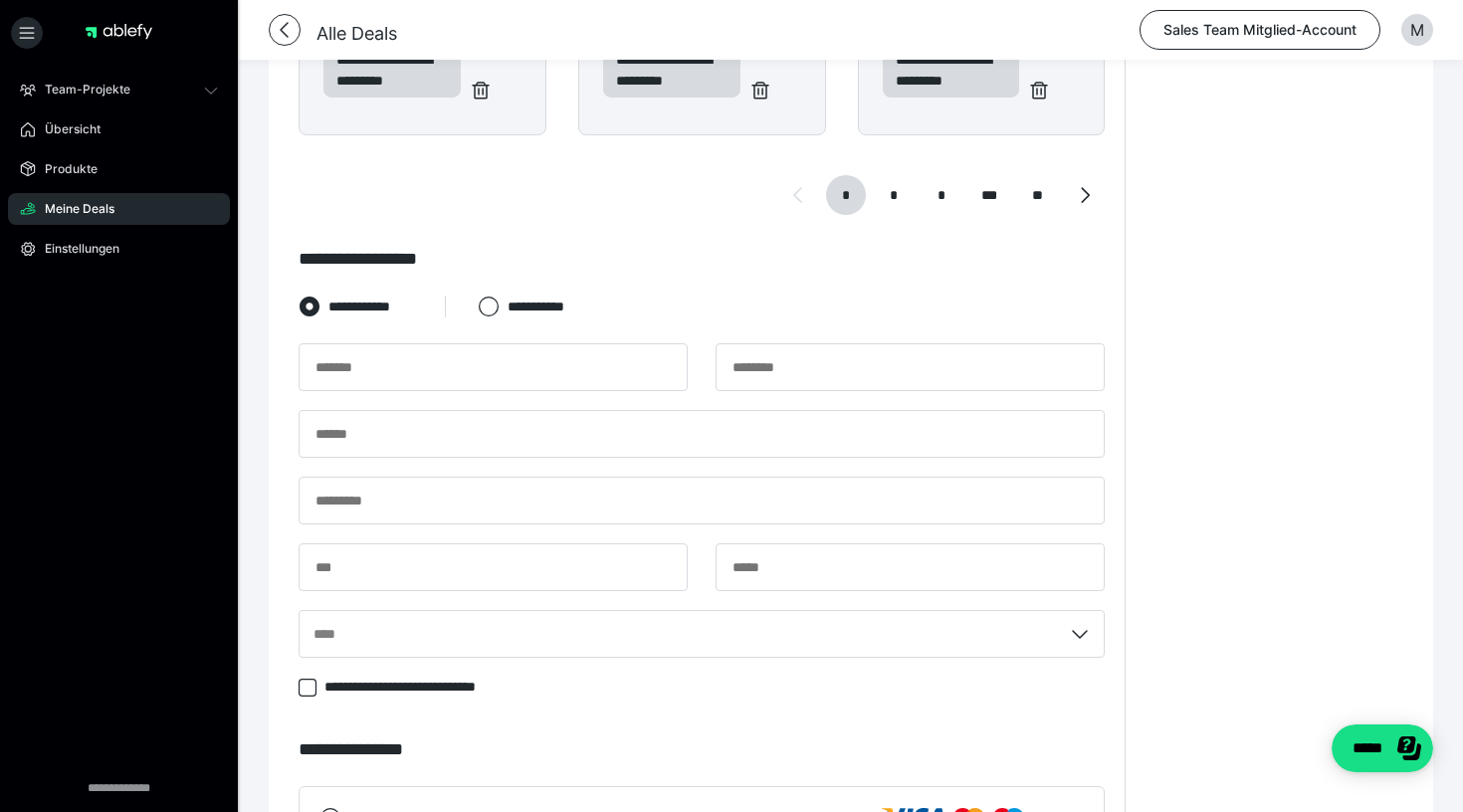 scroll, scrollTop: 1177, scrollLeft: 0, axis: vertical 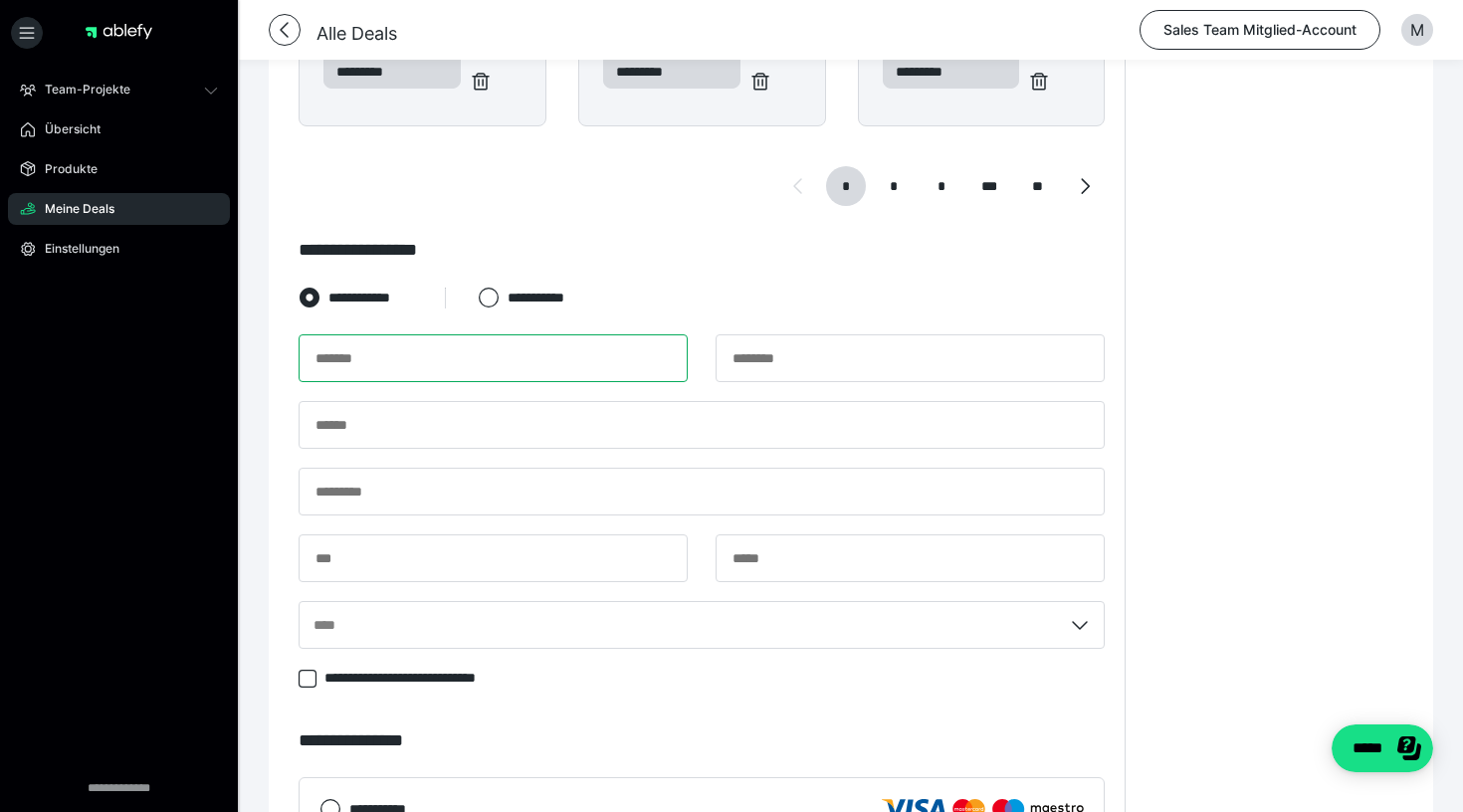 click at bounding box center (493, 358) 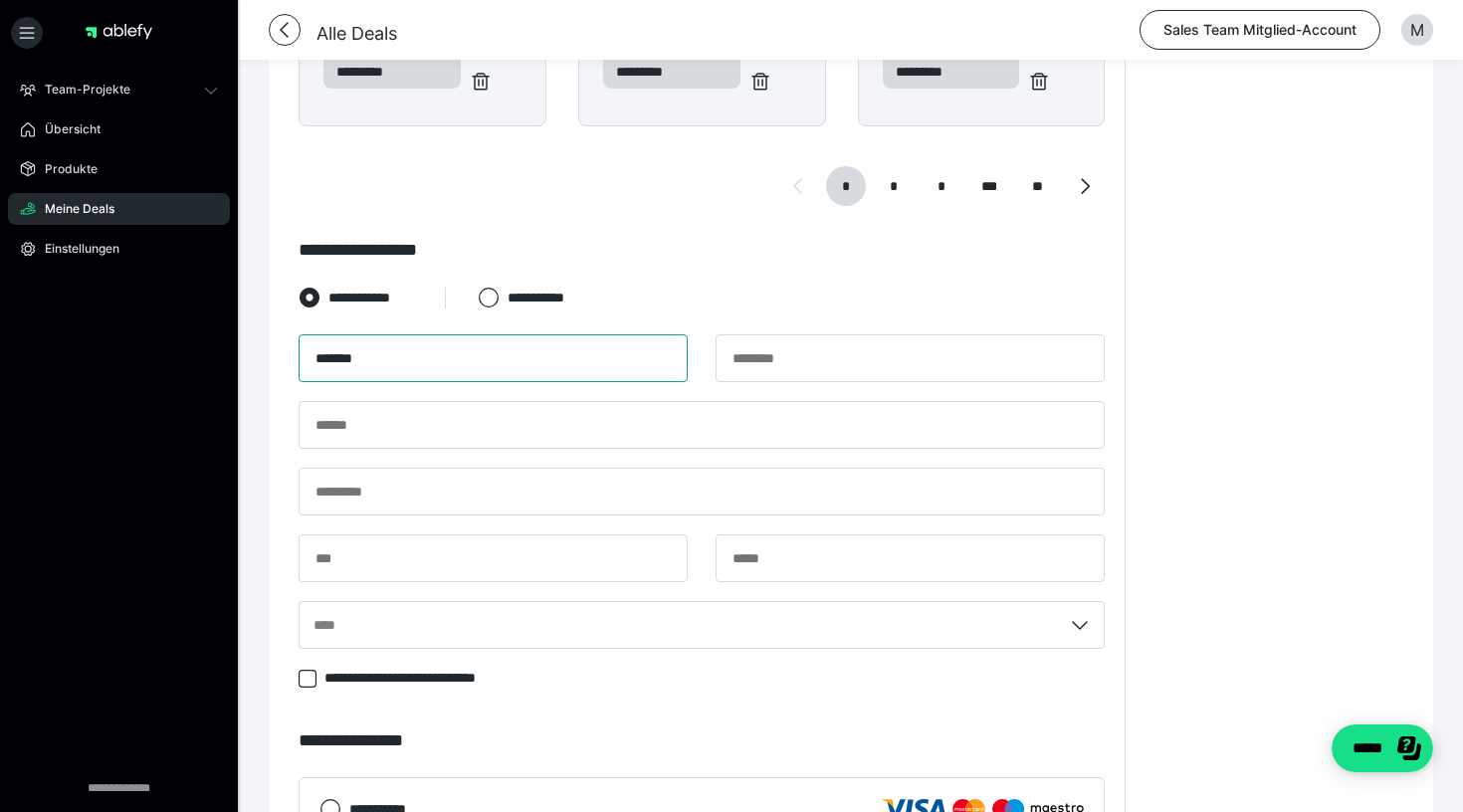 type on "*******" 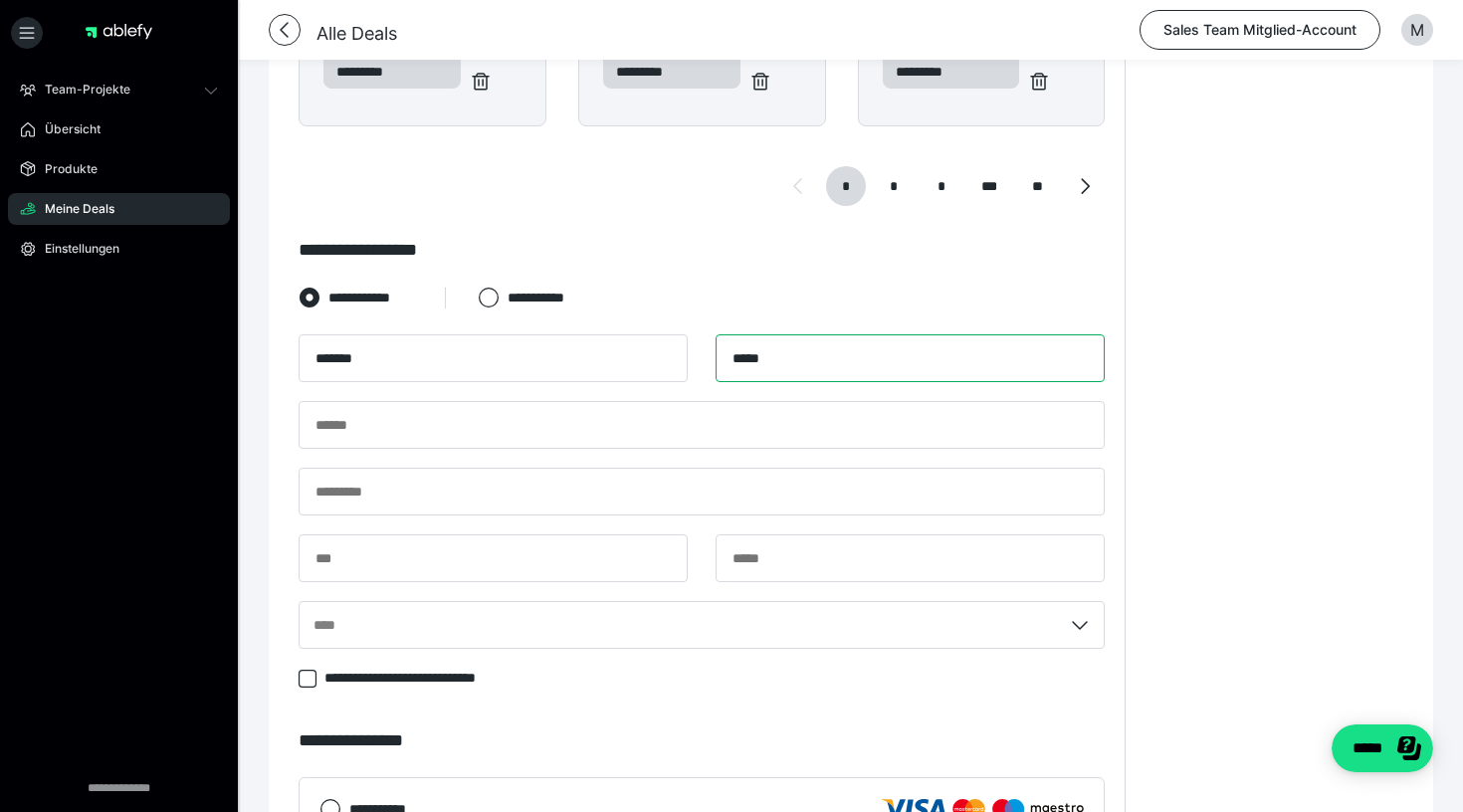 type on "*****" 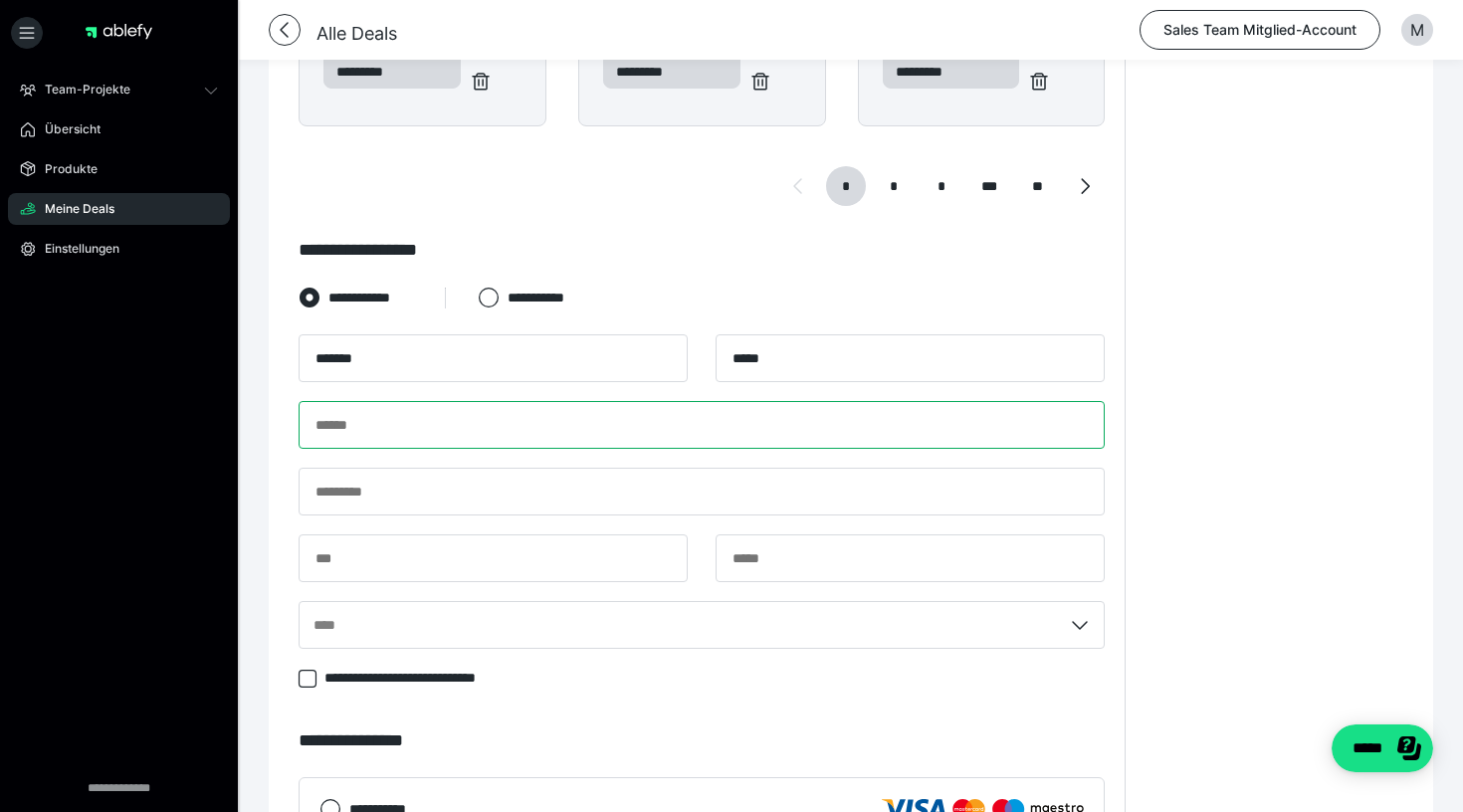 paste on "**********" 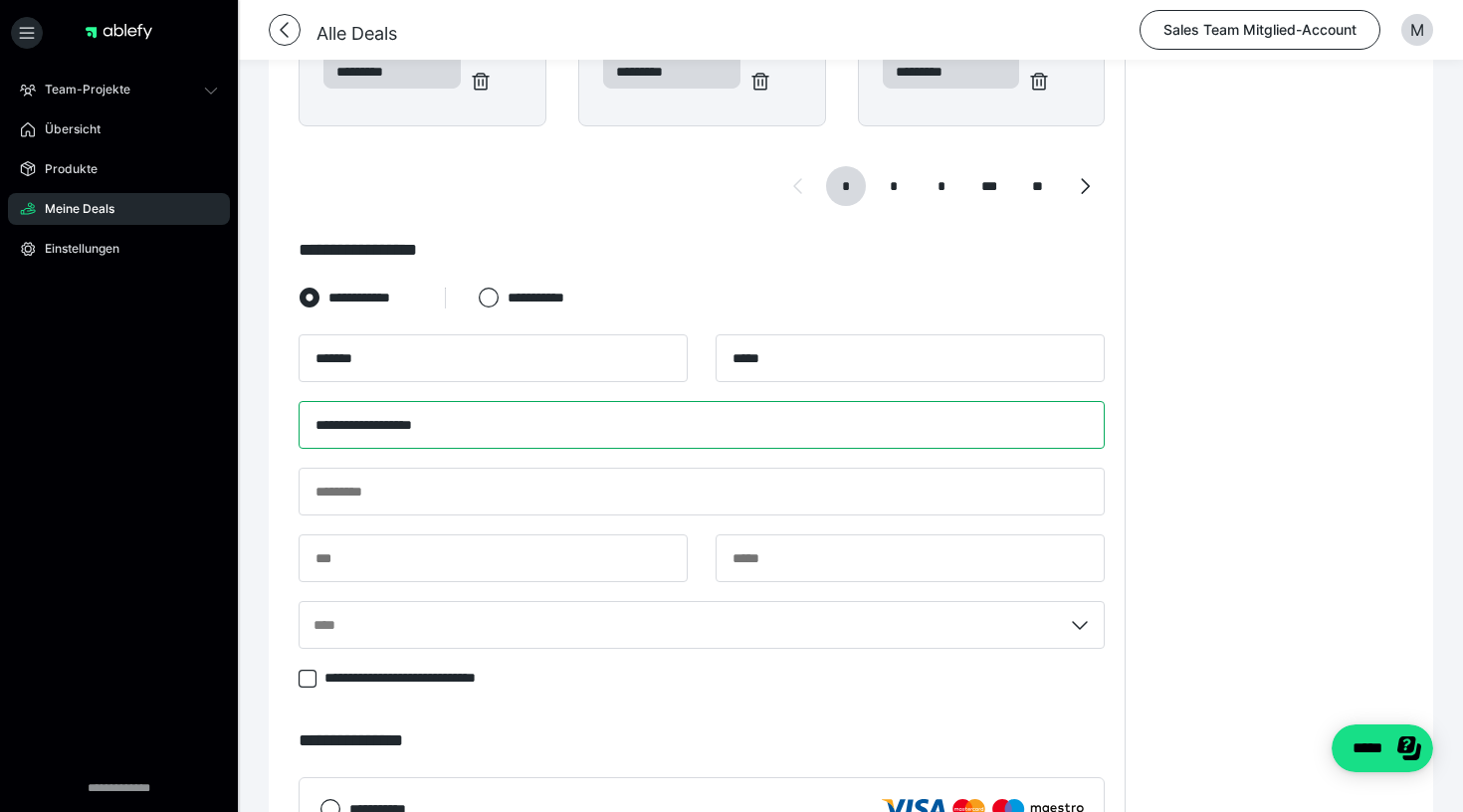 type on "**********" 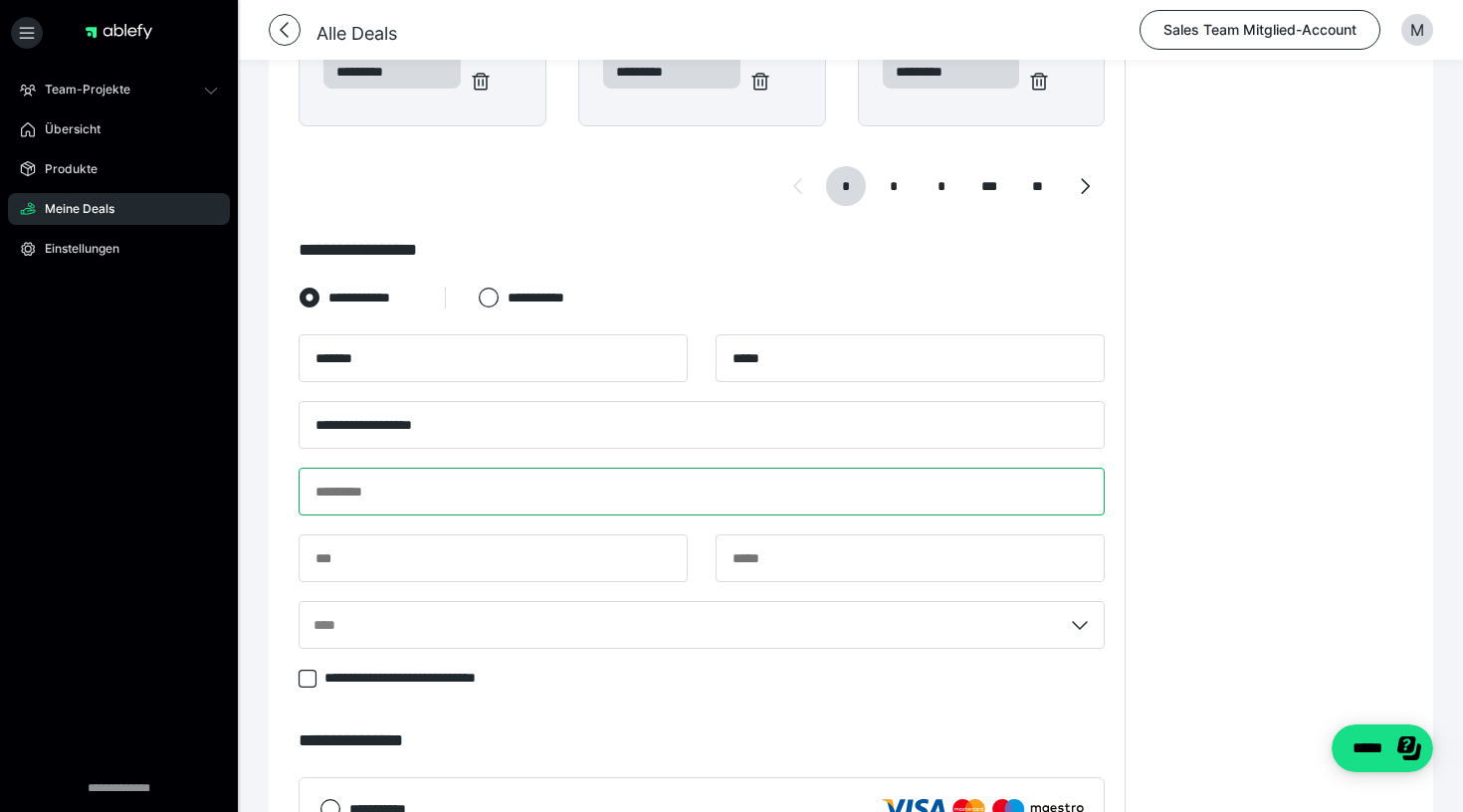click at bounding box center (702, 492) 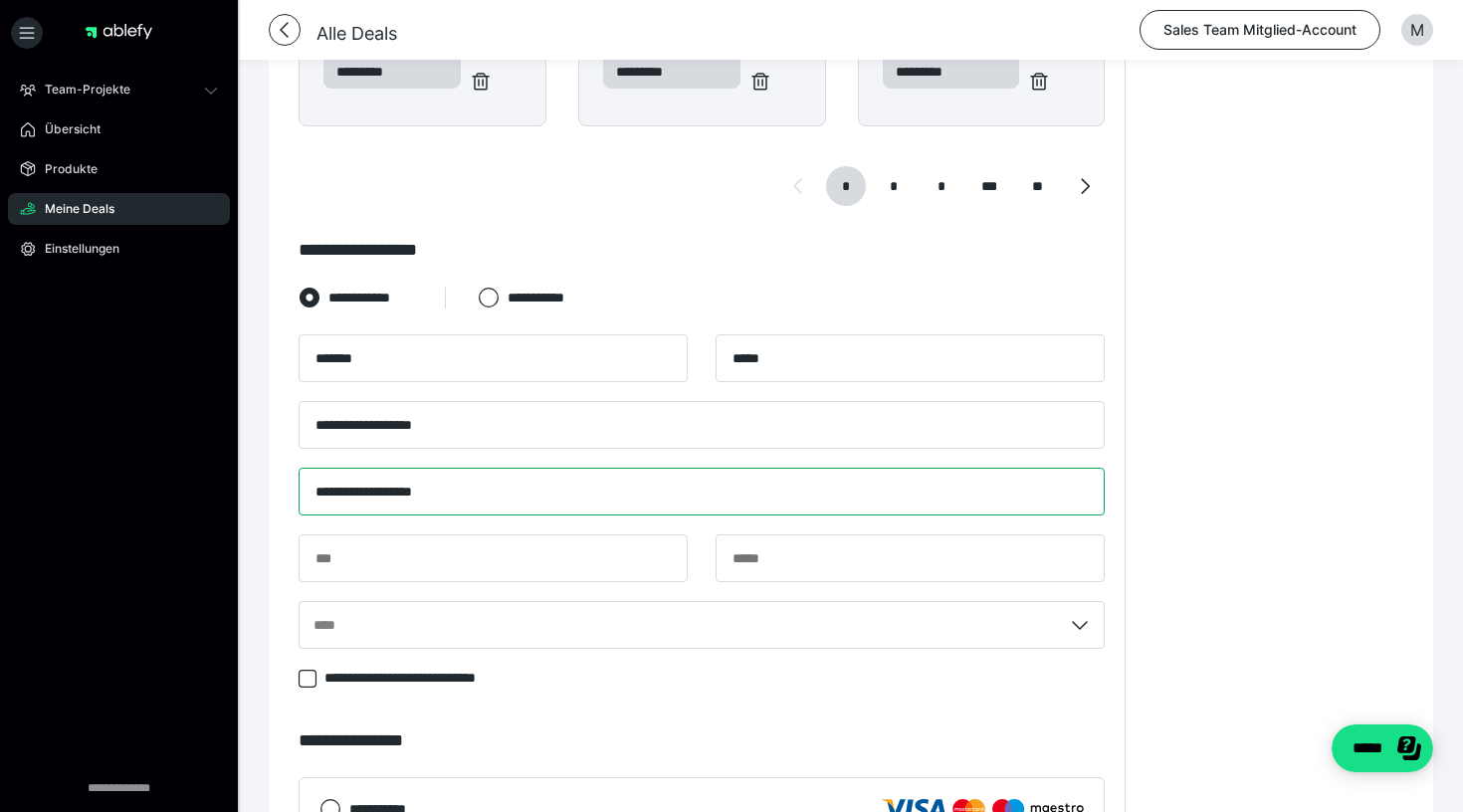 type on "**********" 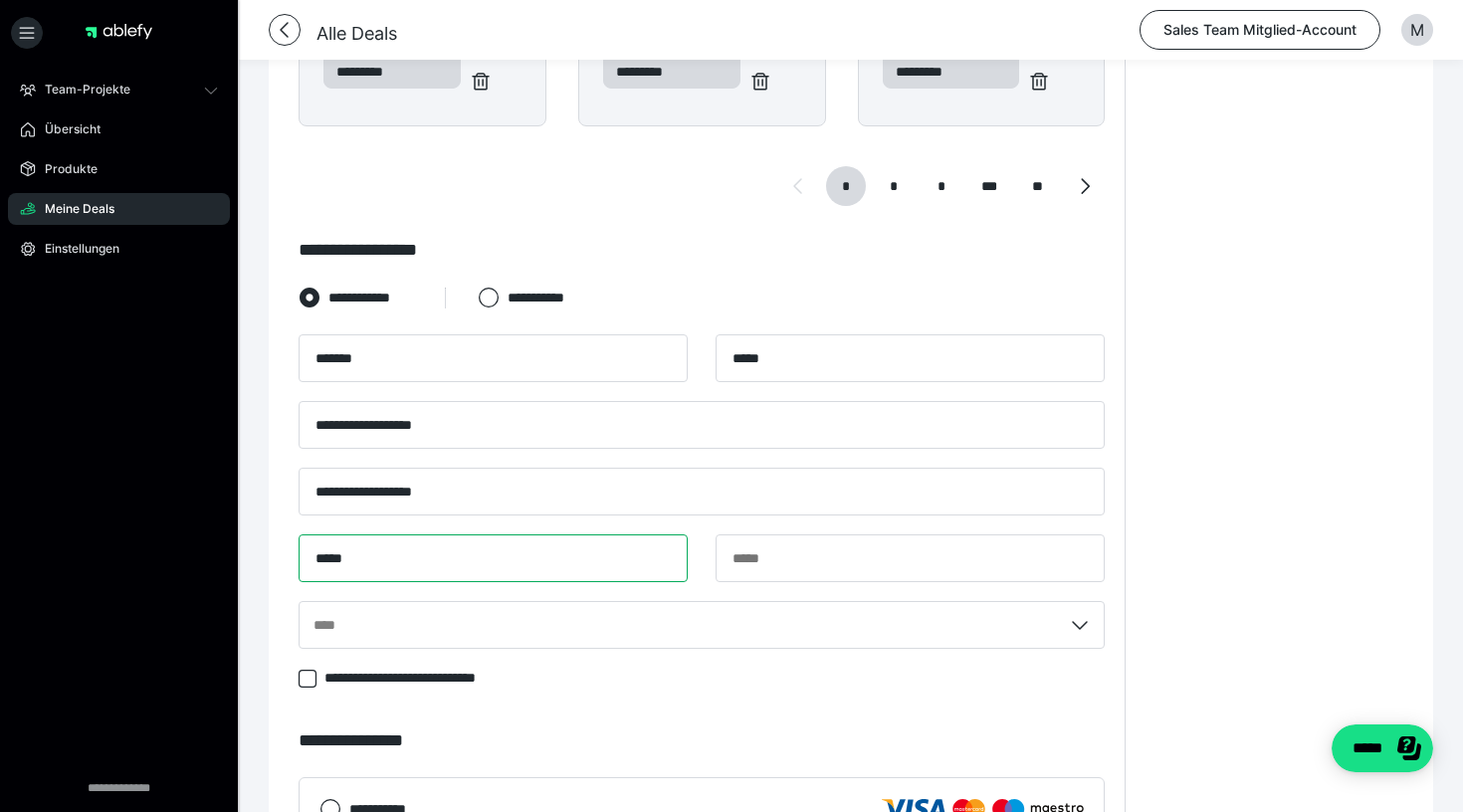 type on "*****" 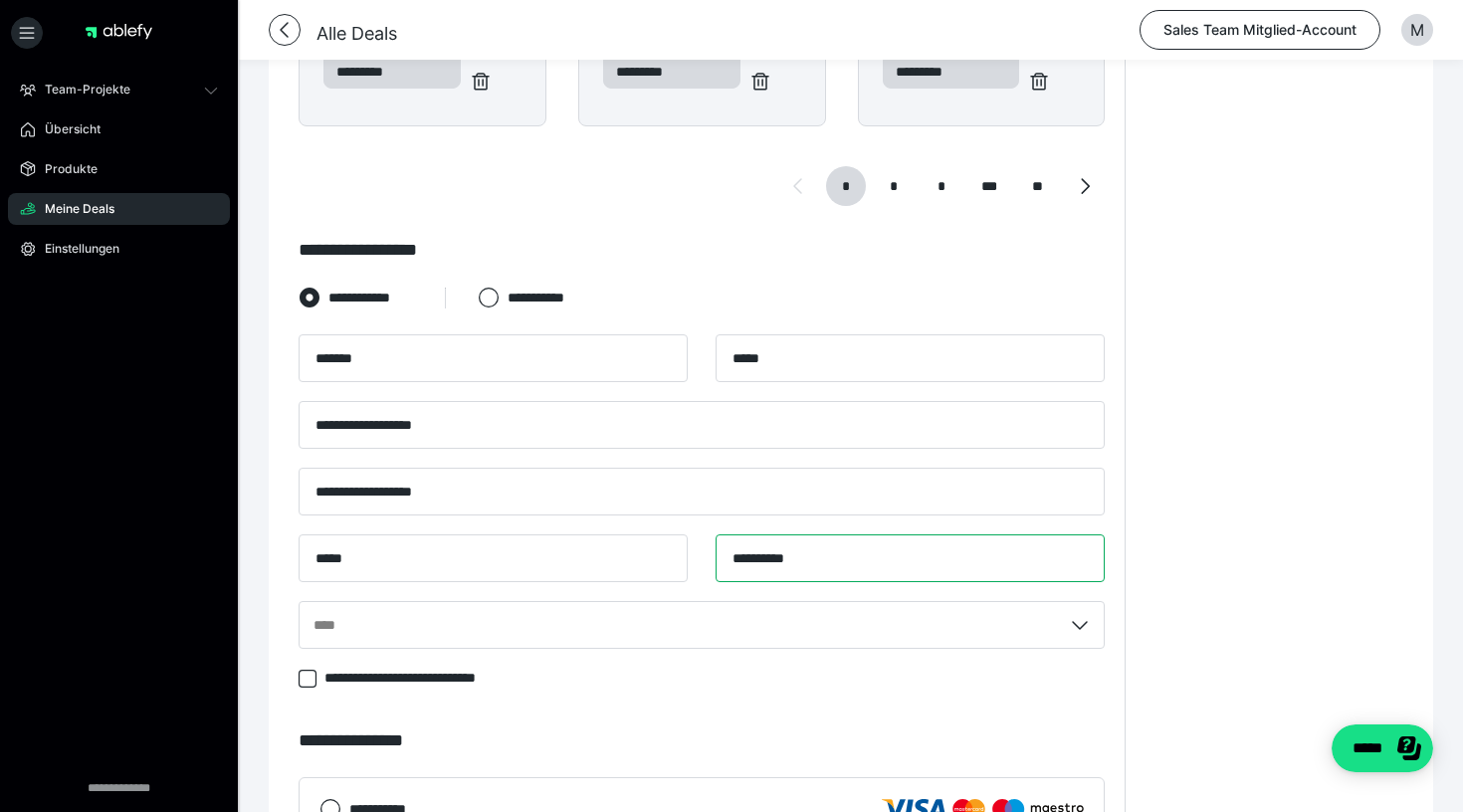 type on "**********" 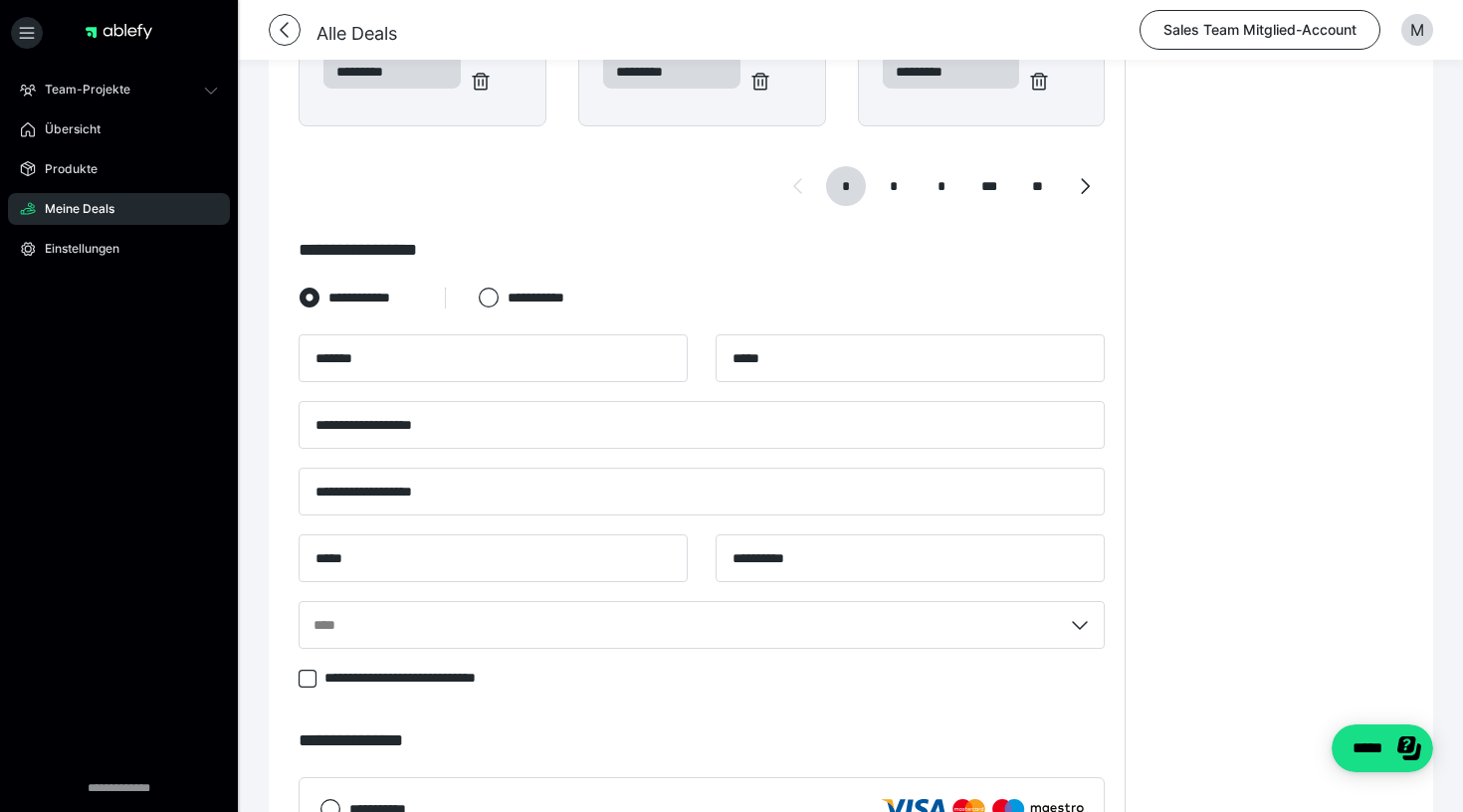 click on "****" at bounding box center [702, 634] 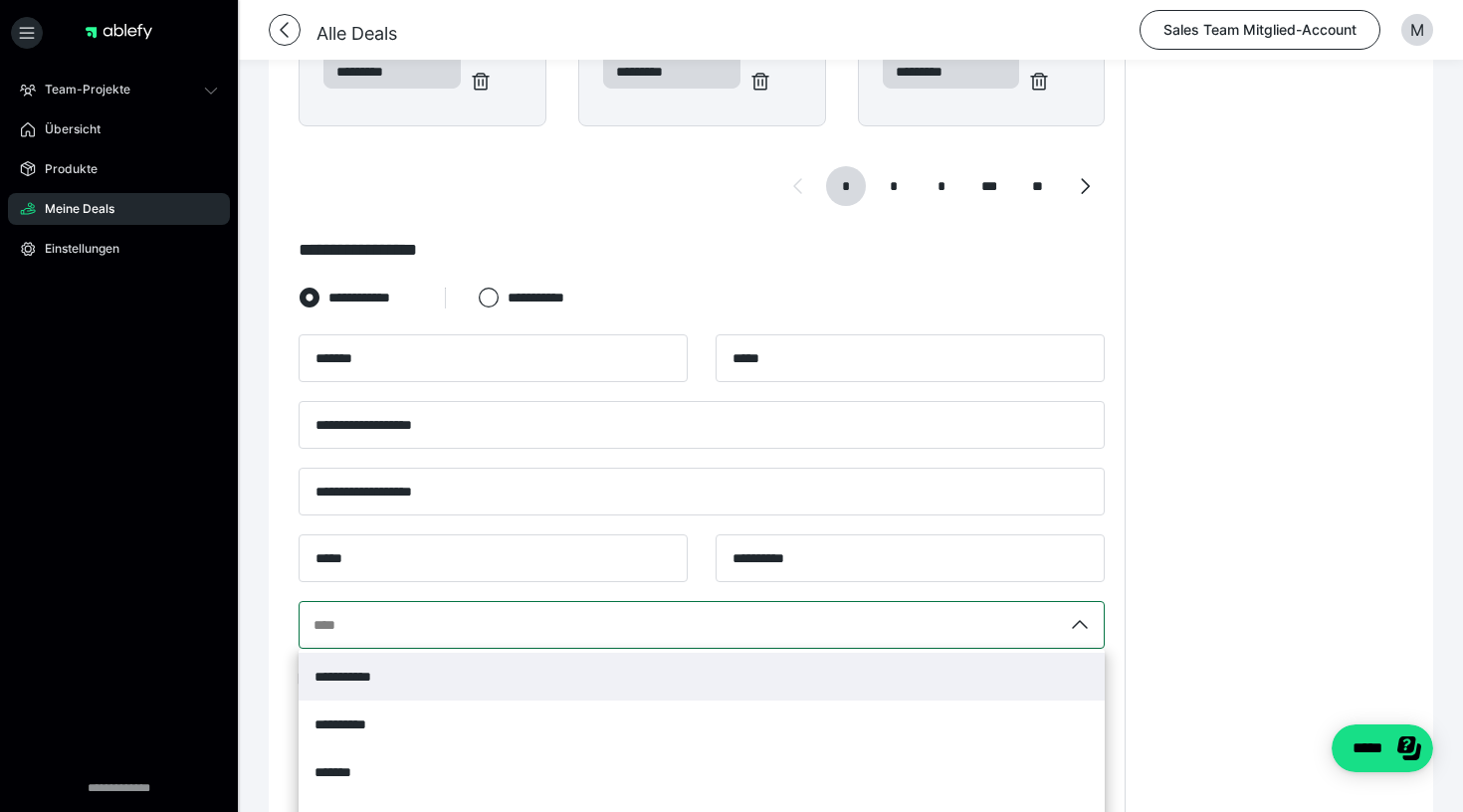 click on "**********" at bounding box center (702, 625) 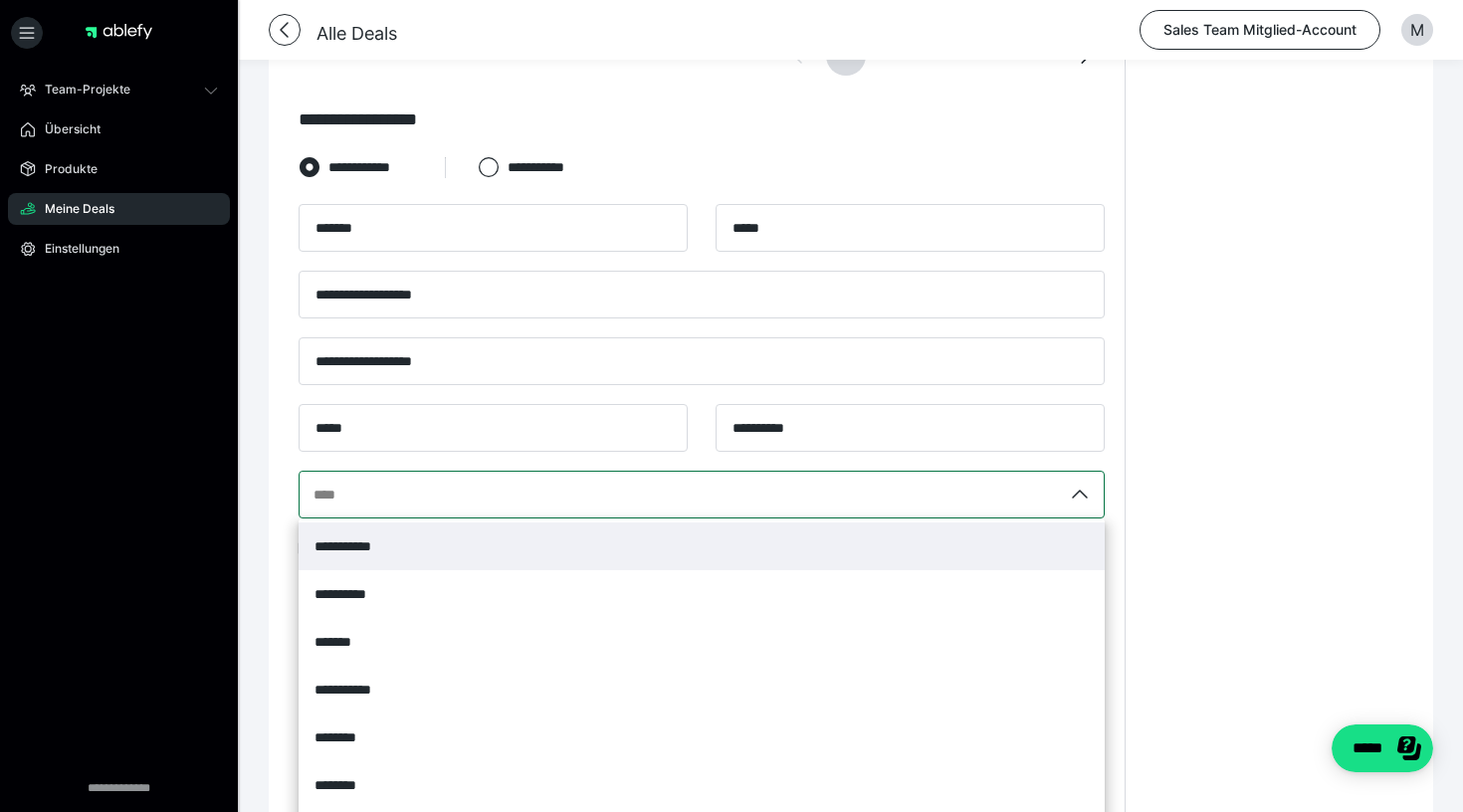 scroll, scrollTop: 1320, scrollLeft: 0, axis: vertical 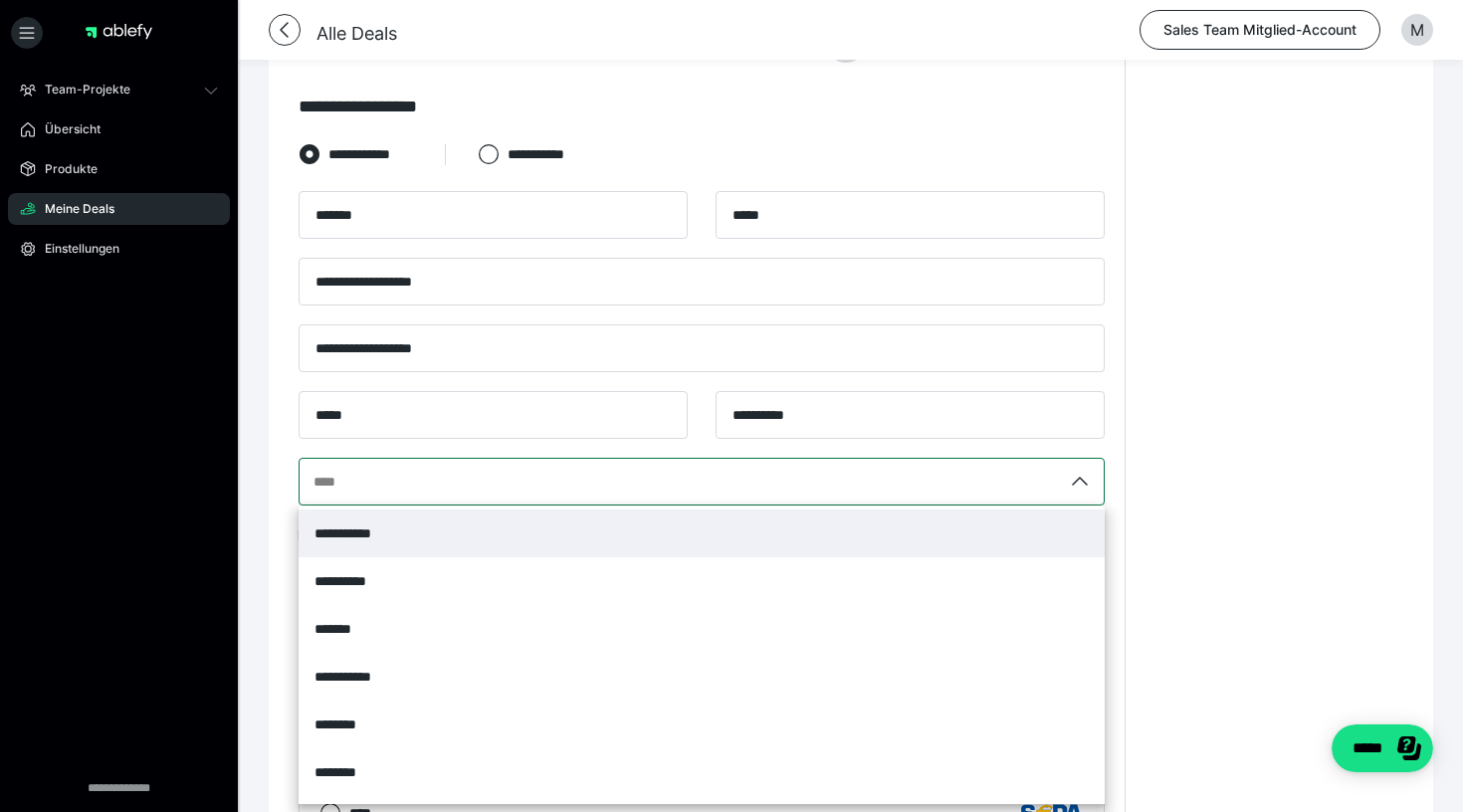 drag, startPoint x: 421, startPoint y: 559, endPoint x: 433, endPoint y: 548, distance: 16.27882 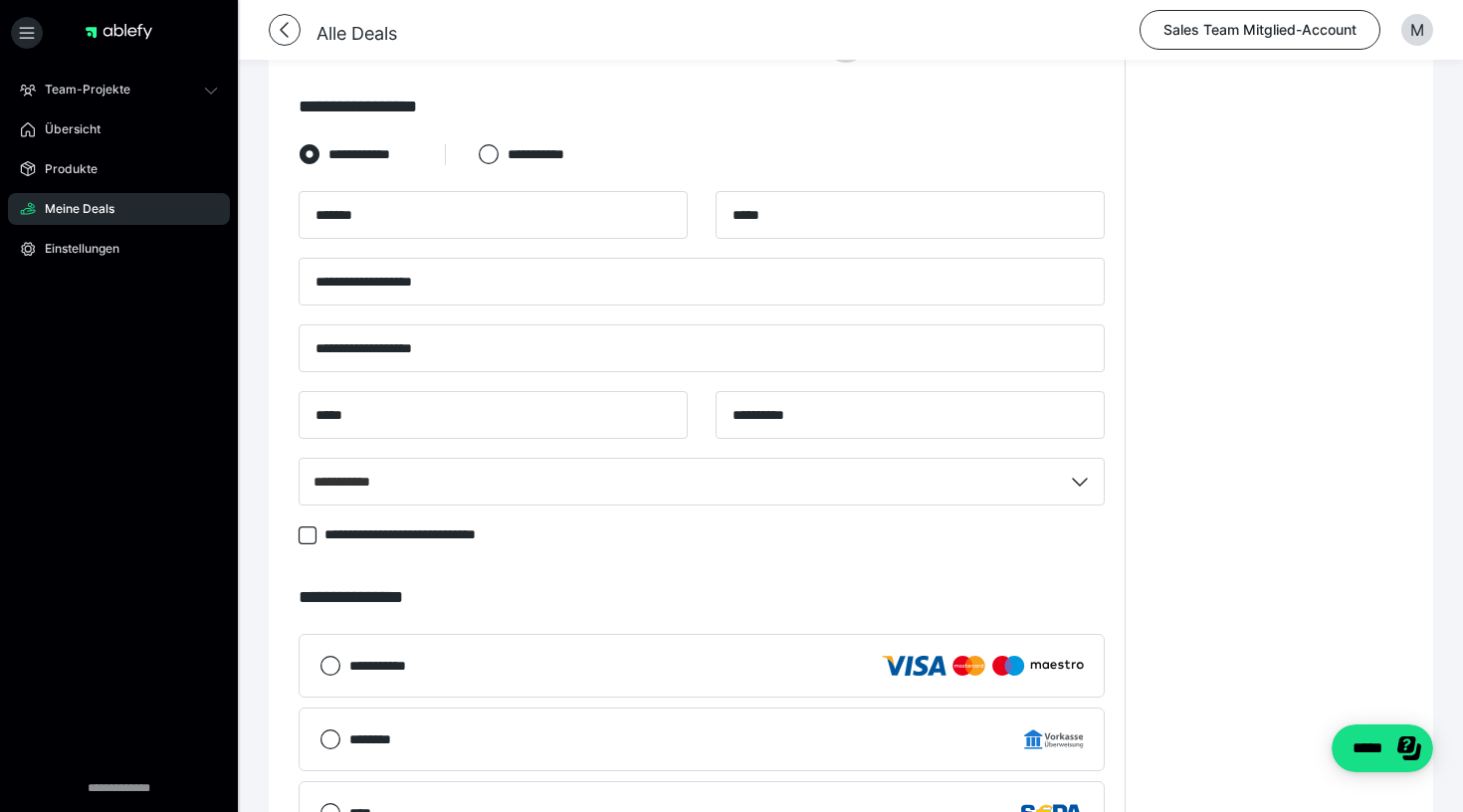 click on "**********" at bounding box center [702, -112] 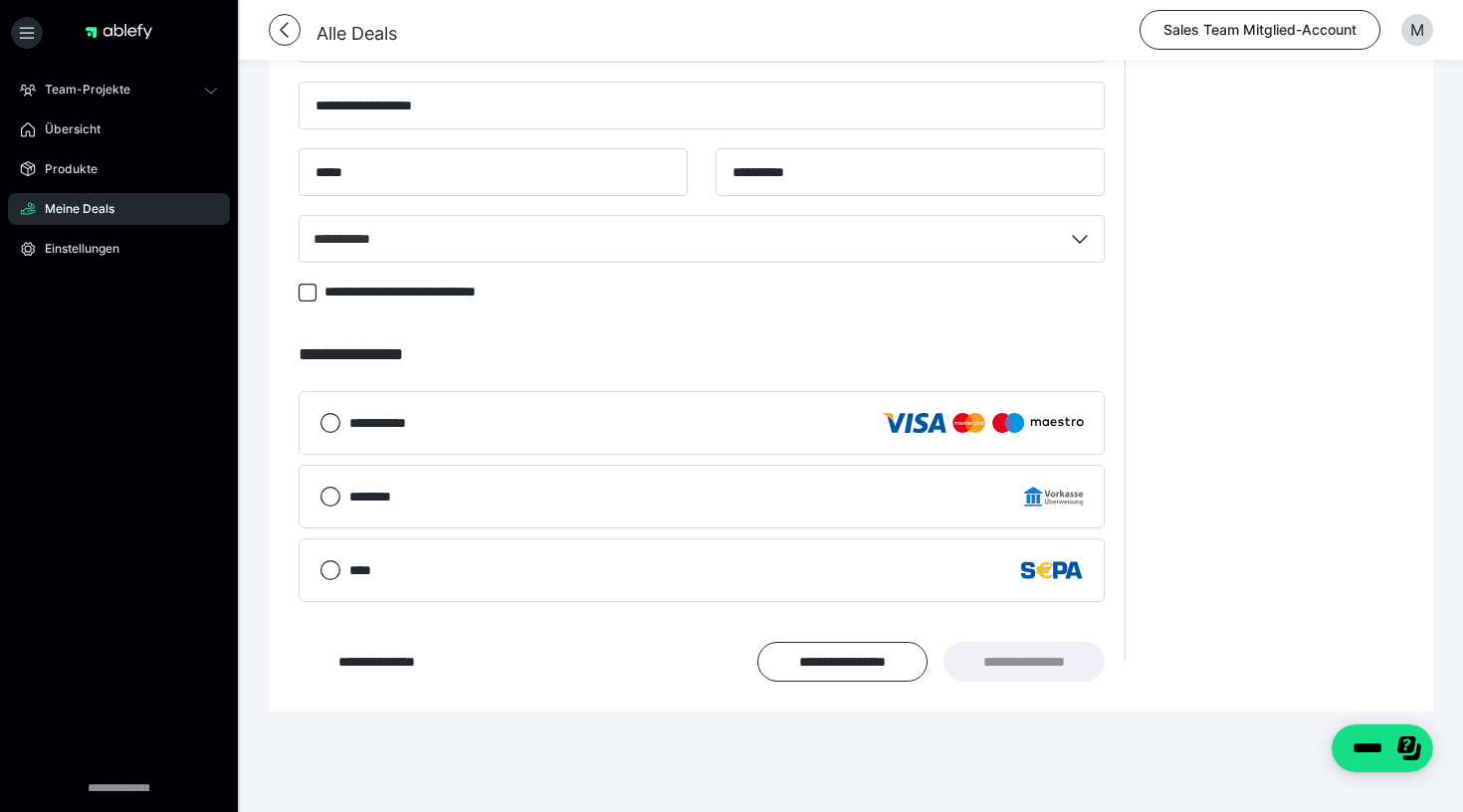scroll, scrollTop: 1564, scrollLeft: 0, axis: vertical 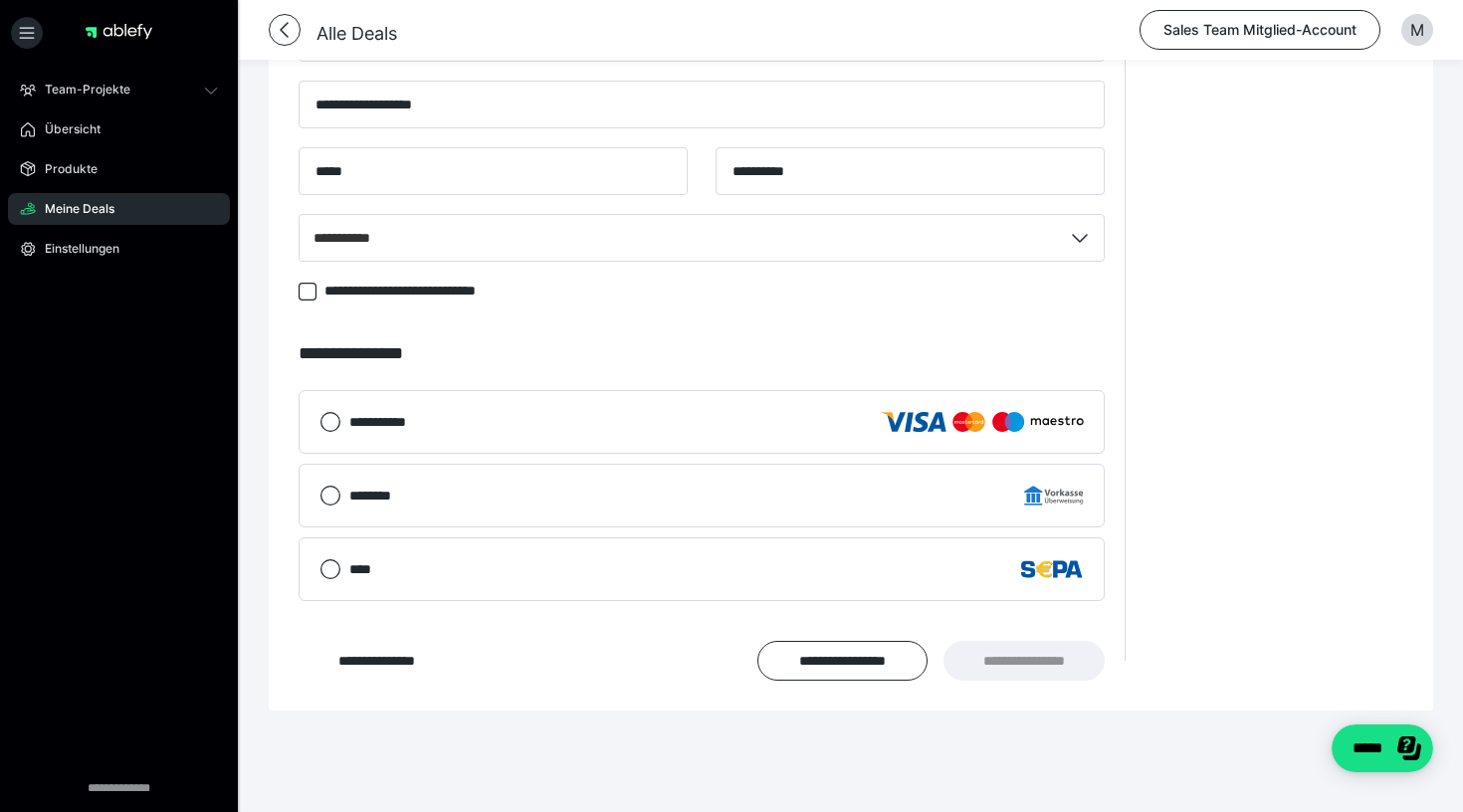click on "****" at bounding box center [717, 569] 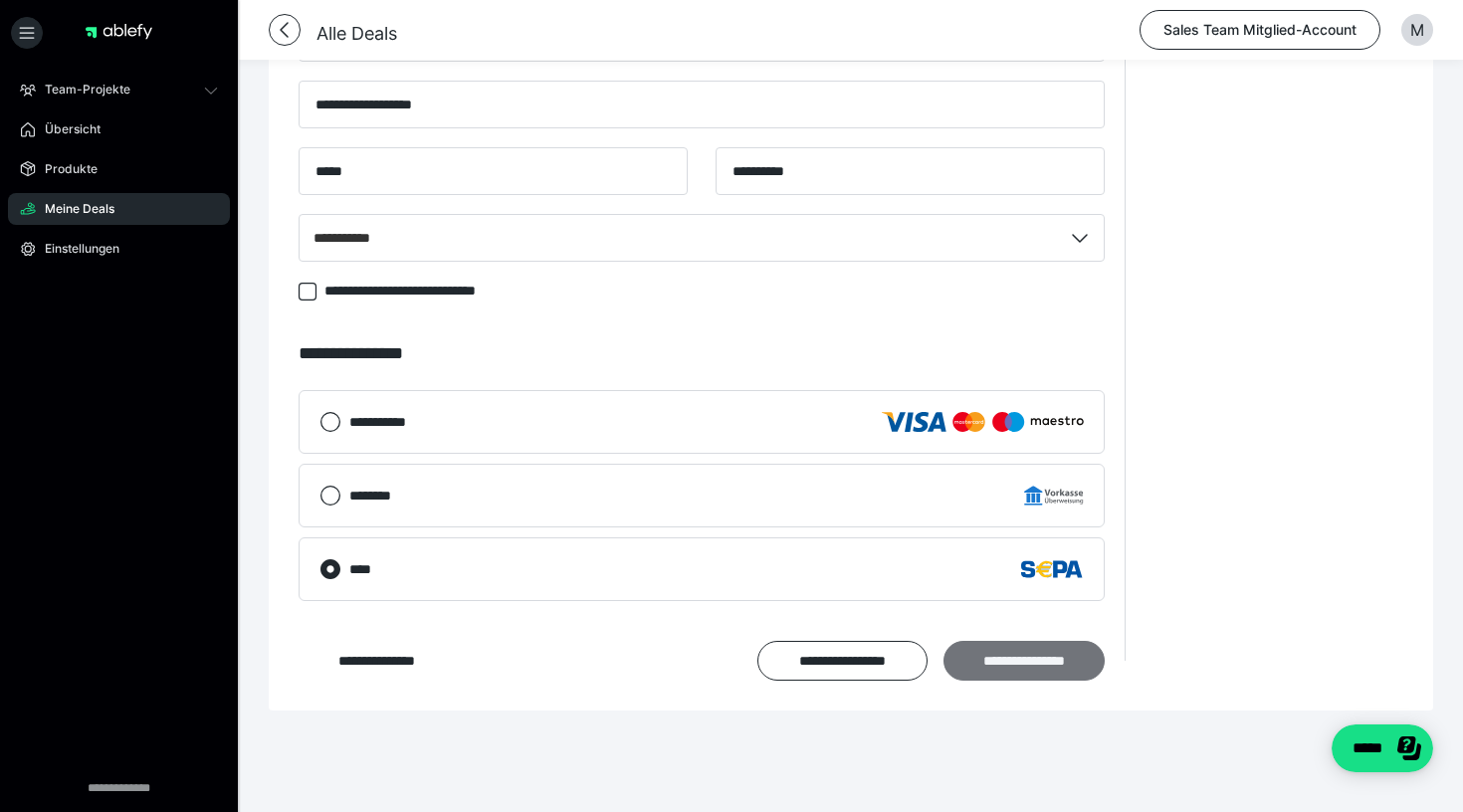 click on "**********" at bounding box center (1024, 661) 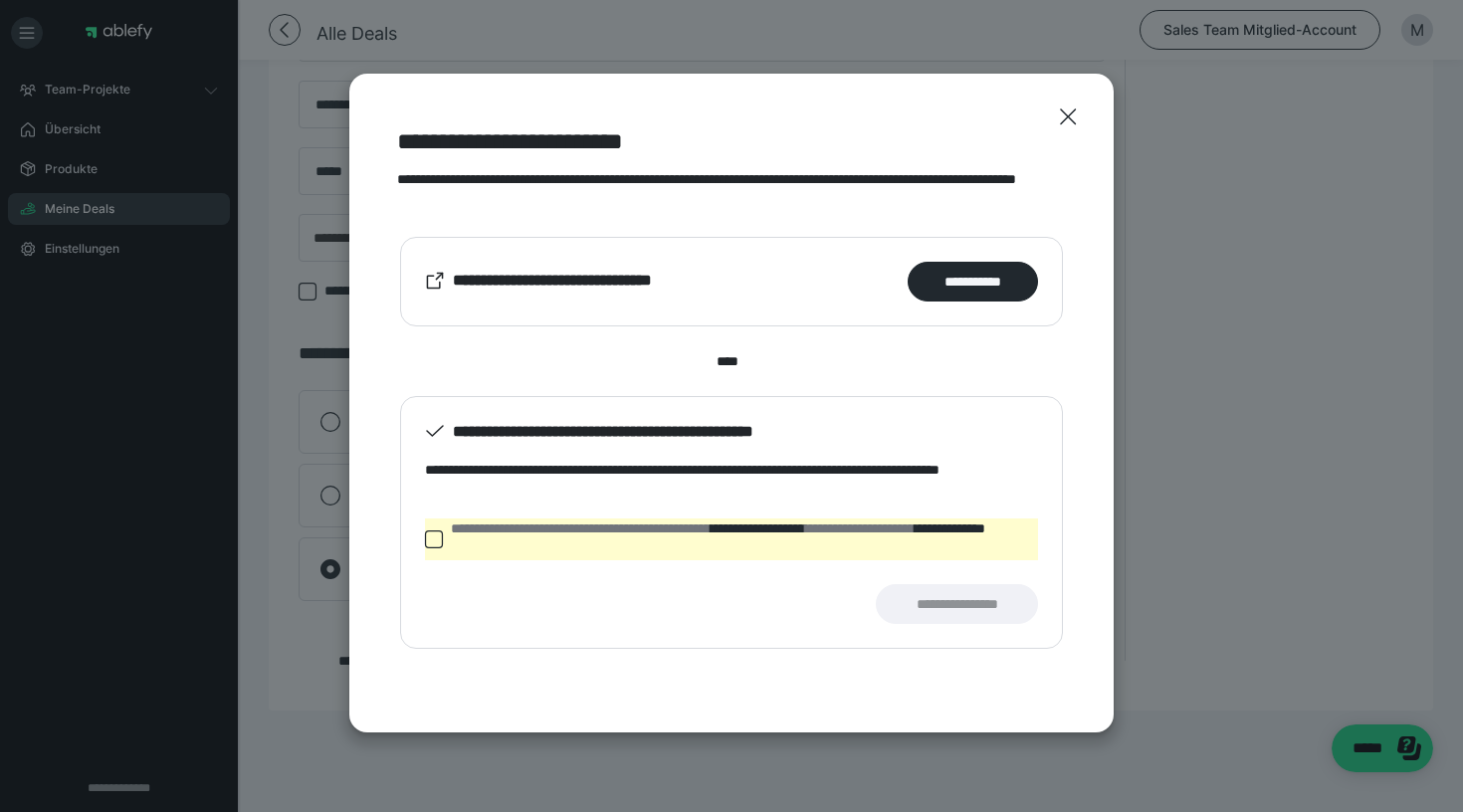 click 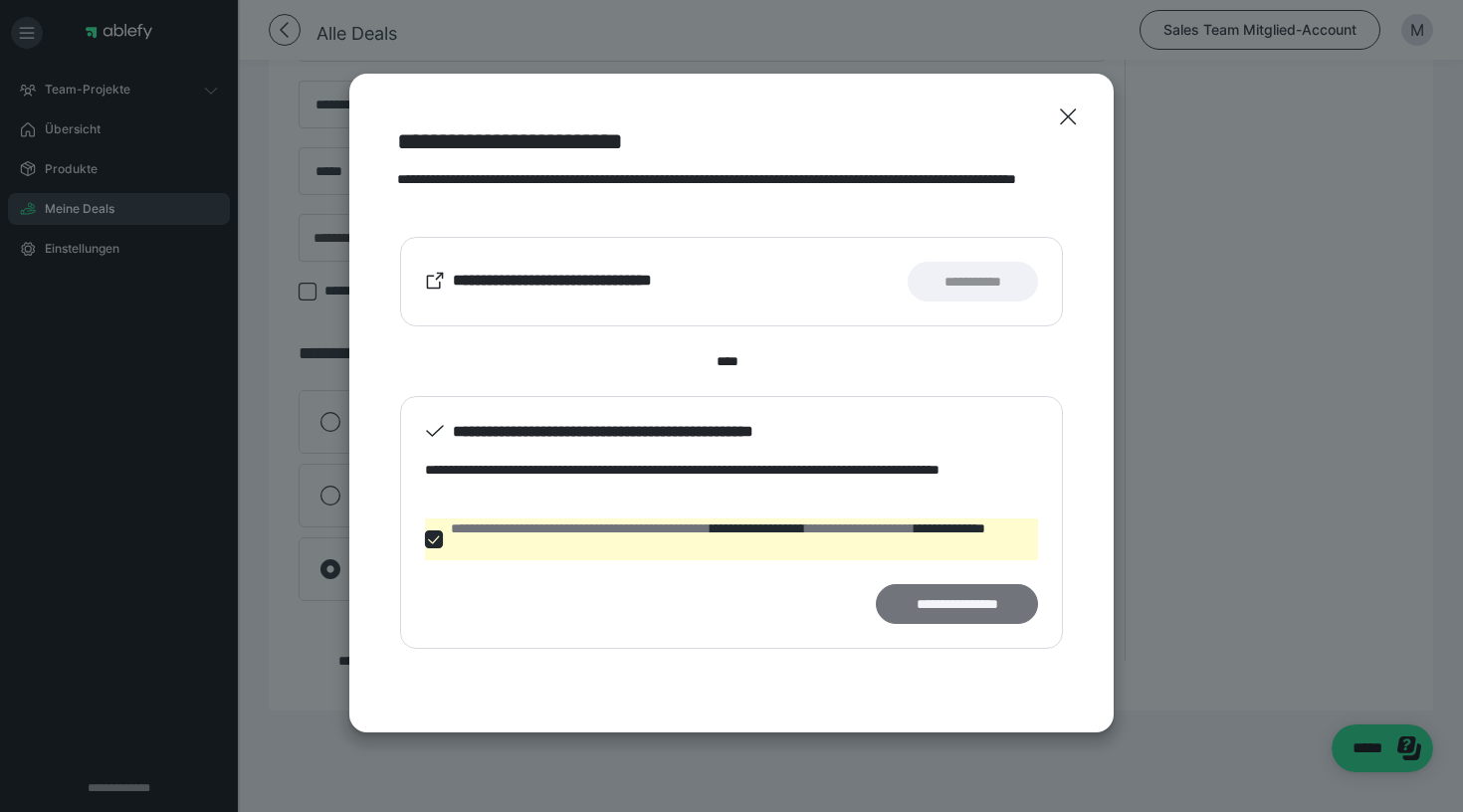 click on "**********" at bounding box center (956, 604) 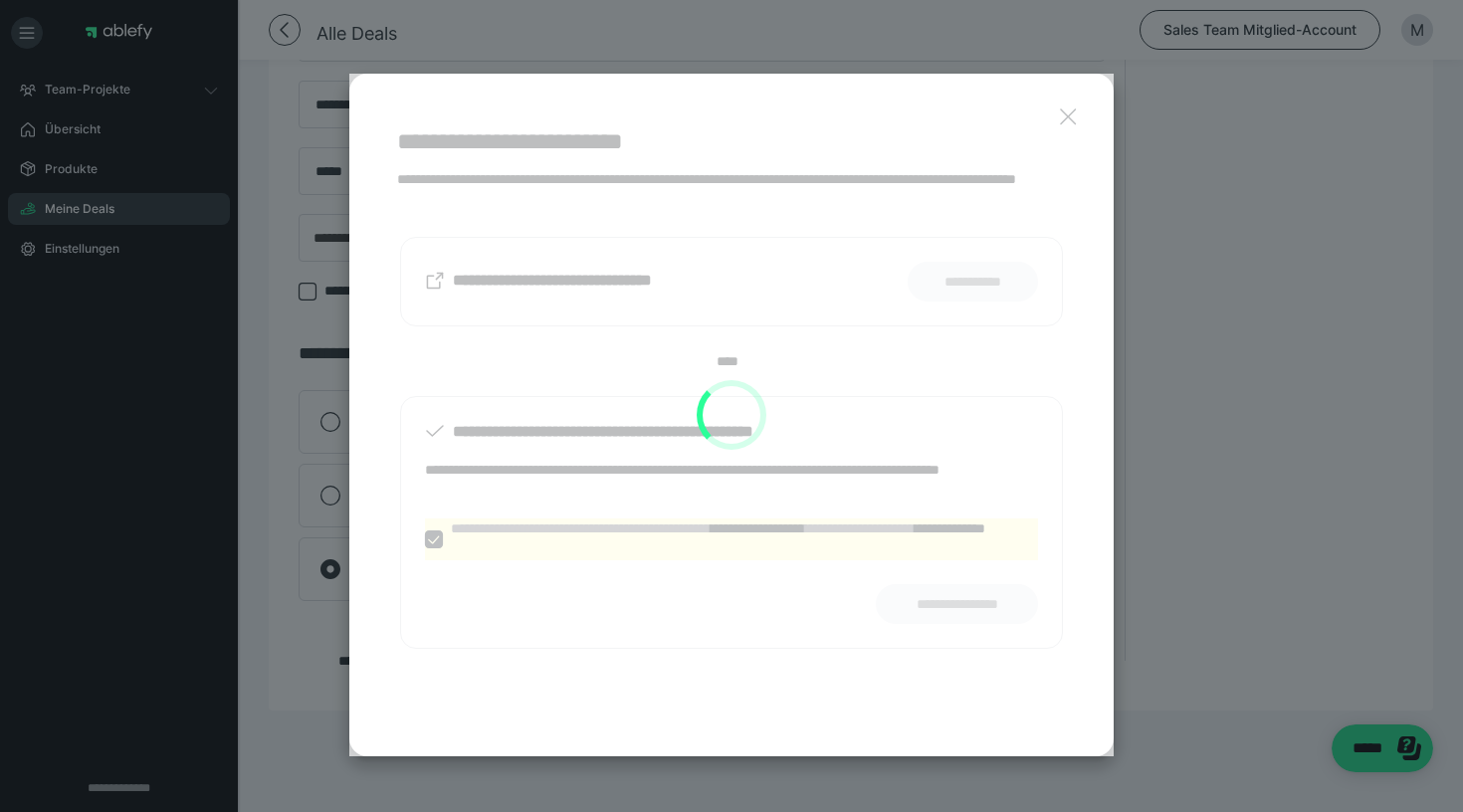 scroll, scrollTop: 1349, scrollLeft: 0, axis: vertical 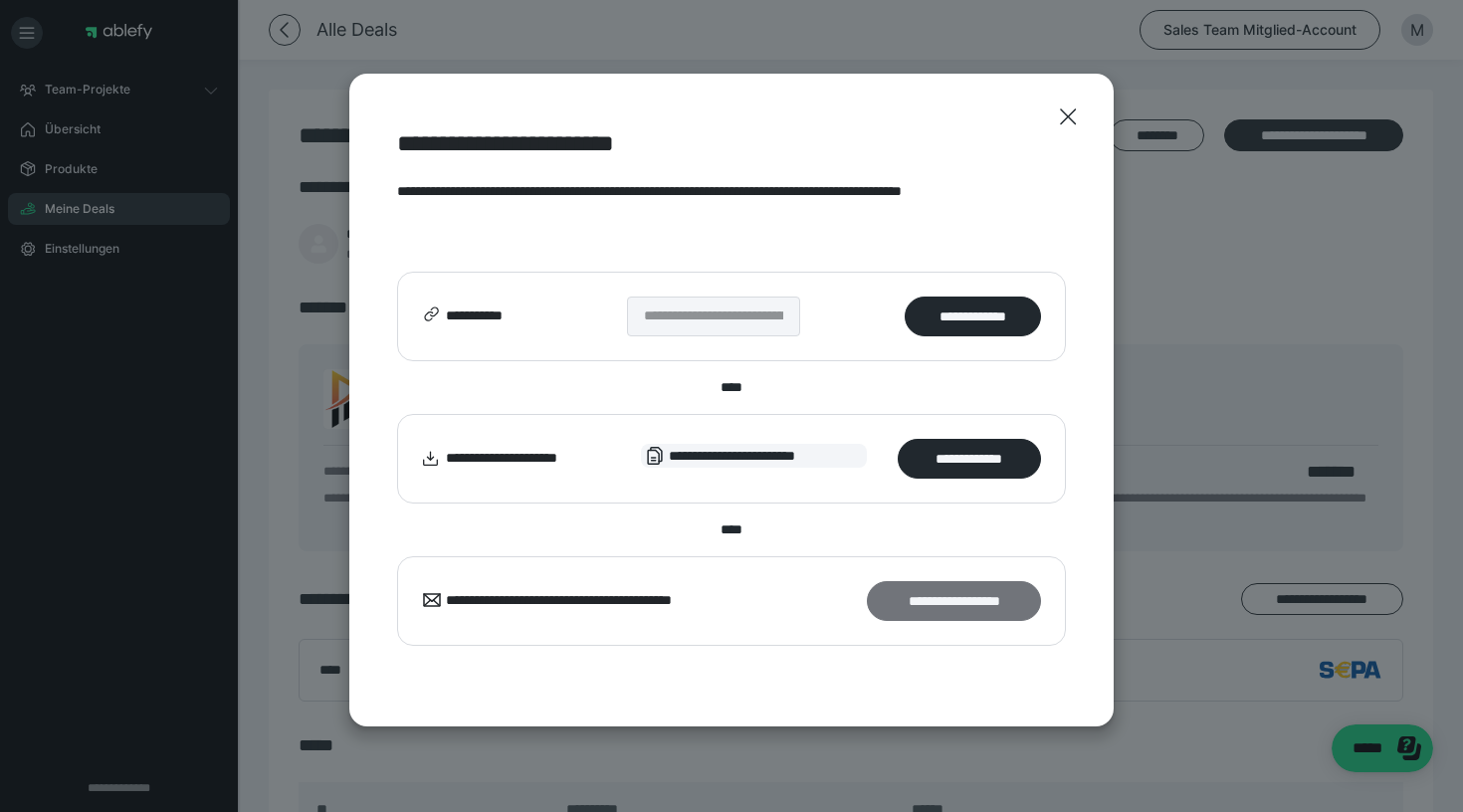 click on "**********" at bounding box center [953, 601] 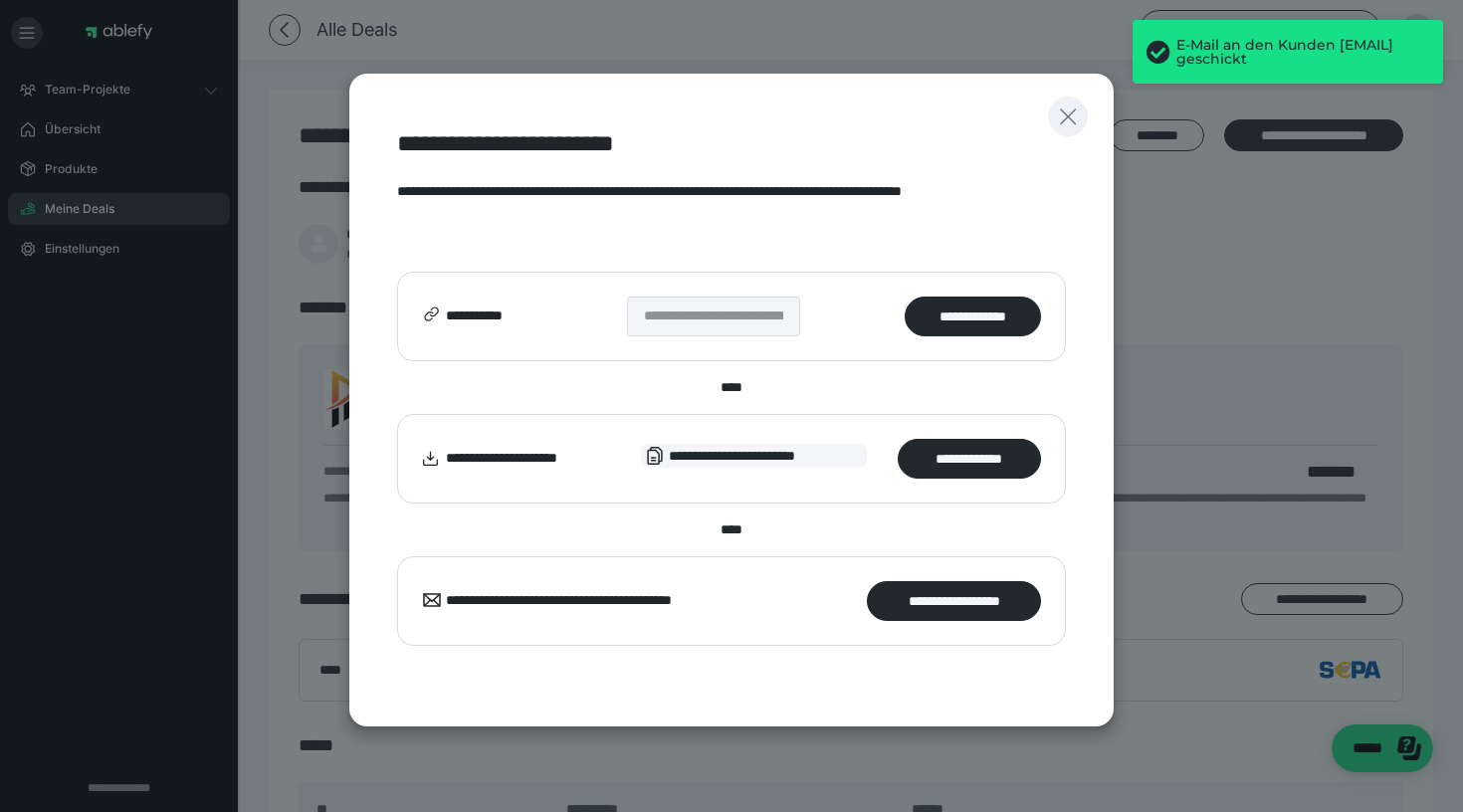 click 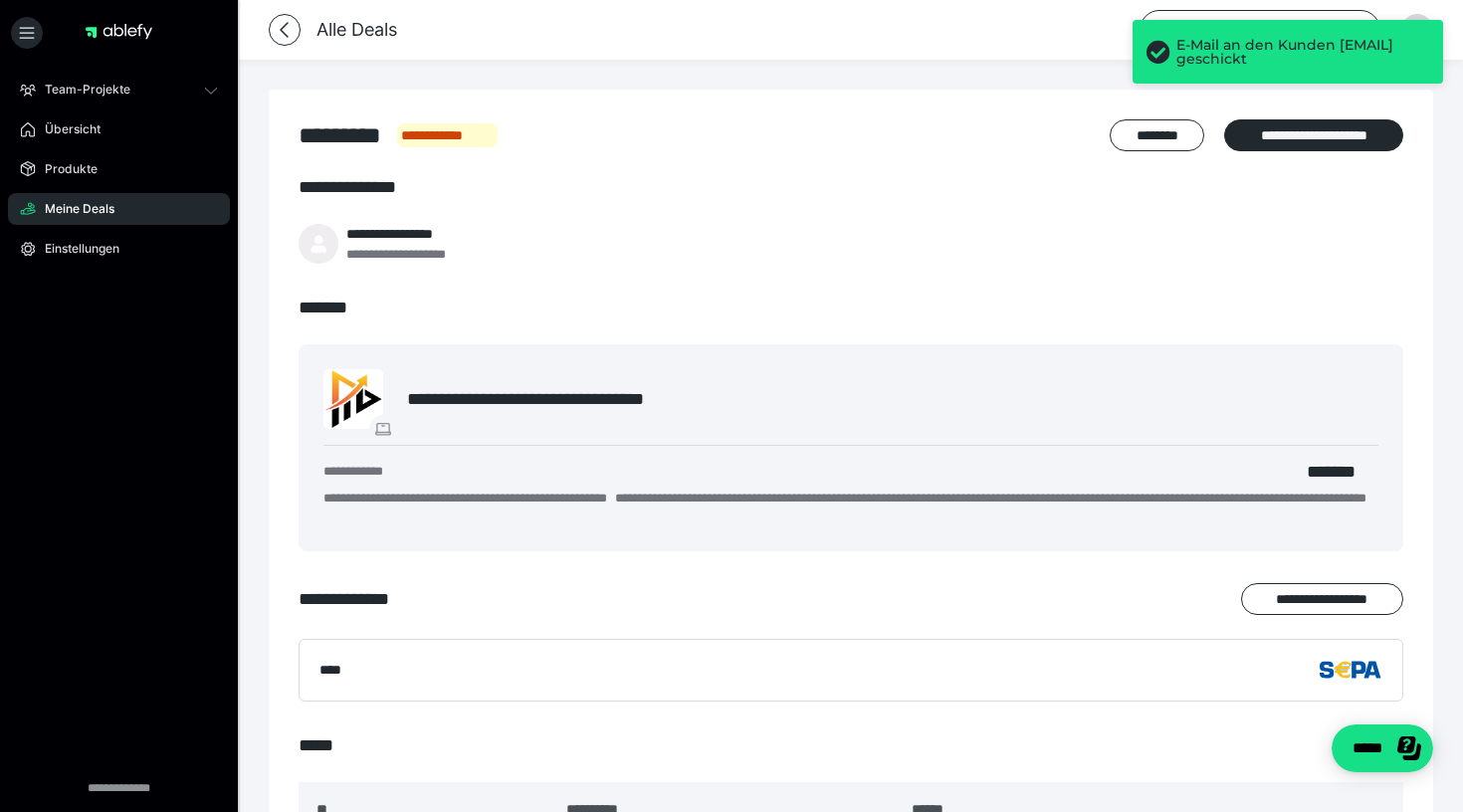 click on "*******" at bounding box center (851, 307) 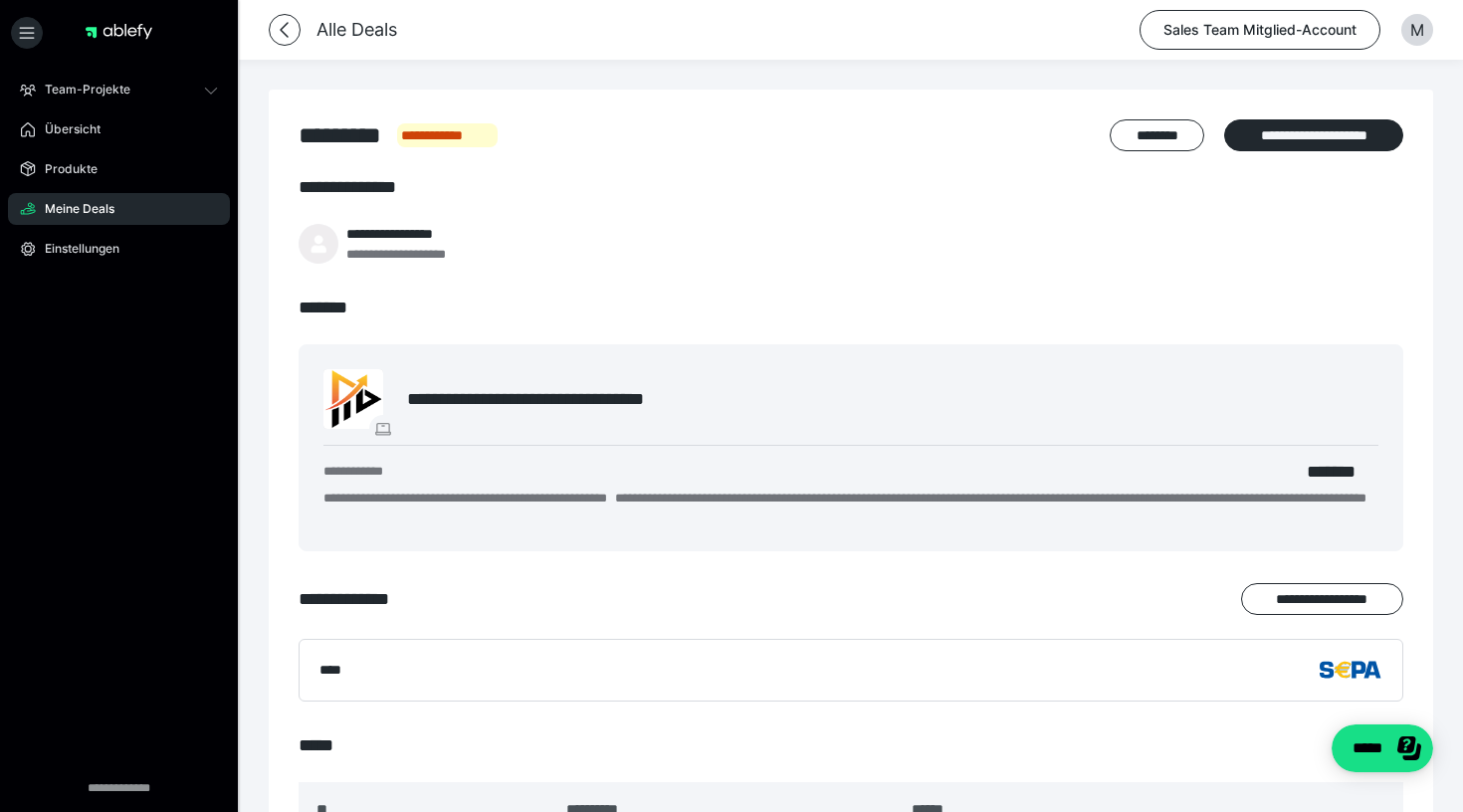click on "*******" at bounding box center (851, 307) 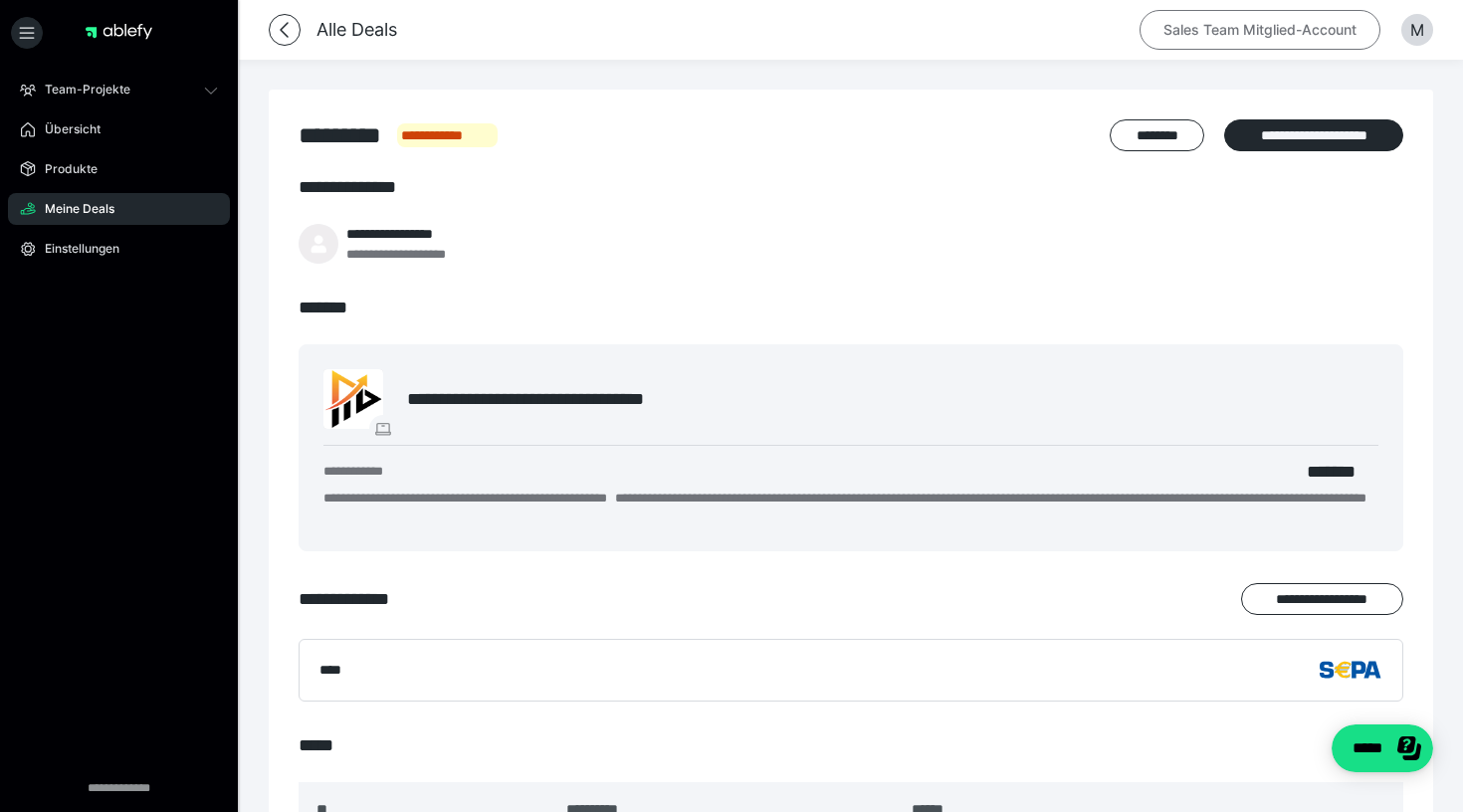 click on "Sales Team Mitglied-Account" at bounding box center (1260, 30) 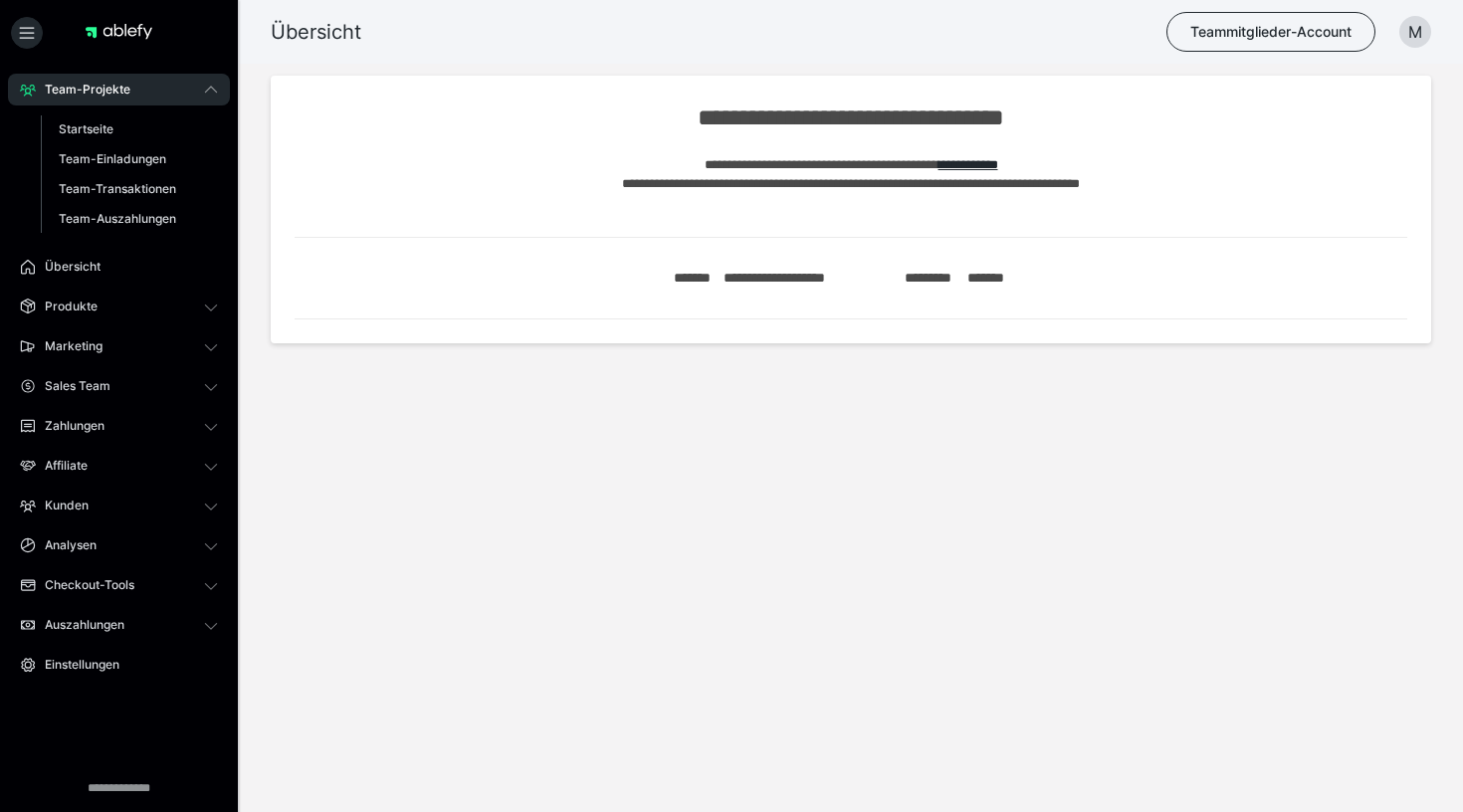 scroll, scrollTop: 0, scrollLeft: 0, axis: both 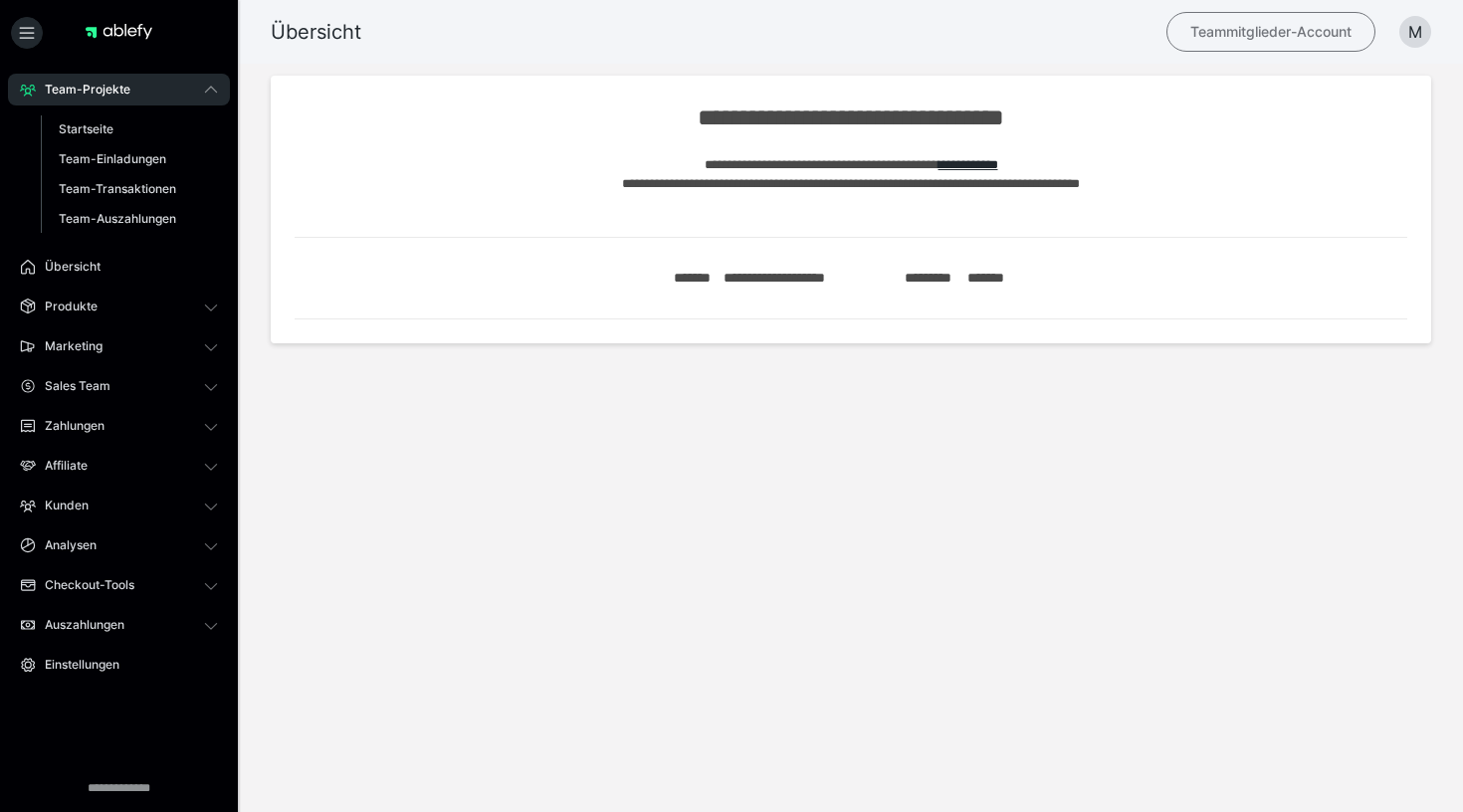 click on "Teammitglieder-Account" at bounding box center [1271, 32] 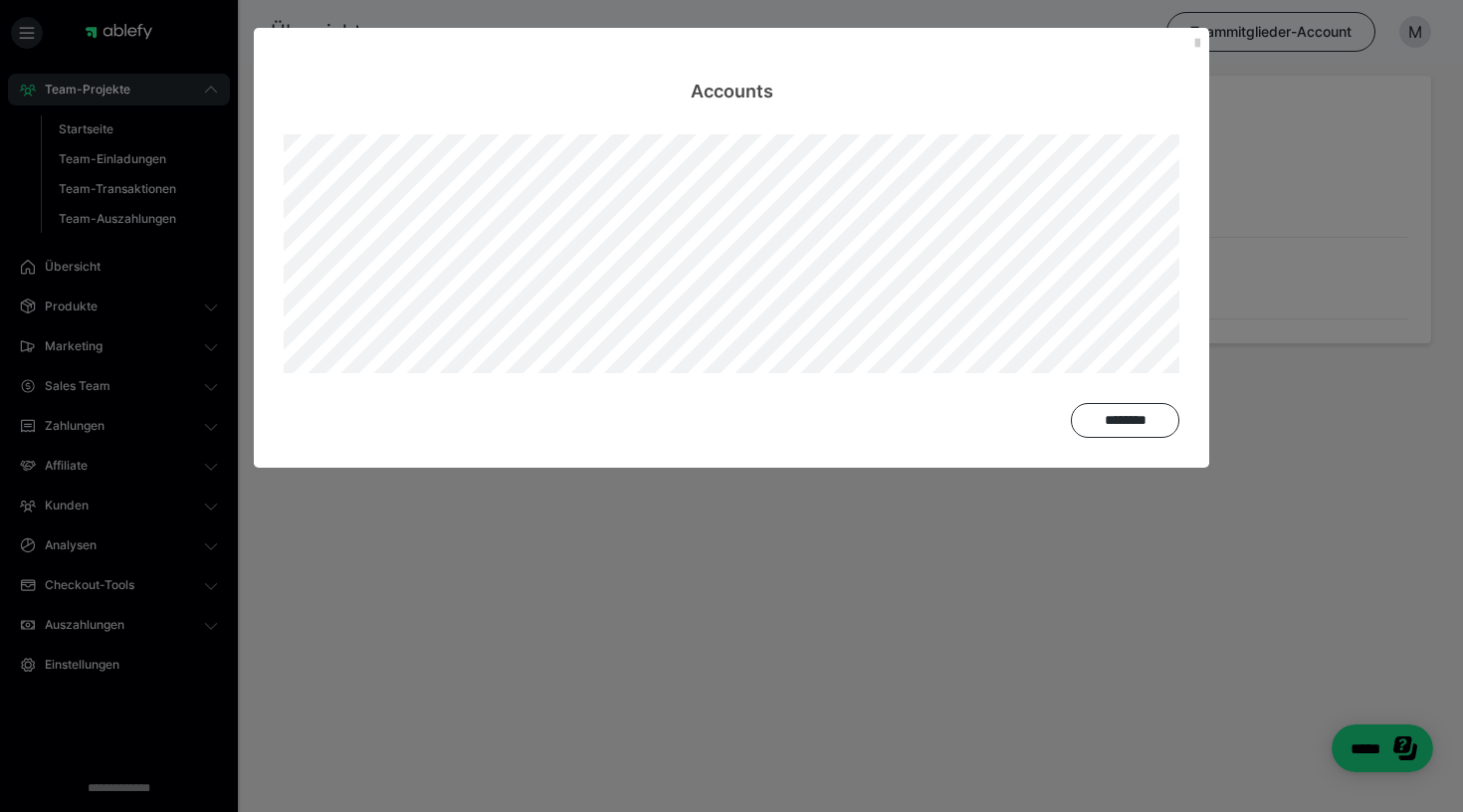 scroll, scrollTop: 0, scrollLeft: 0, axis: both 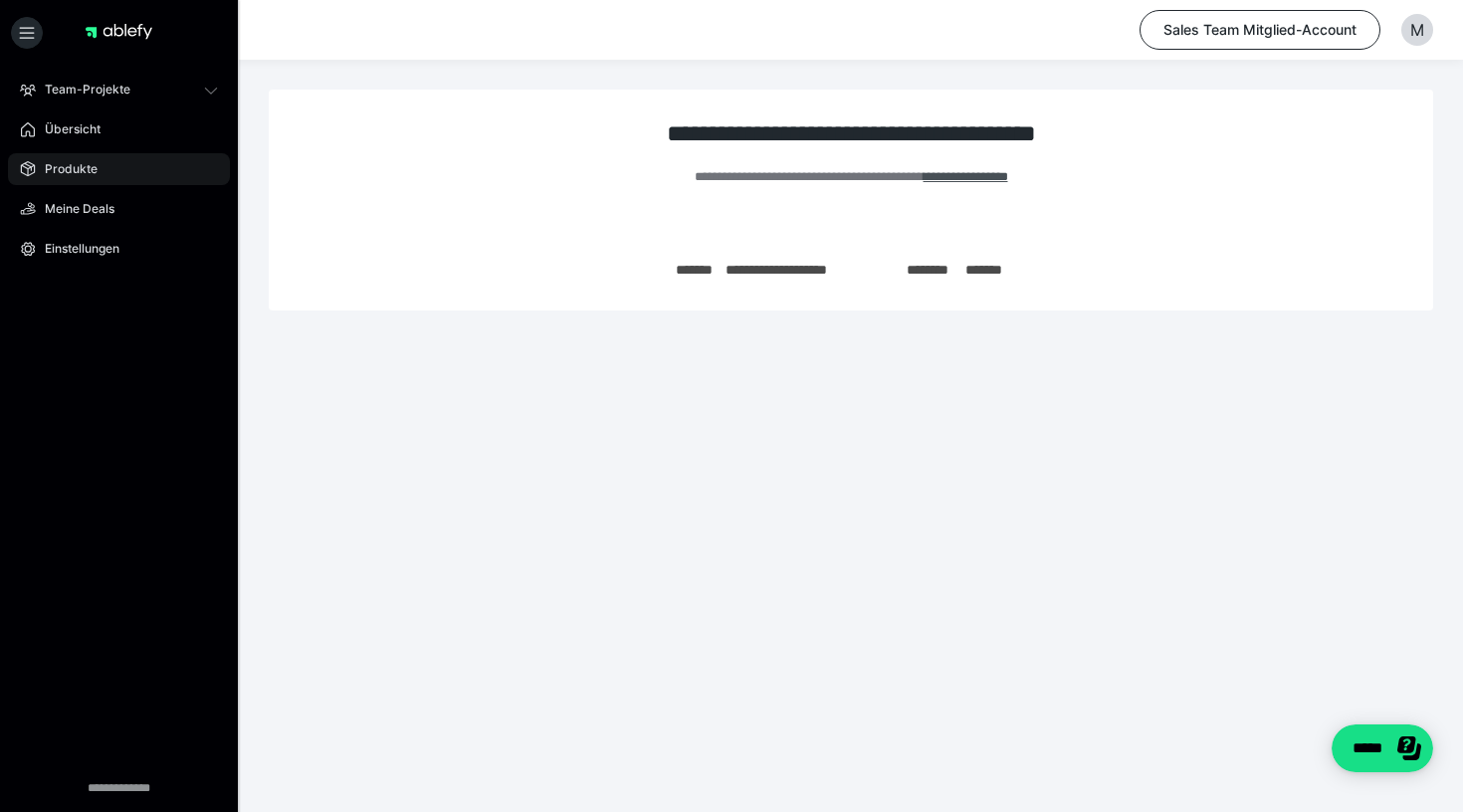 click on "Produkte" at bounding box center [64, 169] 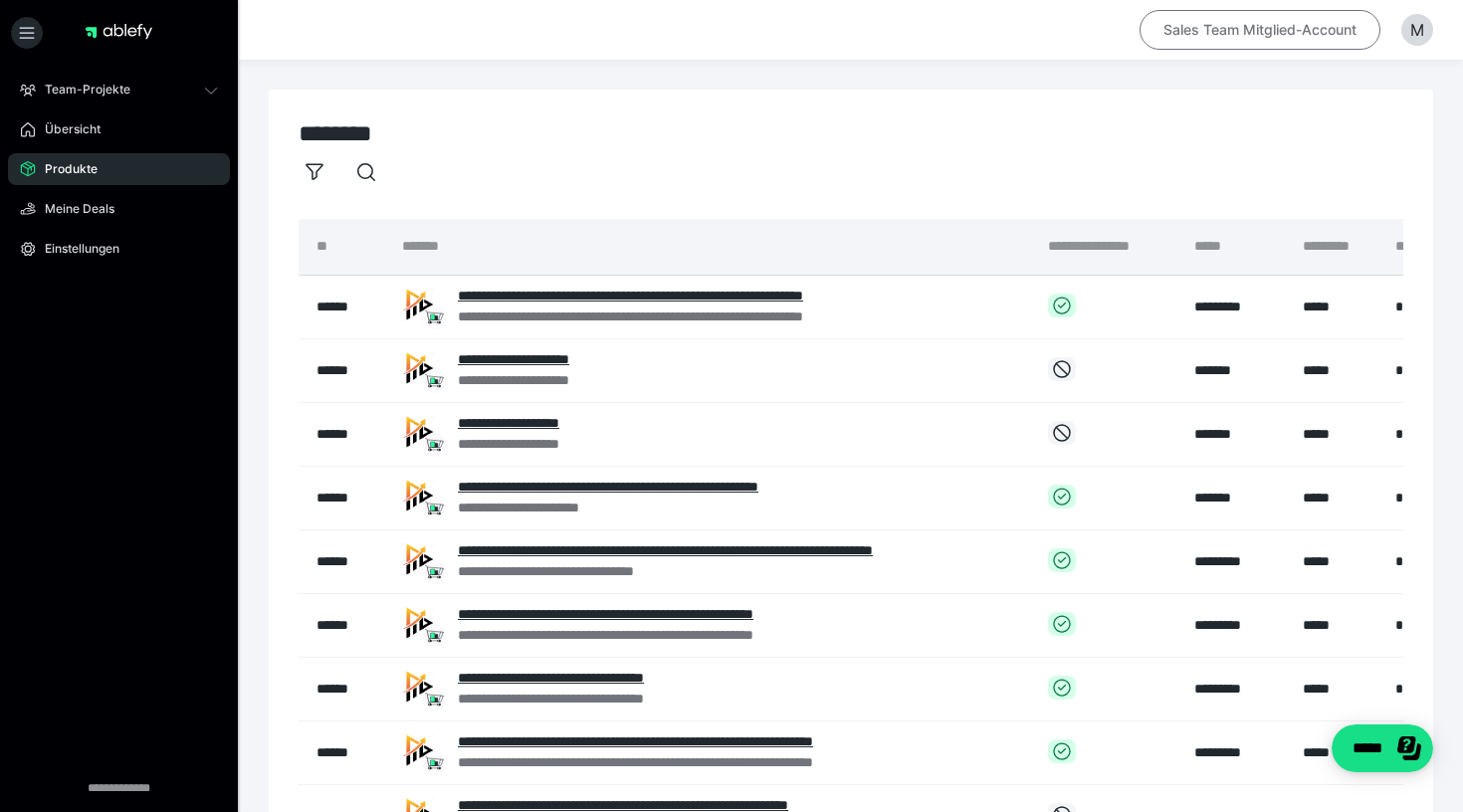 click on "Sales Team Mitglied-Account" at bounding box center [1260, 30] 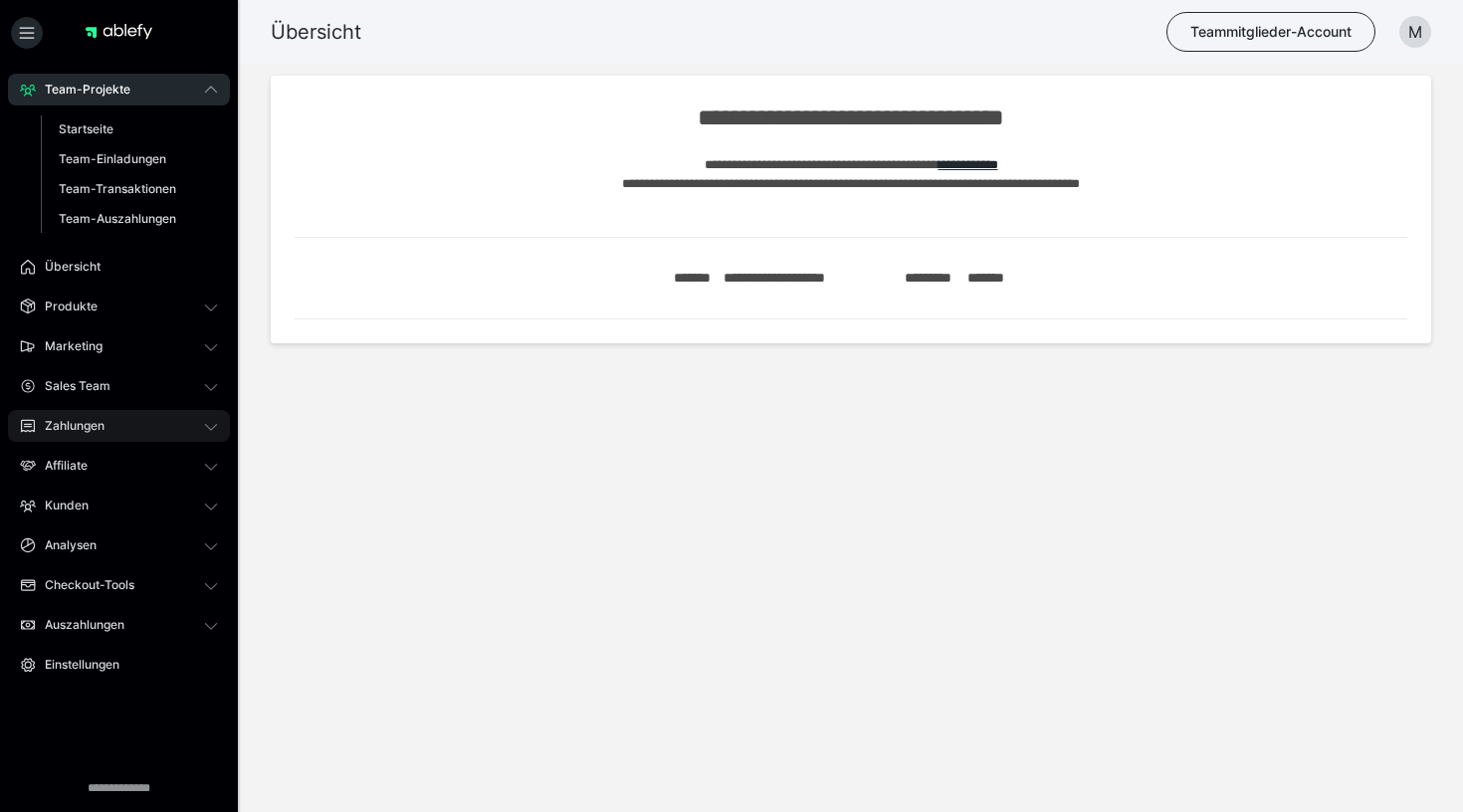 scroll, scrollTop: 0, scrollLeft: 0, axis: both 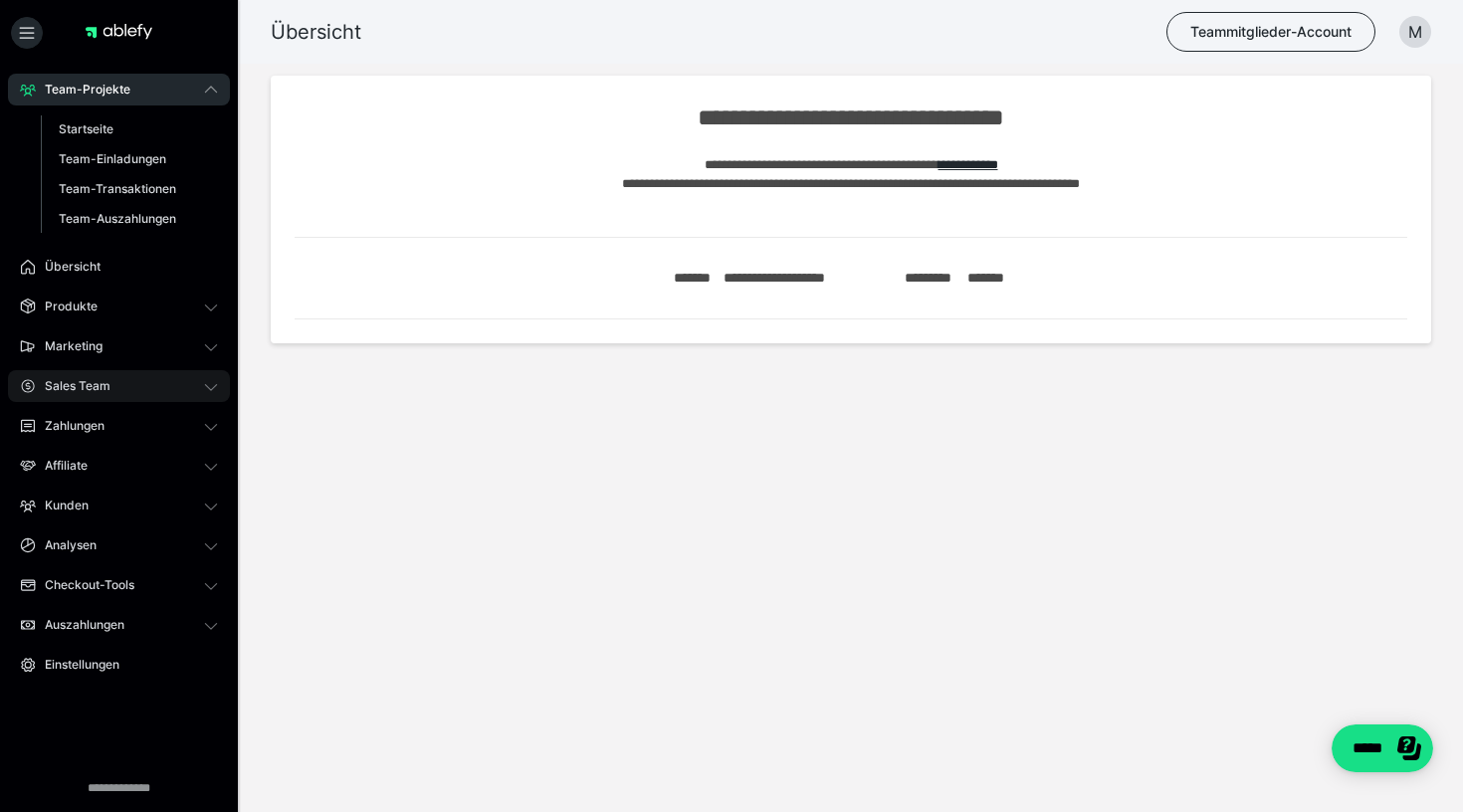 click on "Sales Team" at bounding box center (71, 386) 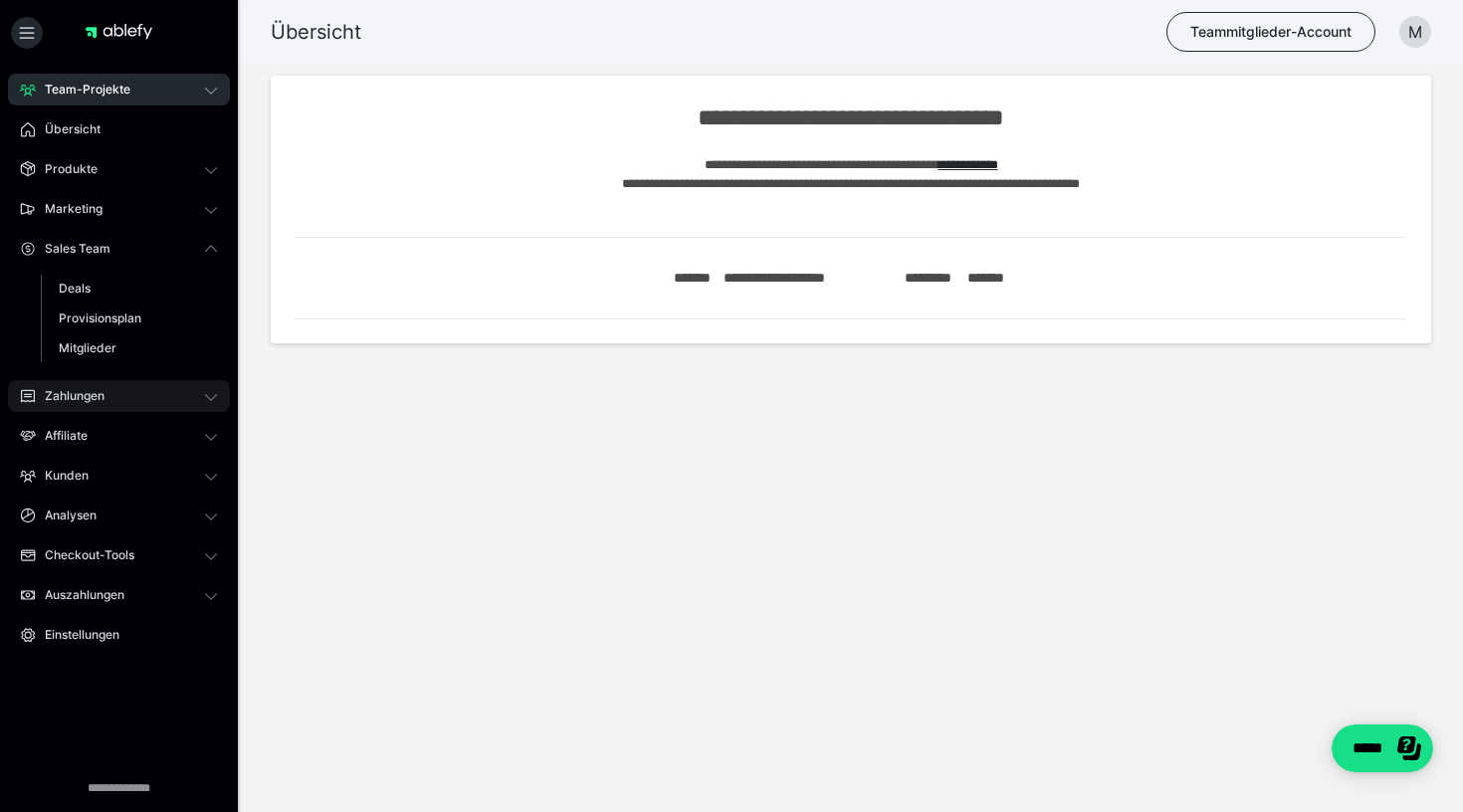 click on "Zahlungen" at bounding box center (118, 396) 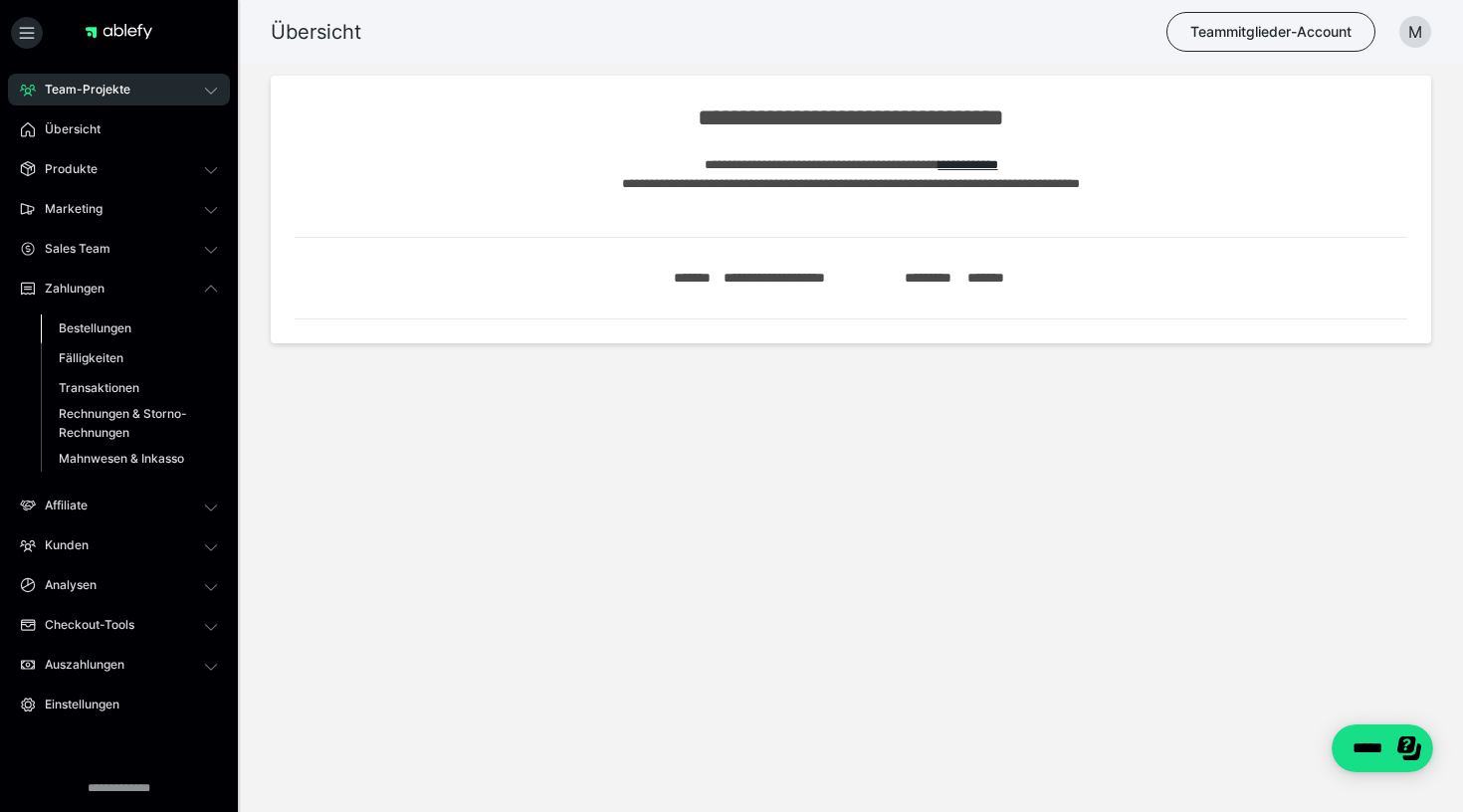 click on "Bestellungen" at bounding box center (95, 327) 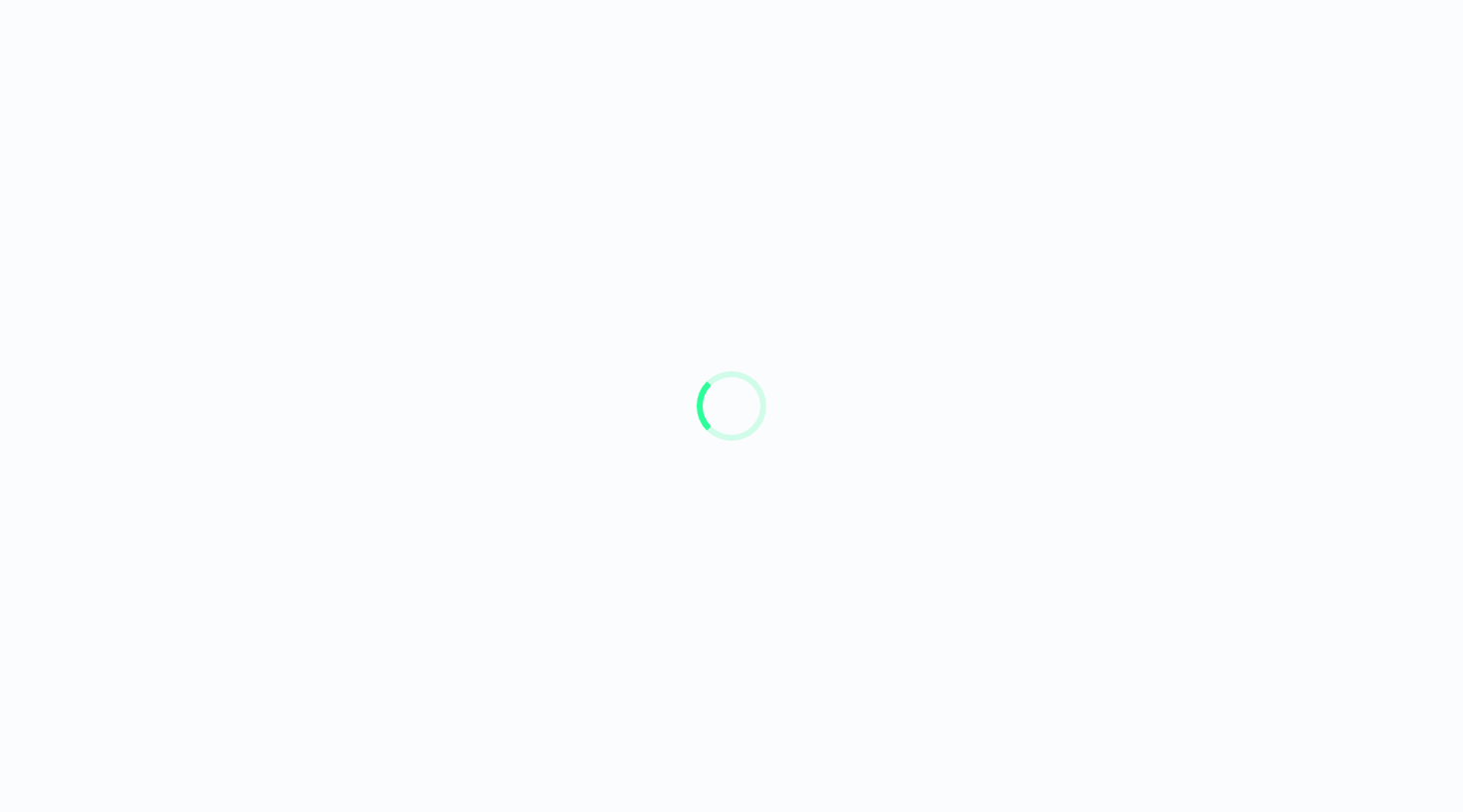 scroll, scrollTop: 0, scrollLeft: 0, axis: both 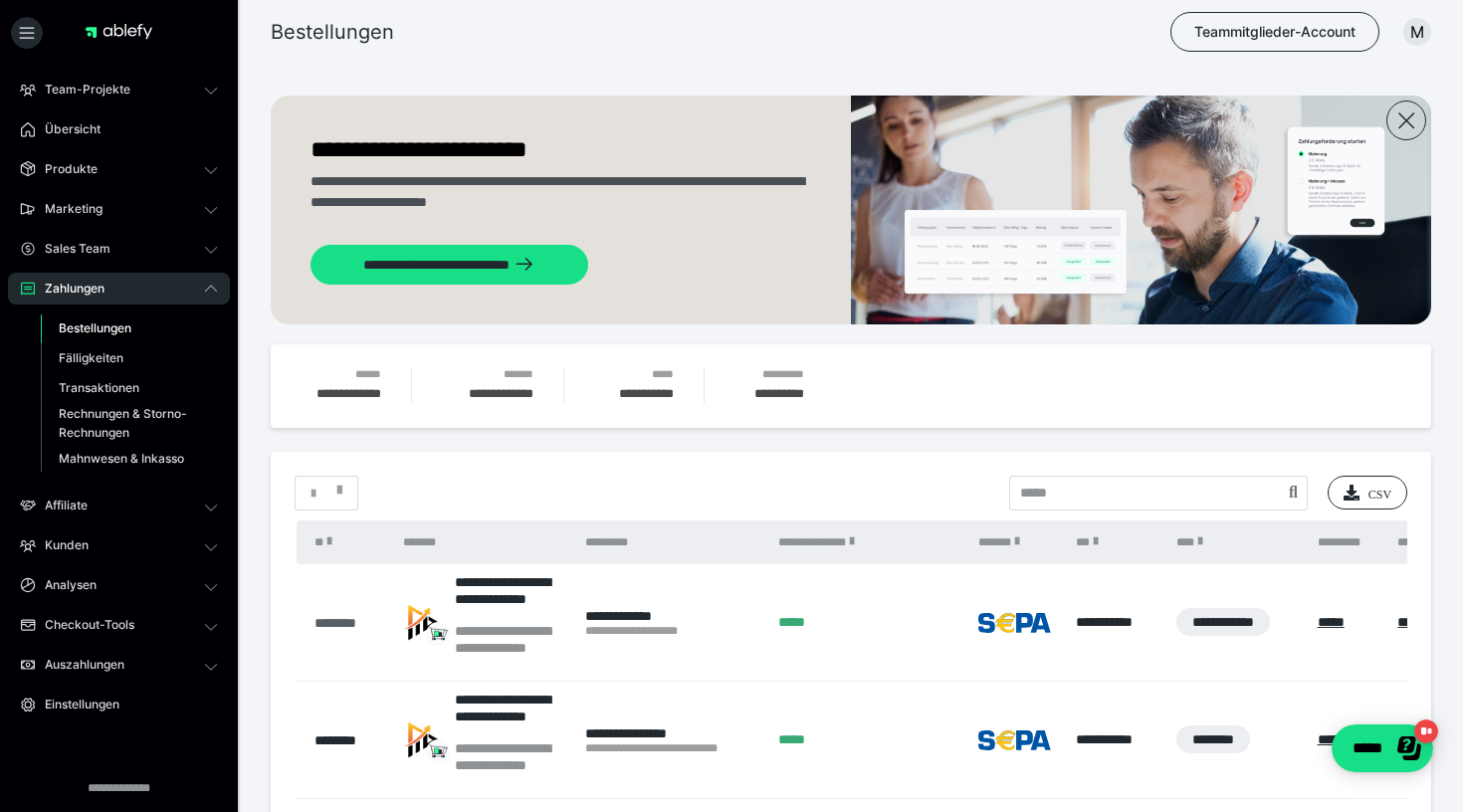 click on "********" at bounding box center [348, 623] 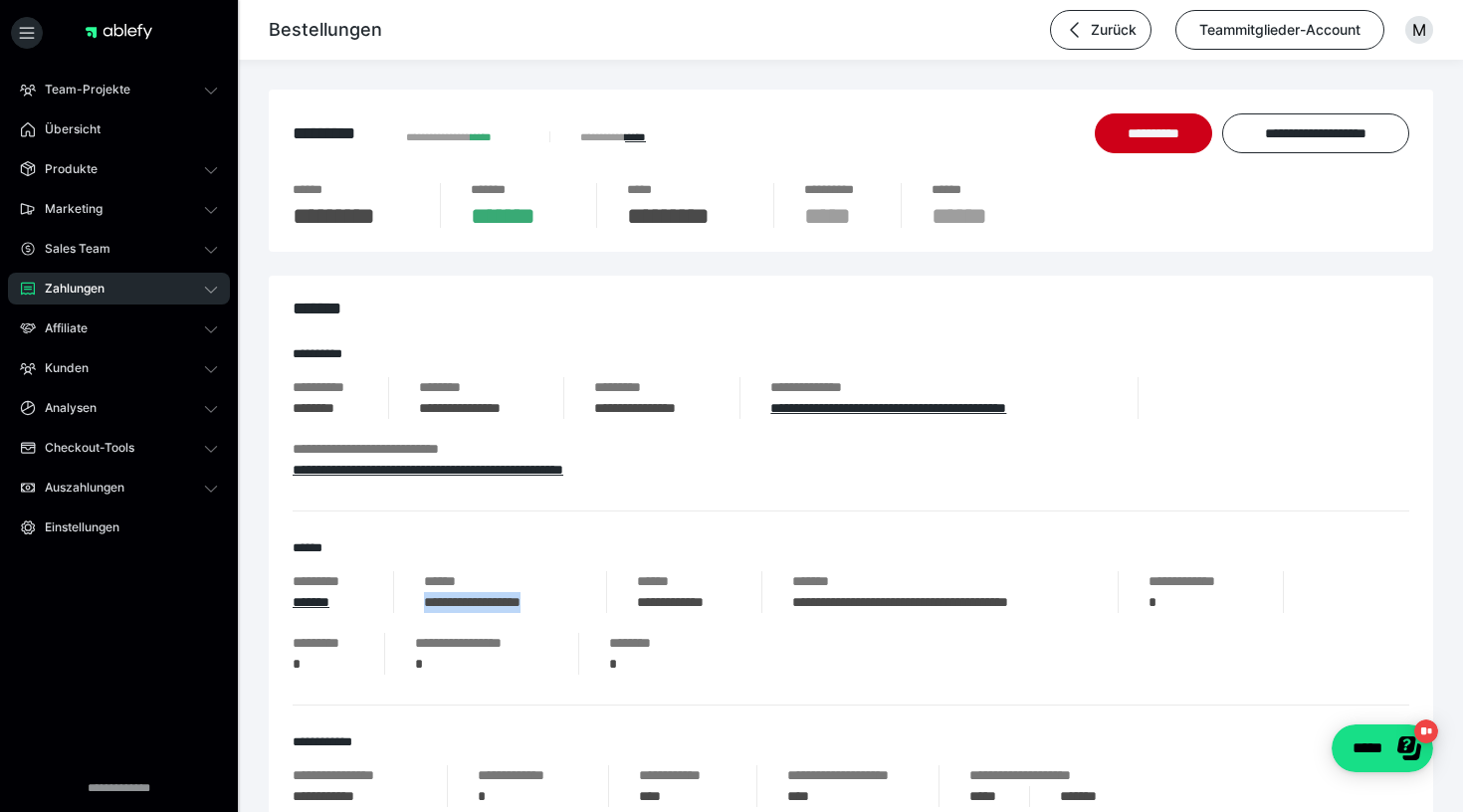drag, startPoint x: 577, startPoint y: 603, endPoint x: 424, endPoint y: 604, distance: 153.00327 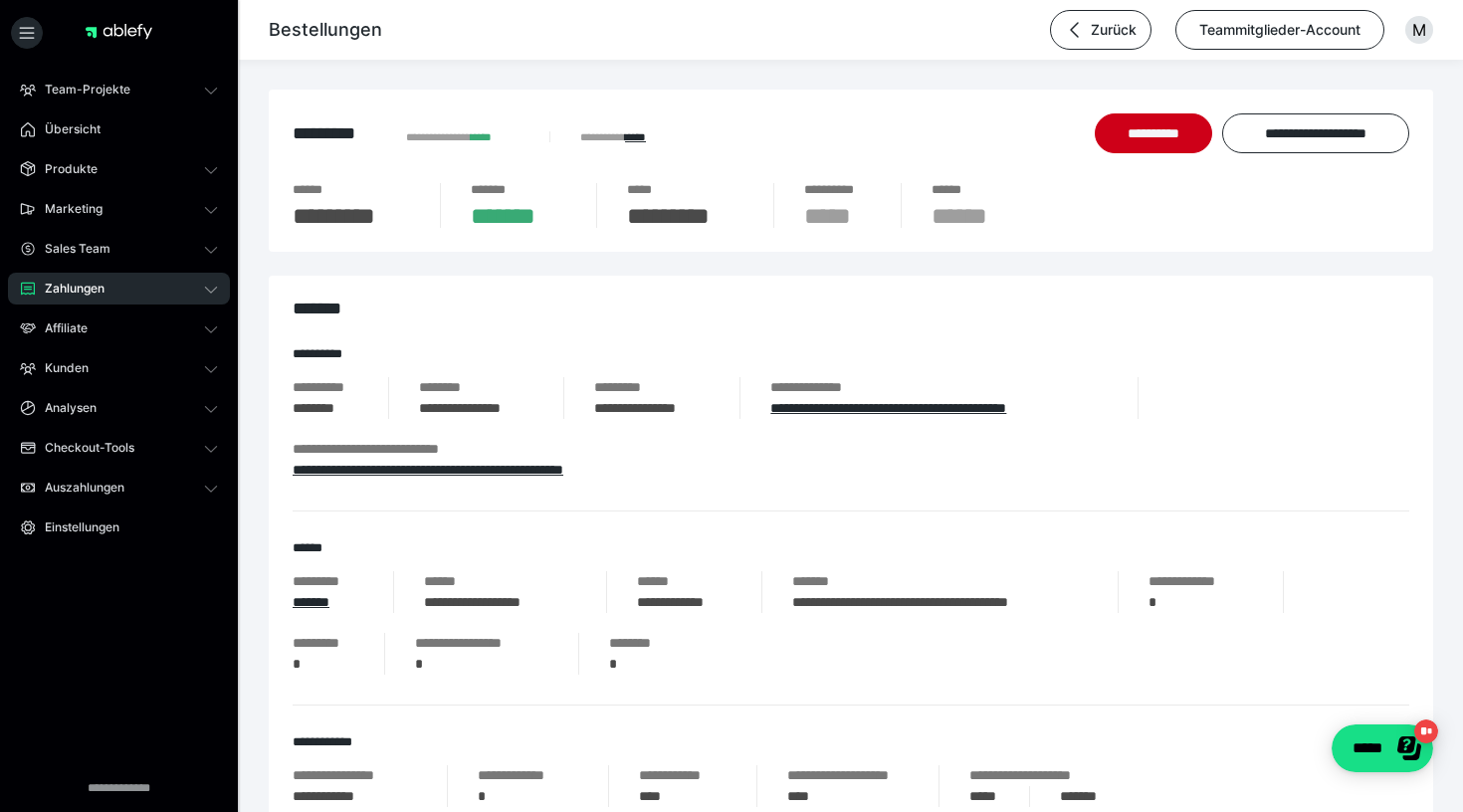 click on "*******" at bounding box center [851, 308] 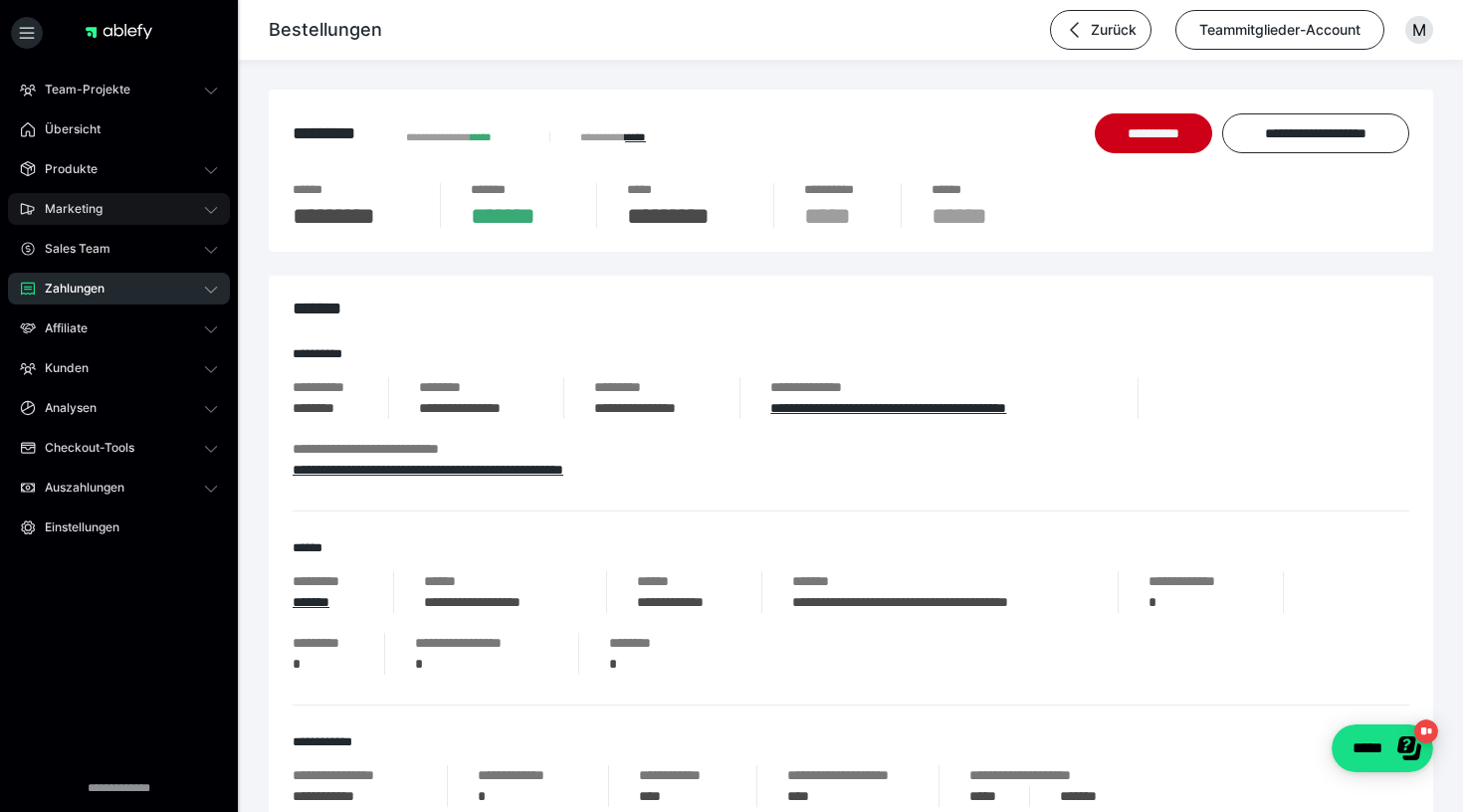 click on "Marketing" at bounding box center [118, 209] 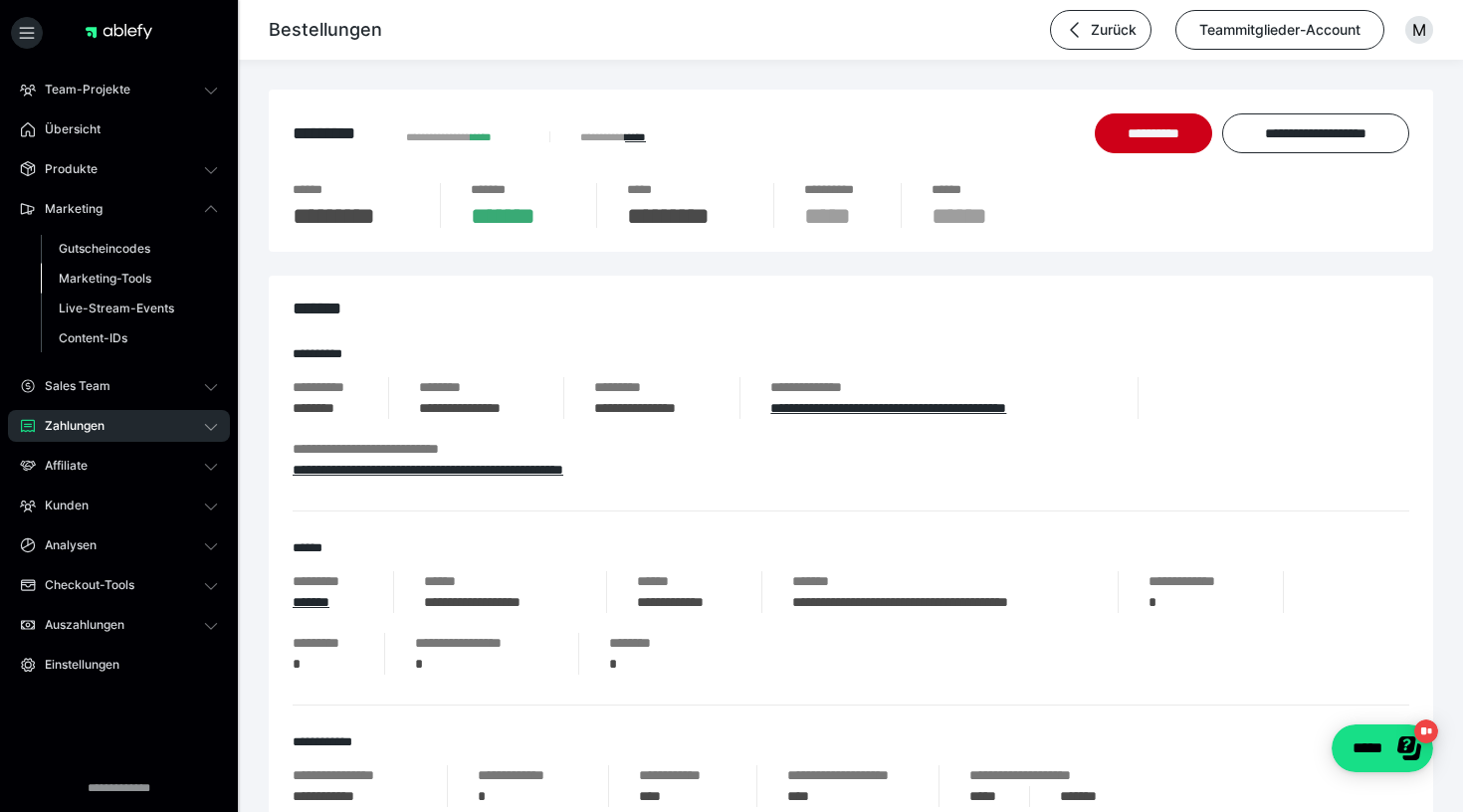 click on "Marketing-Tools" at bounding box center [104, 278] 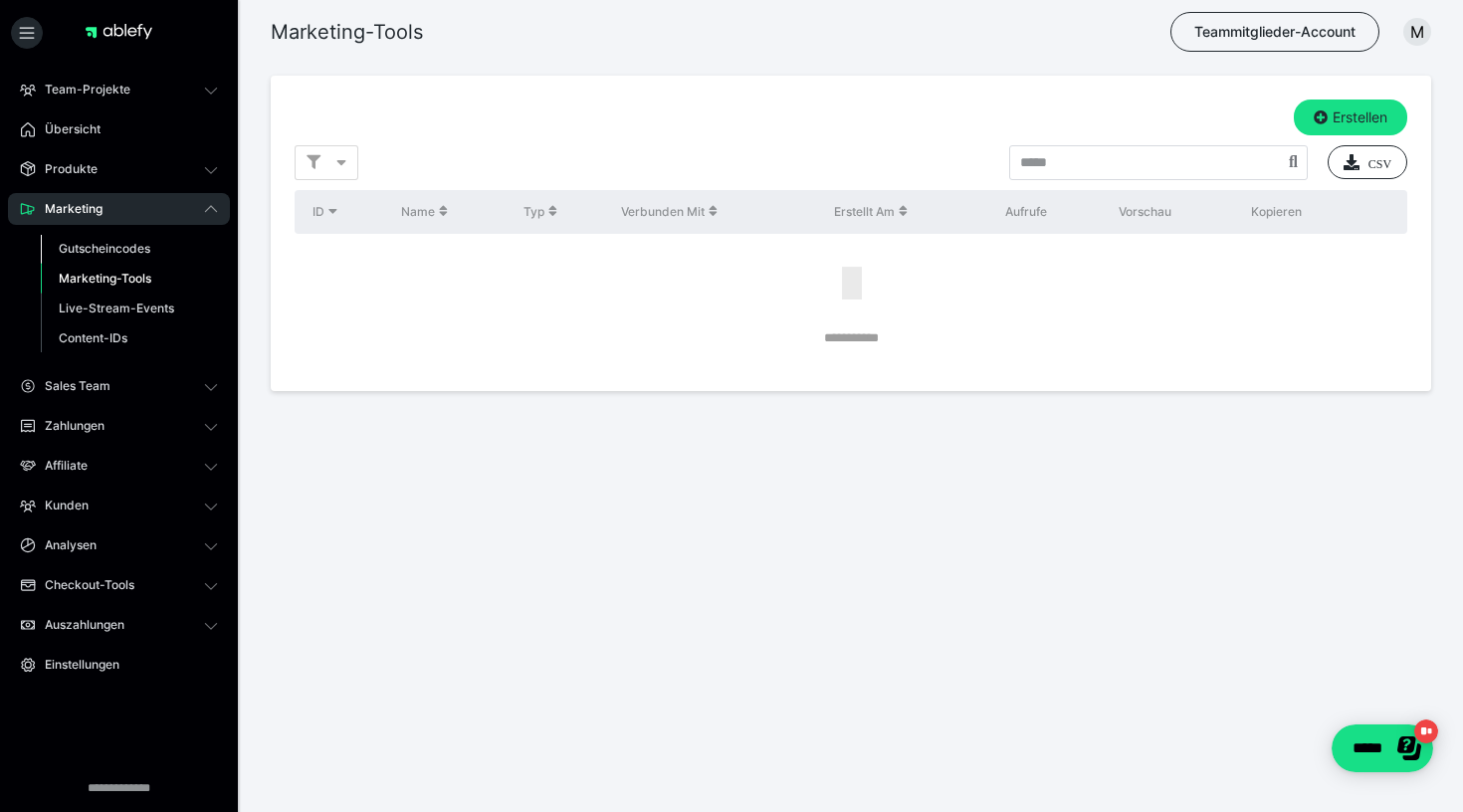 click on "Gutscheincodes" at bounding box center (104, 248) 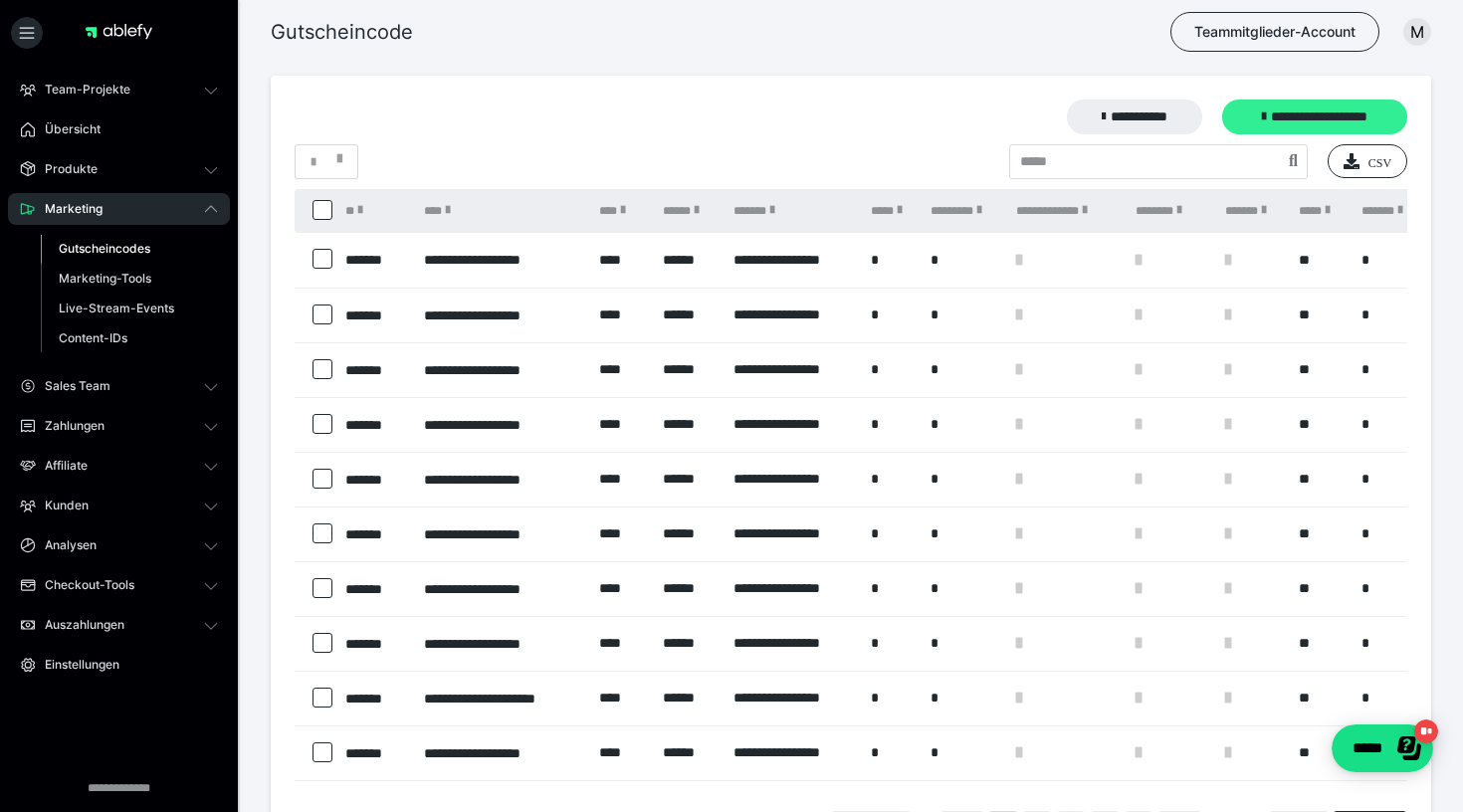 click on "**********" at bounding box center [1315, 116] 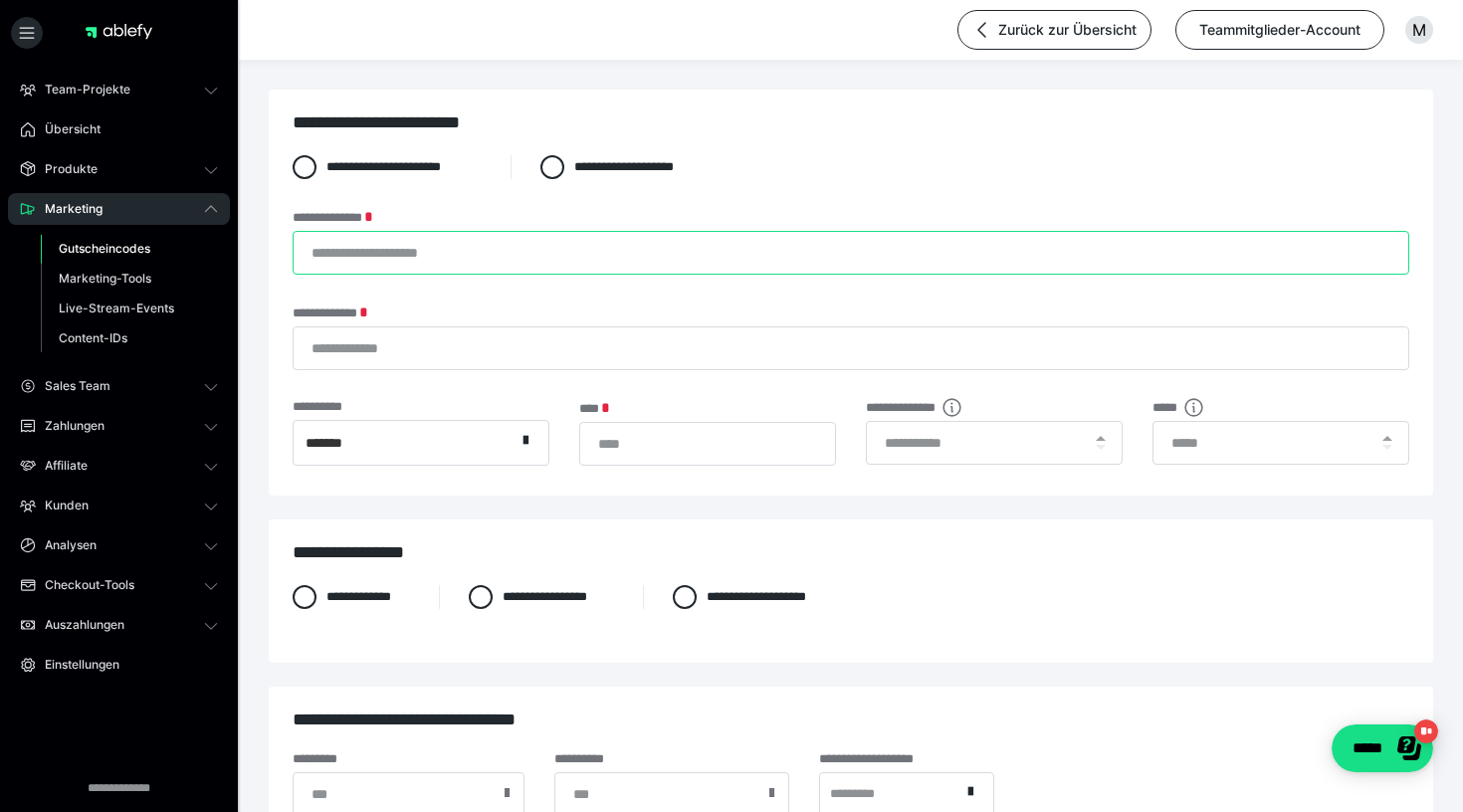 click on "**********" at bounding box center (851, 253) 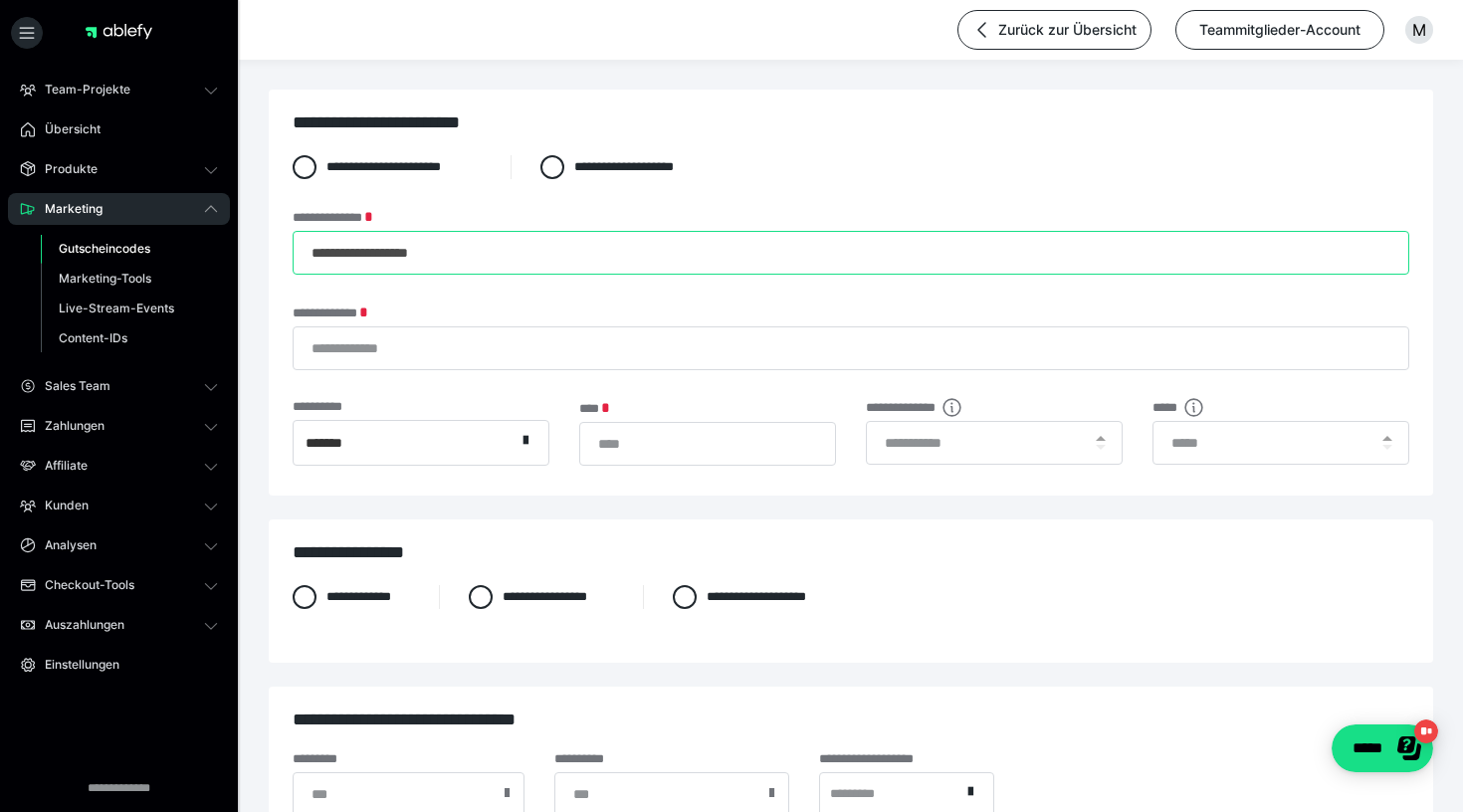 type on "**********" 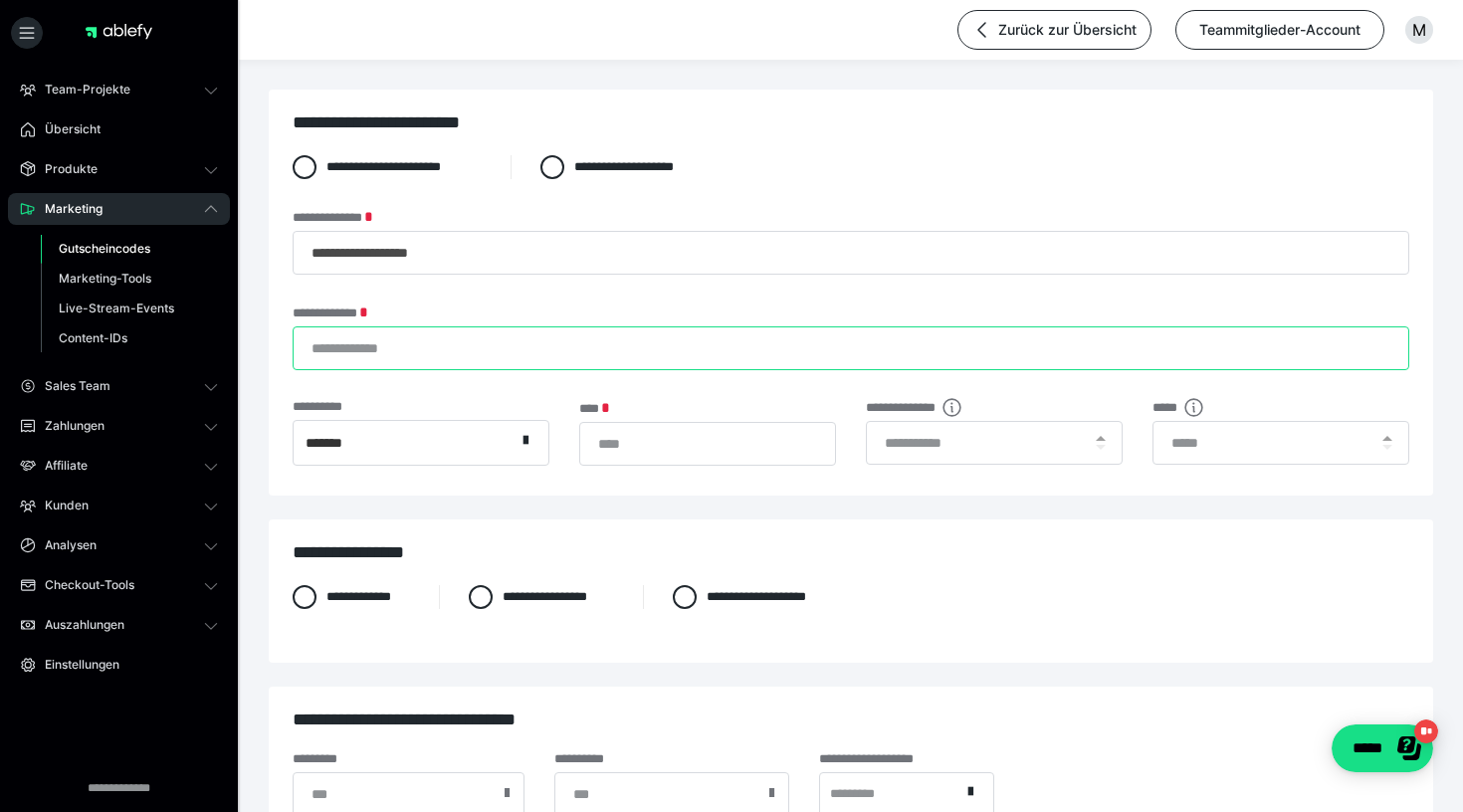 click on "**********" at bounding box center [851, 348] 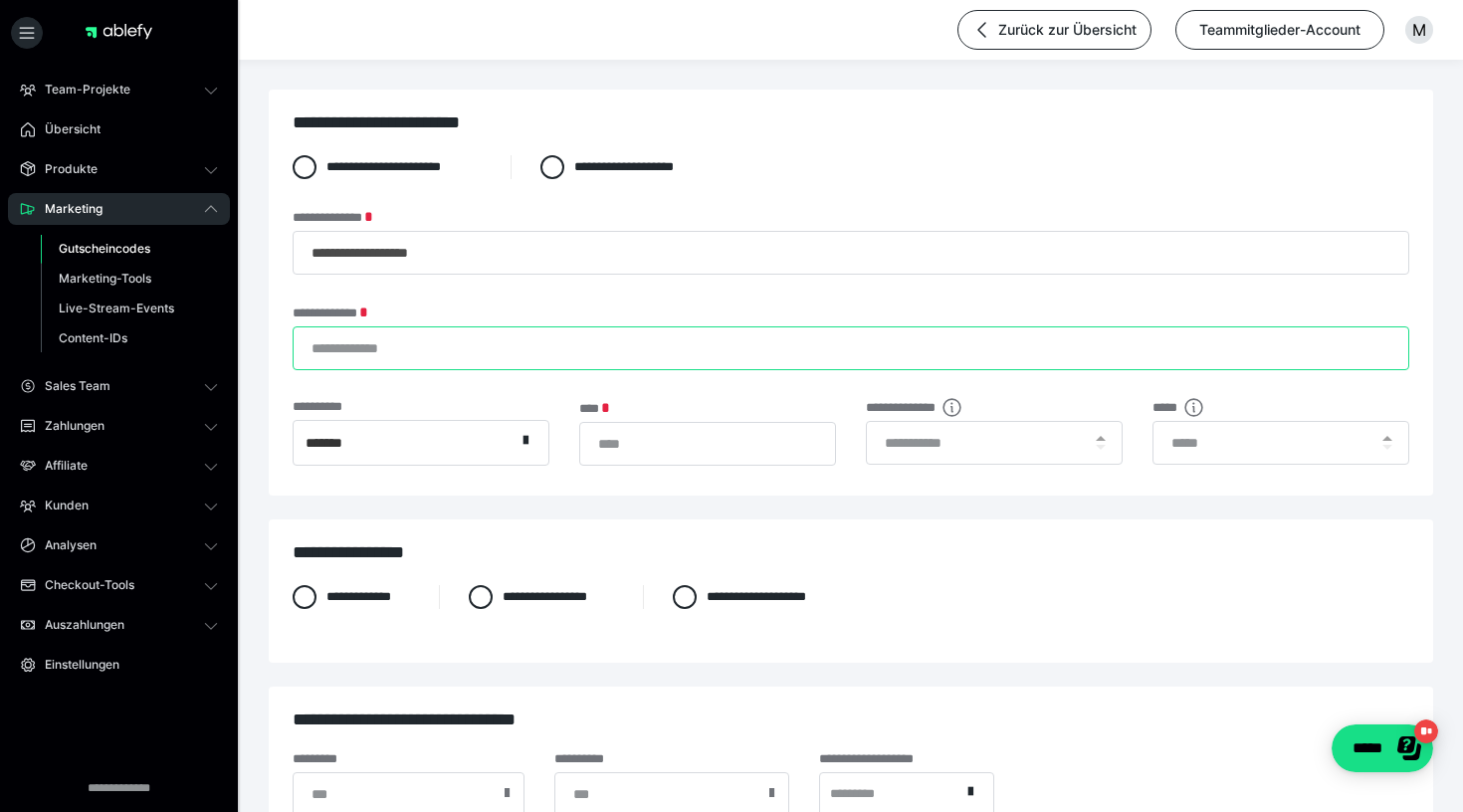 click on "**********" at bounding box center [851, 348] 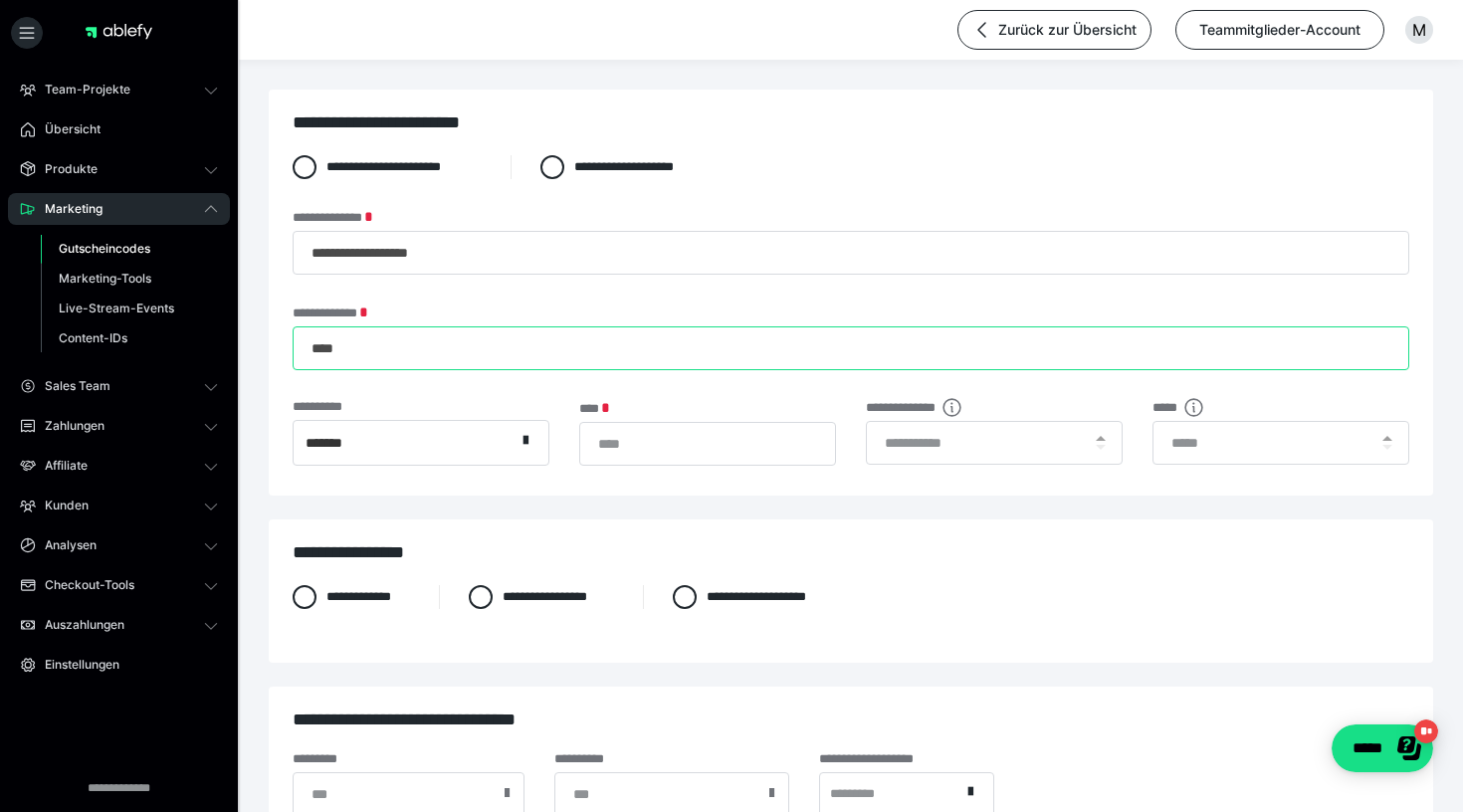 type on "****" 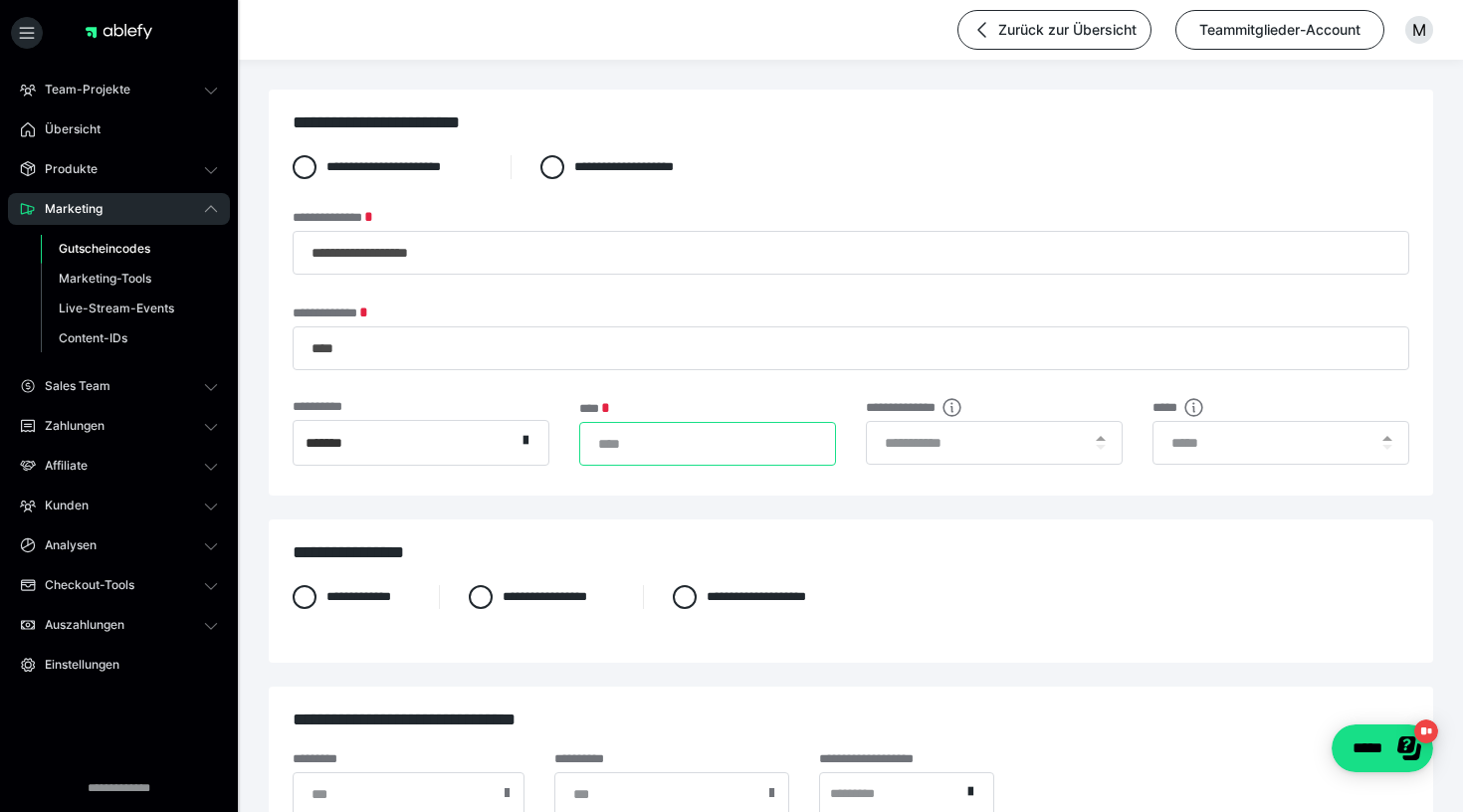click on "*" at bounding box center [708, 444] 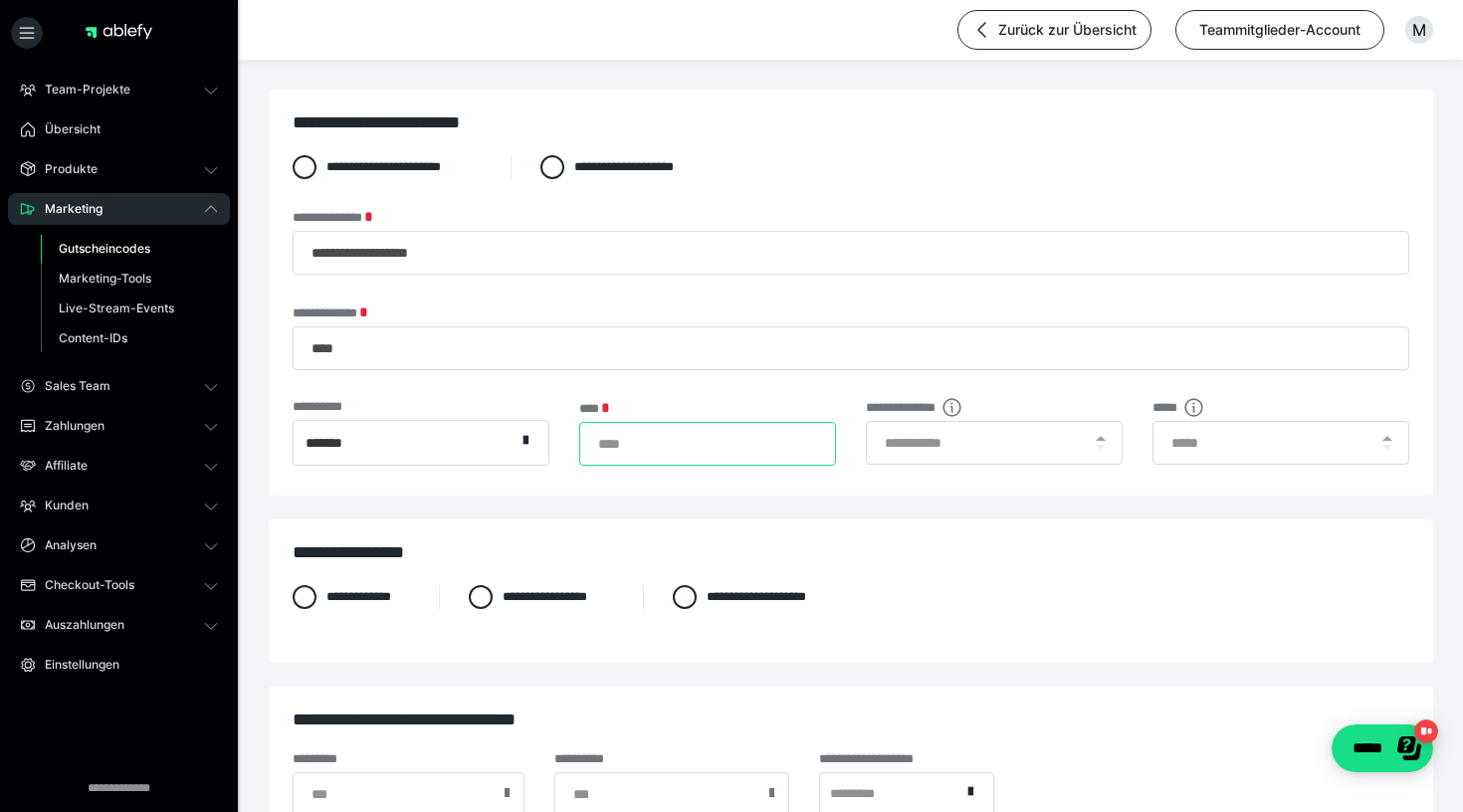 type on "***" 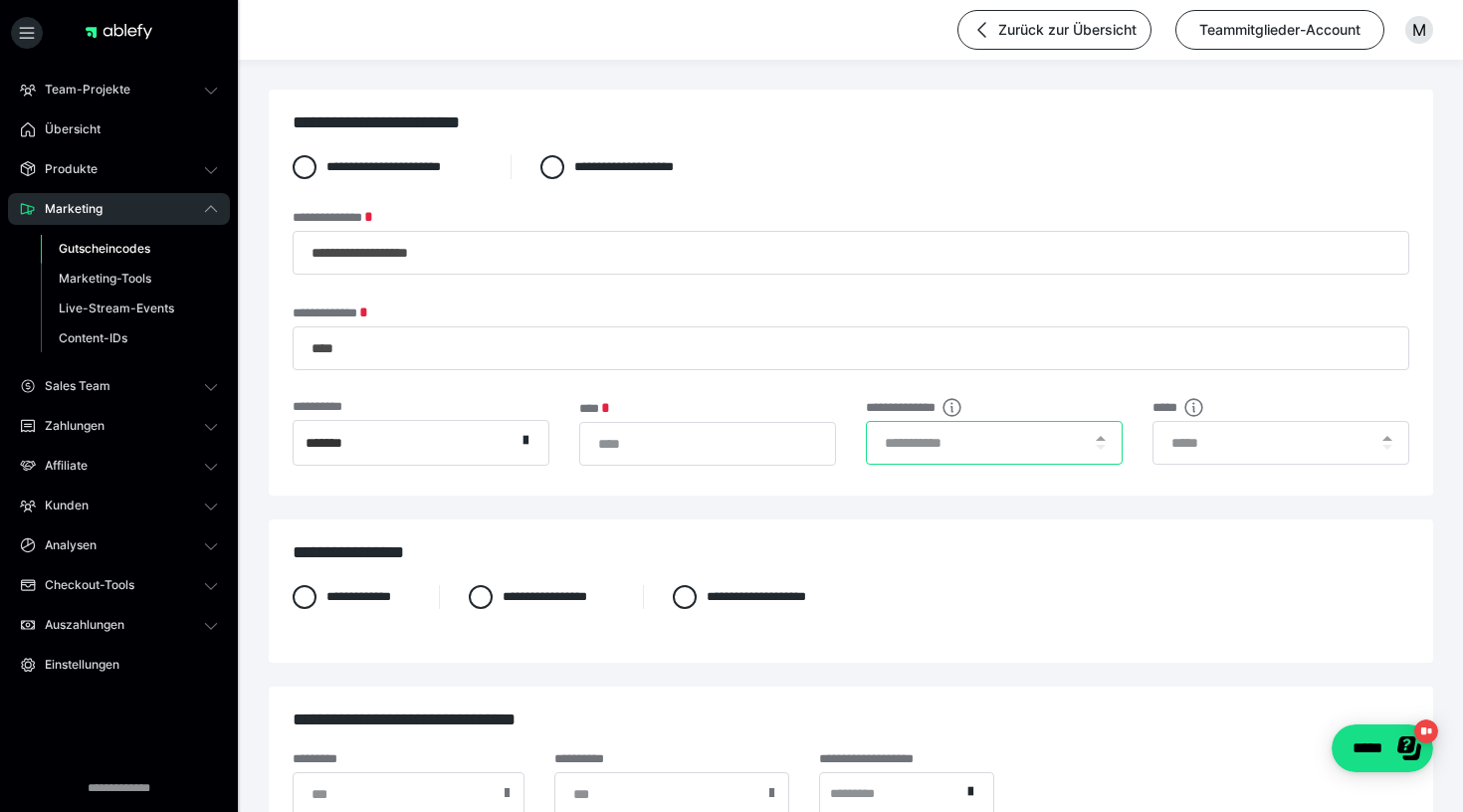 click at bounding box center (994, 443) 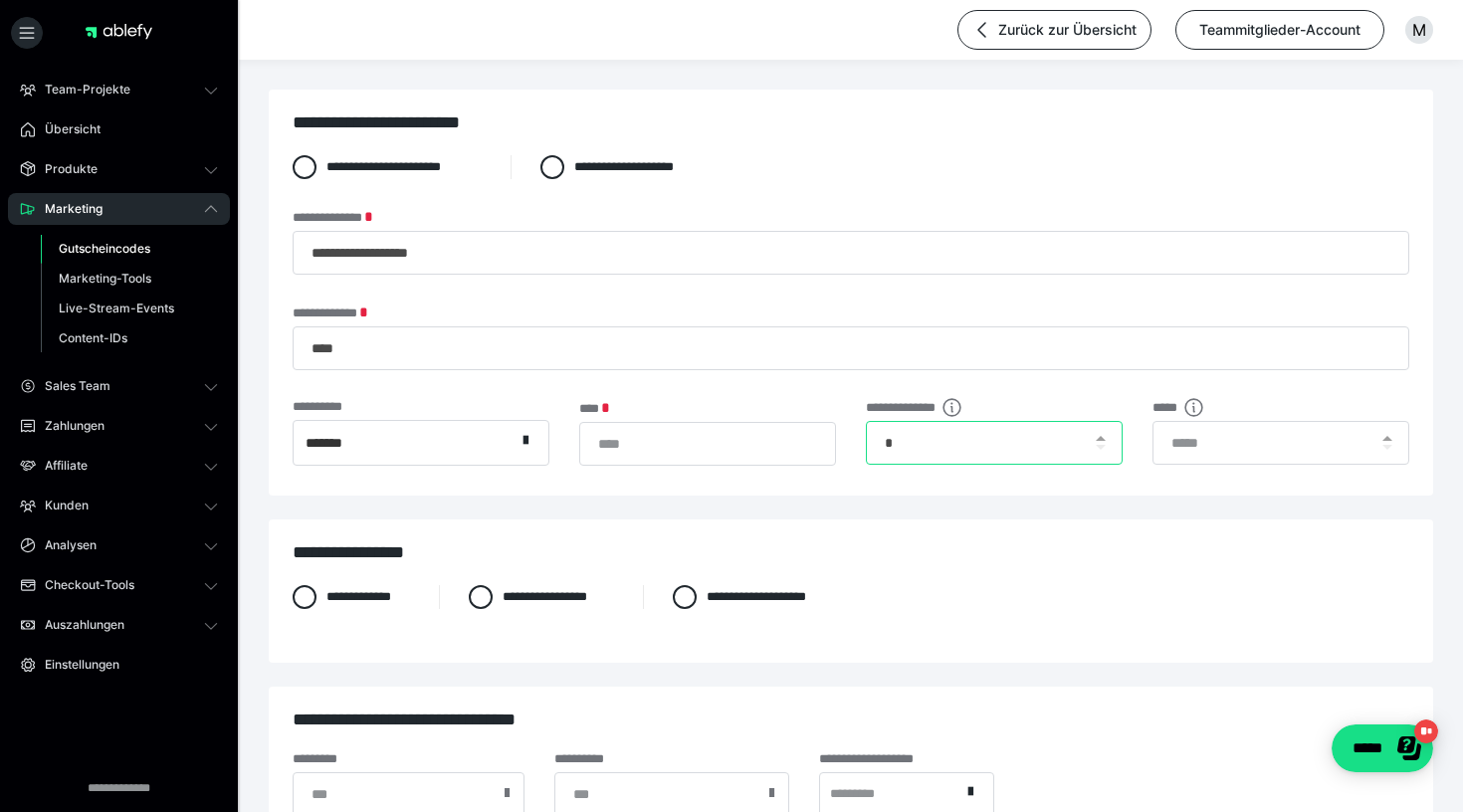type on "*" 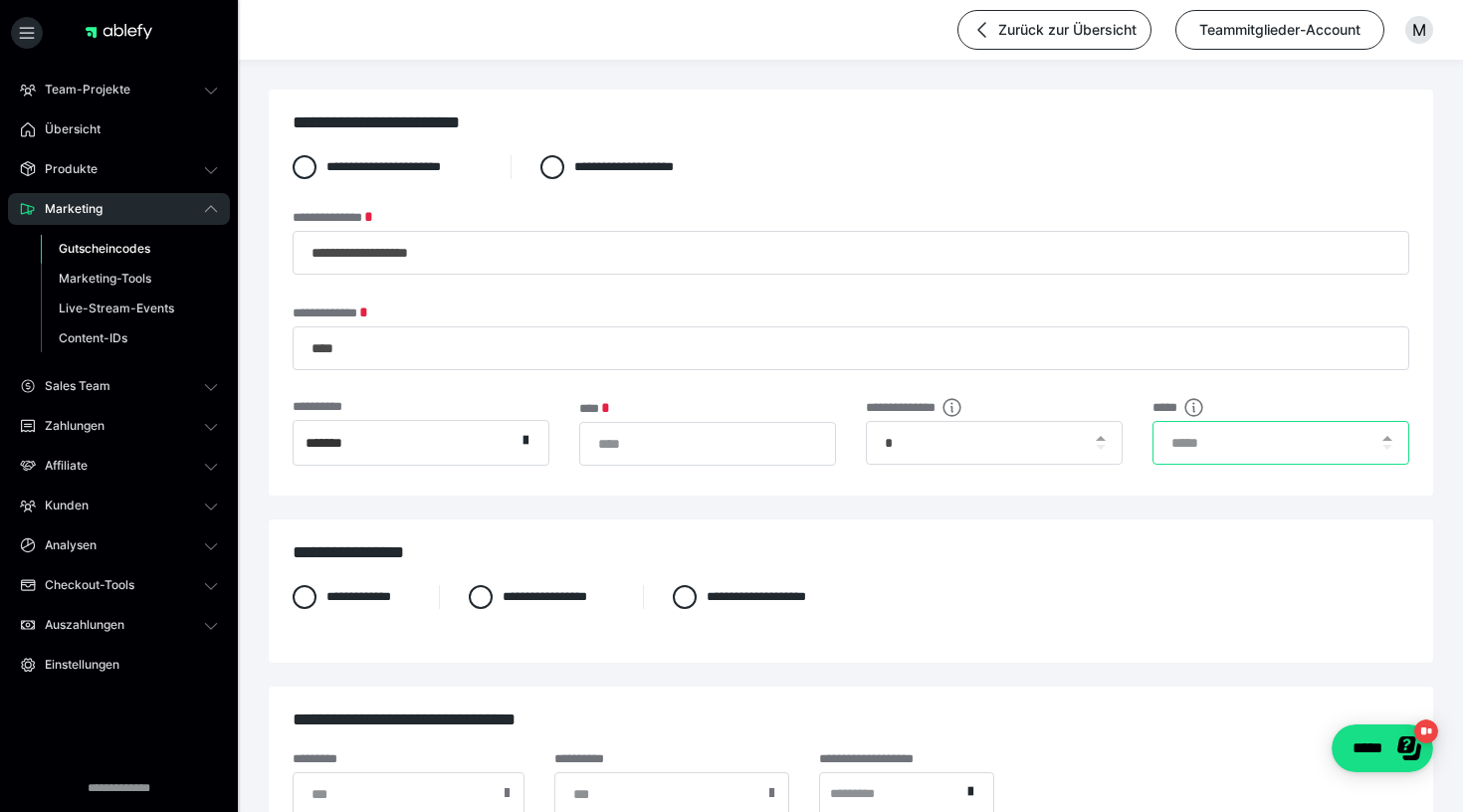 click at bounding box center [1281, 443] 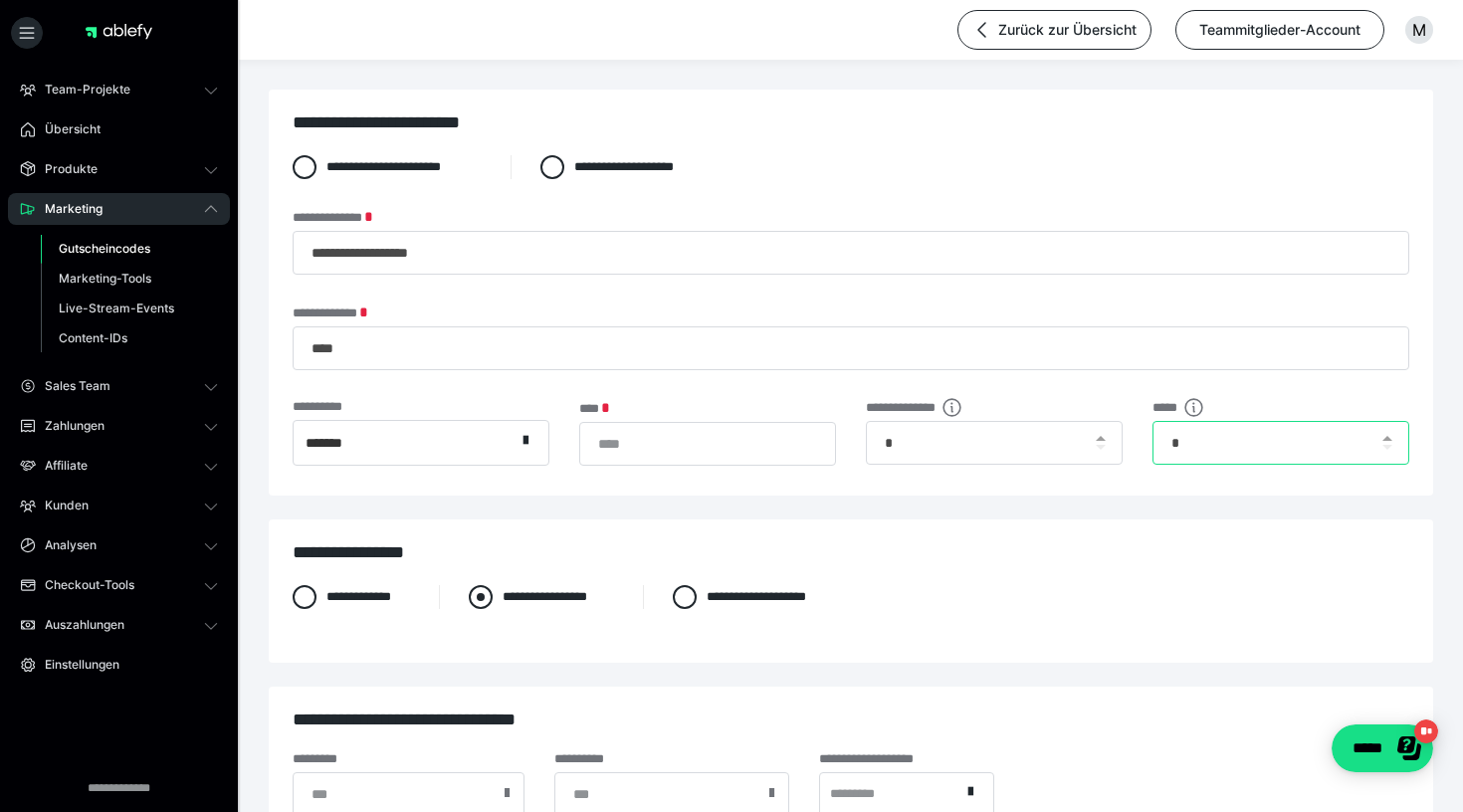 type on "*" 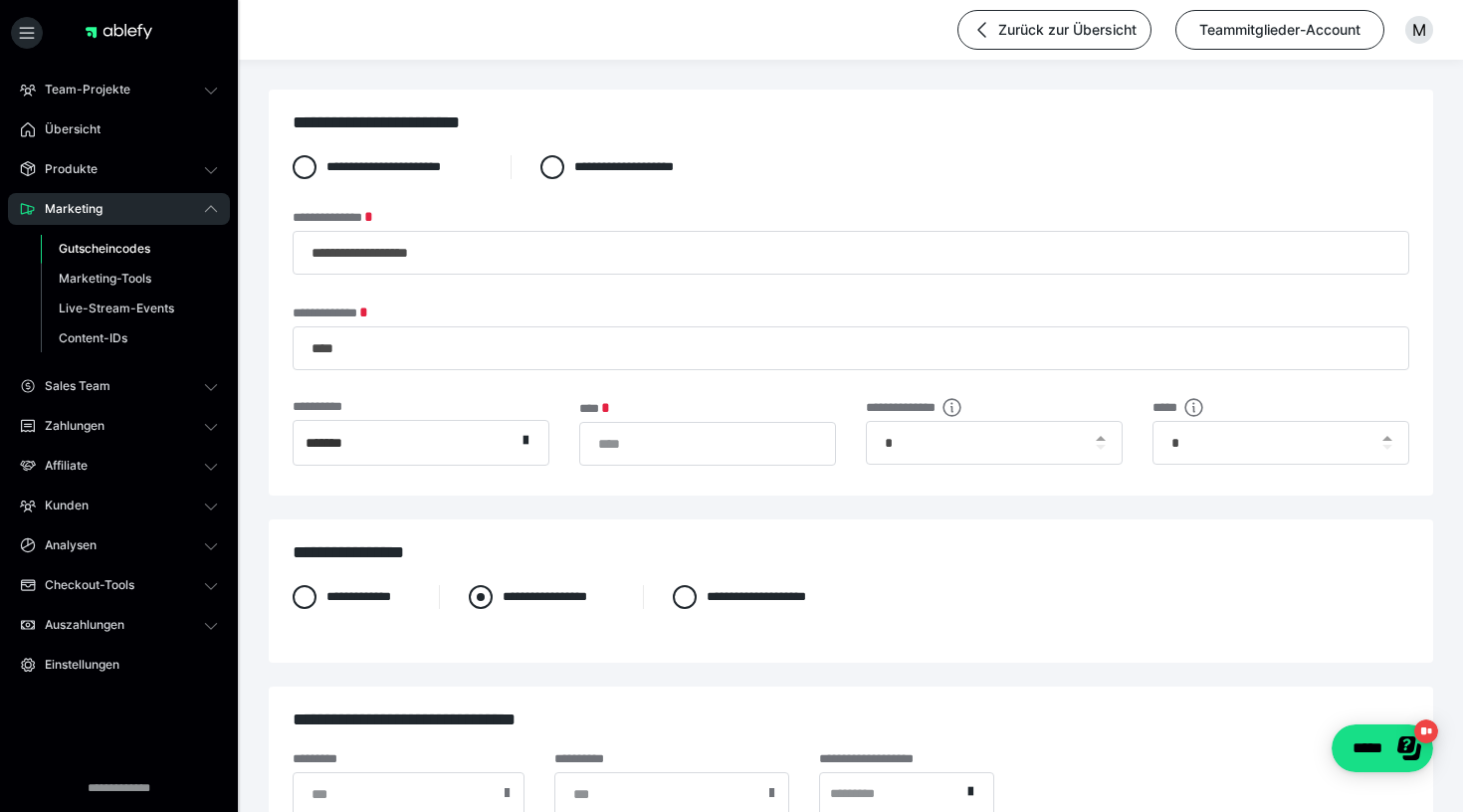click at bounding box center (481, 597) 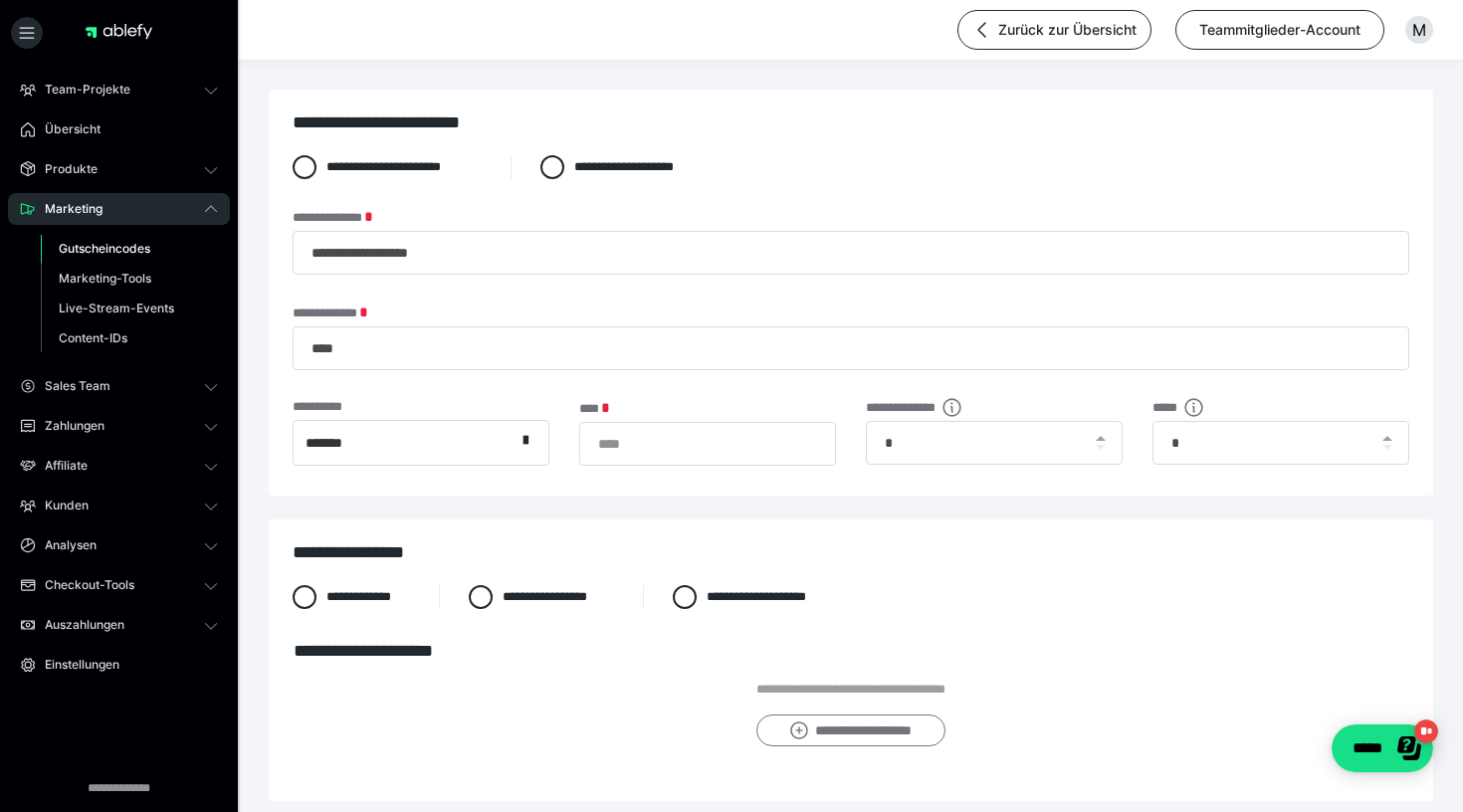 click on "**********" at bounding box center [850, 730] 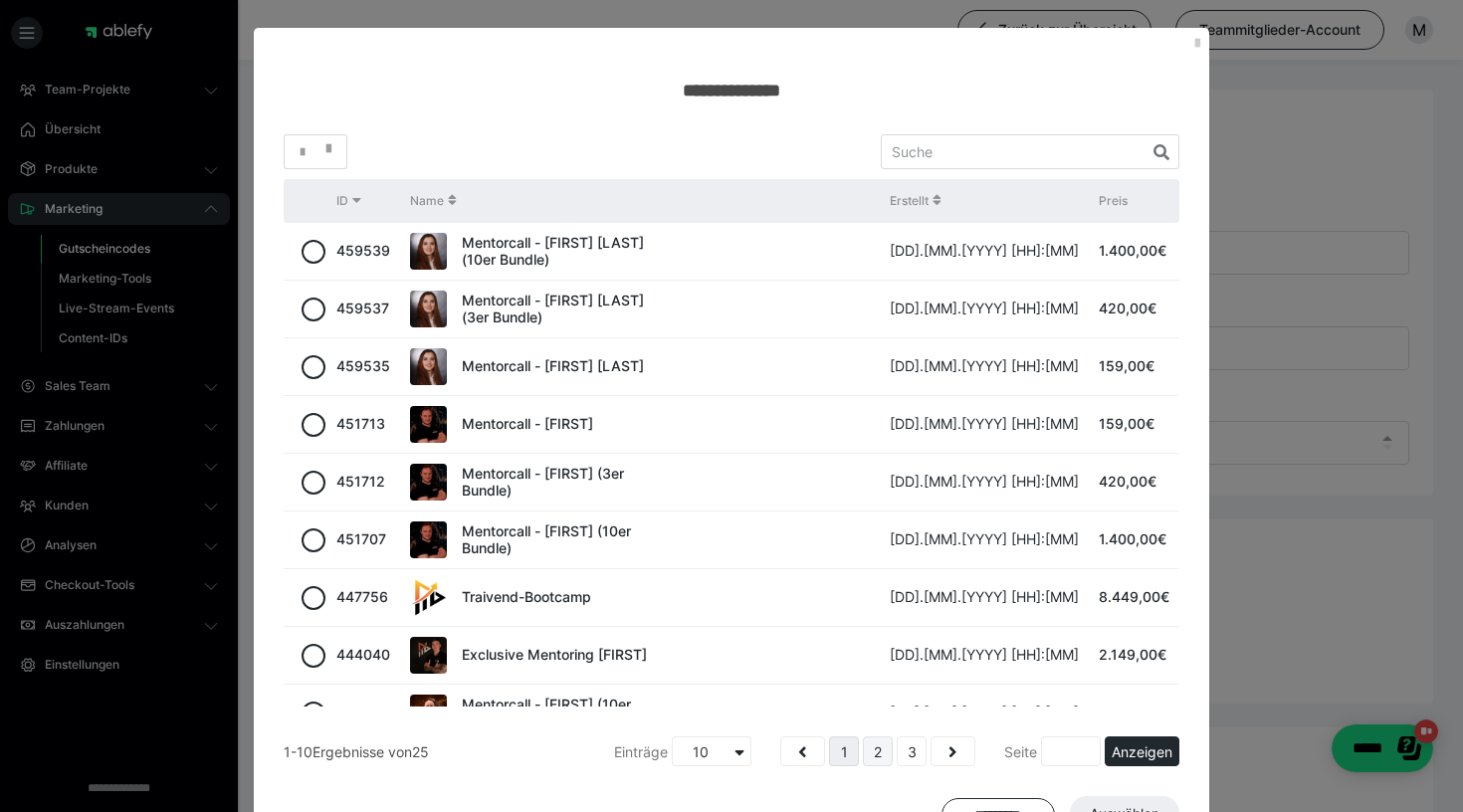 click on "2" at bounding box center [878, 751] 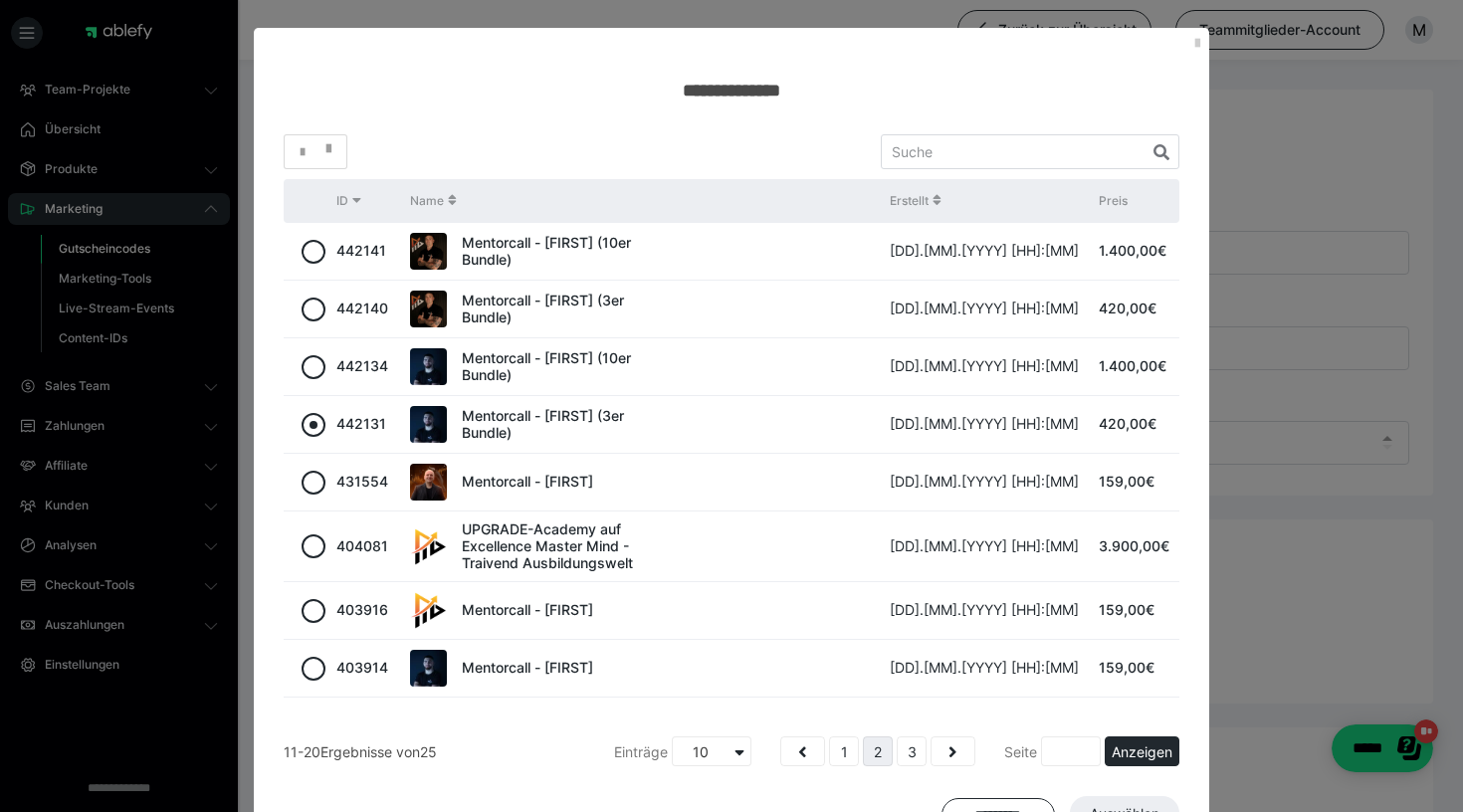 click at bounding box center [314, 425] 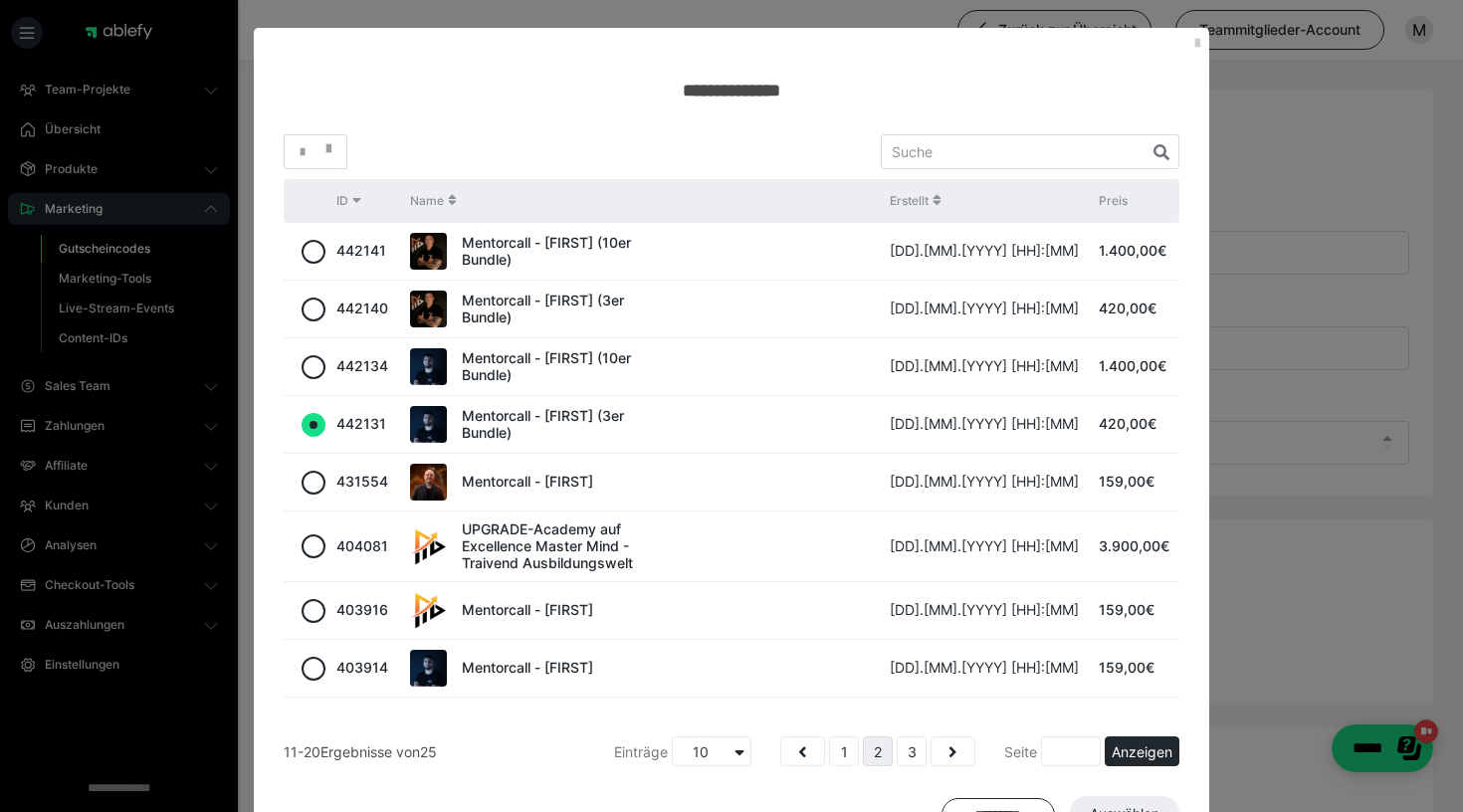 radio on "true" 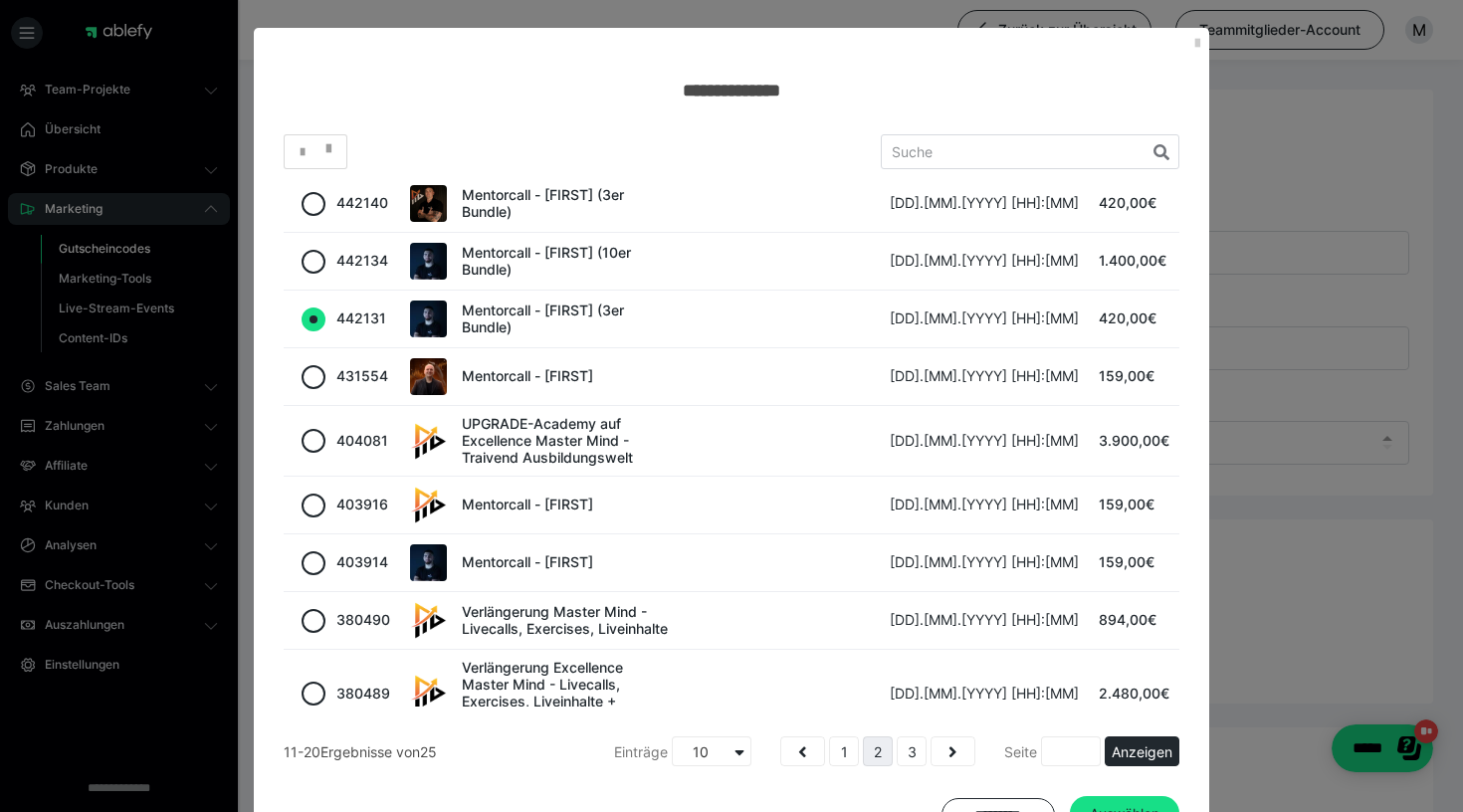 scroll, scrollTop: 104, scrollLeft: 0, axis: vertical 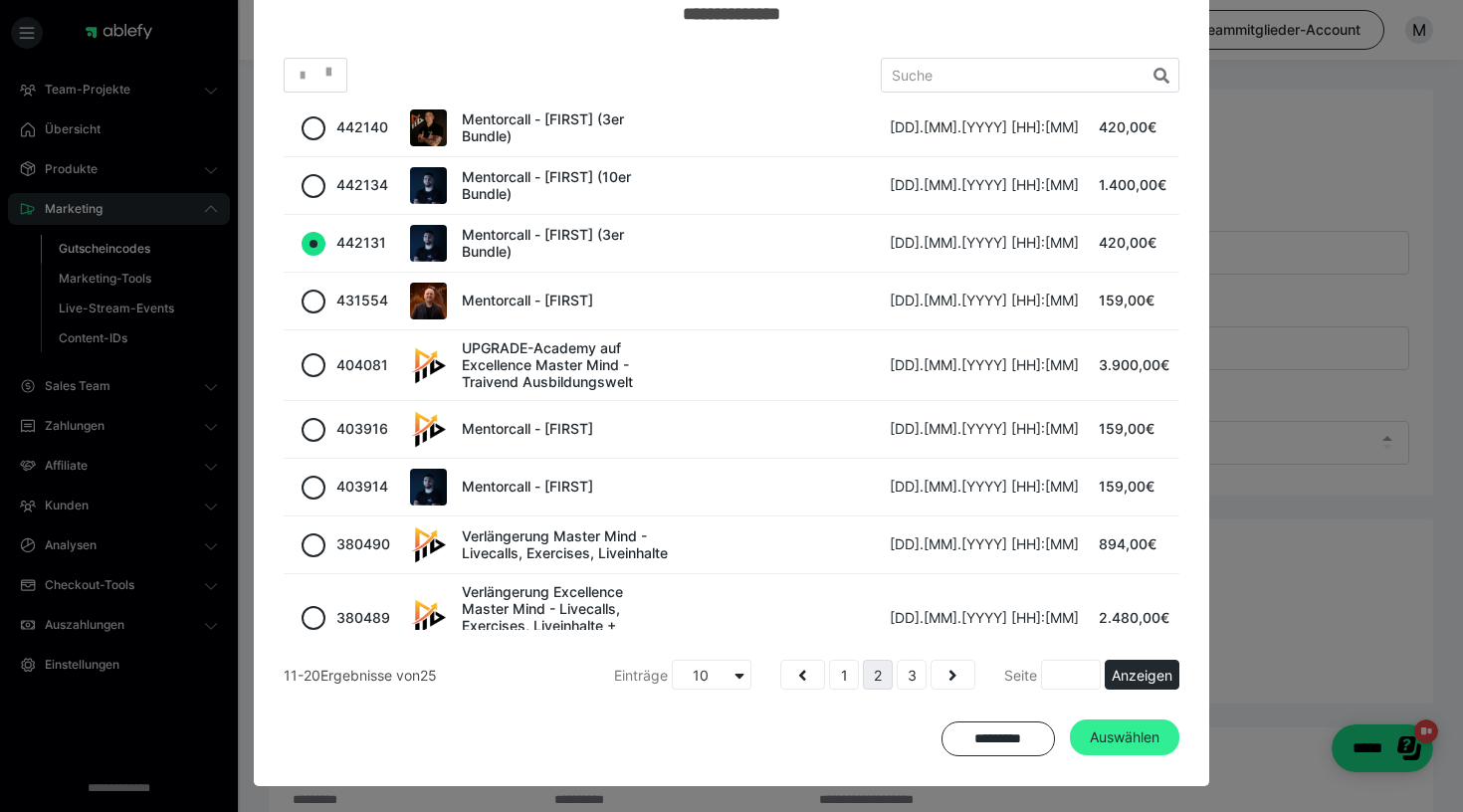 click on "Auswählen" at bounding box center [1125, 737] 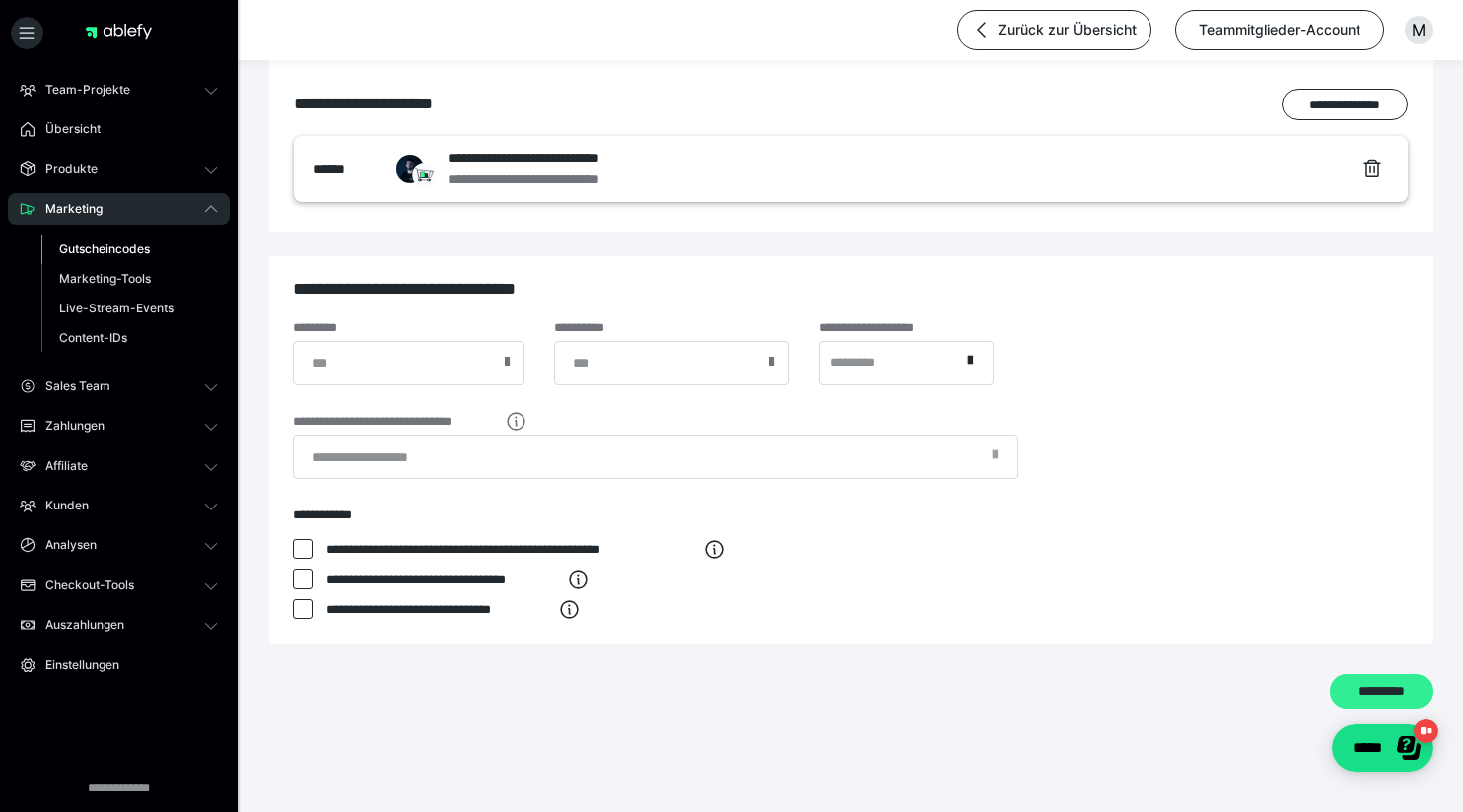 click on "*********" at bounding box center (1381, 691) 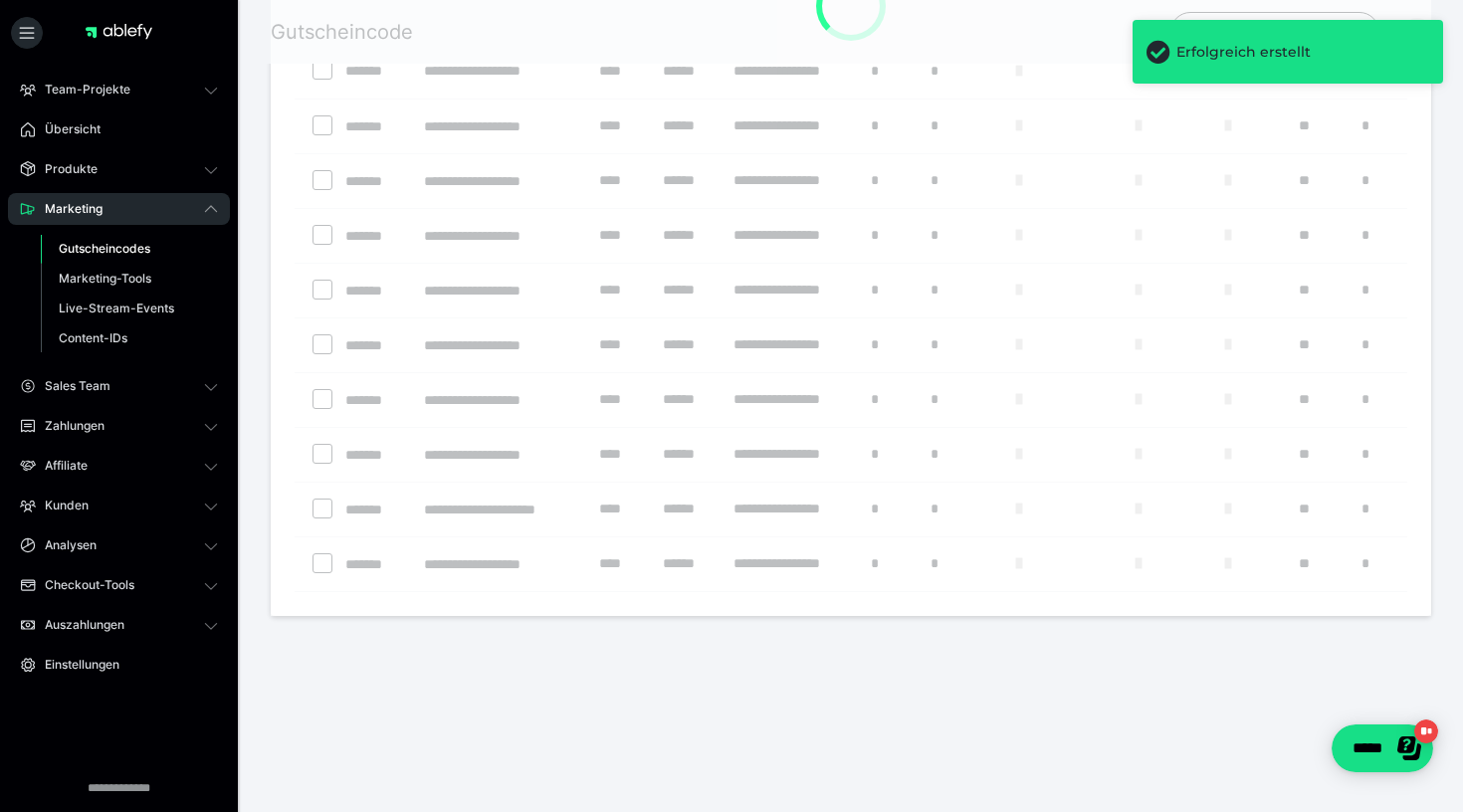 scroll, scrollTop: 0, scrollLeft: 0, axis: both 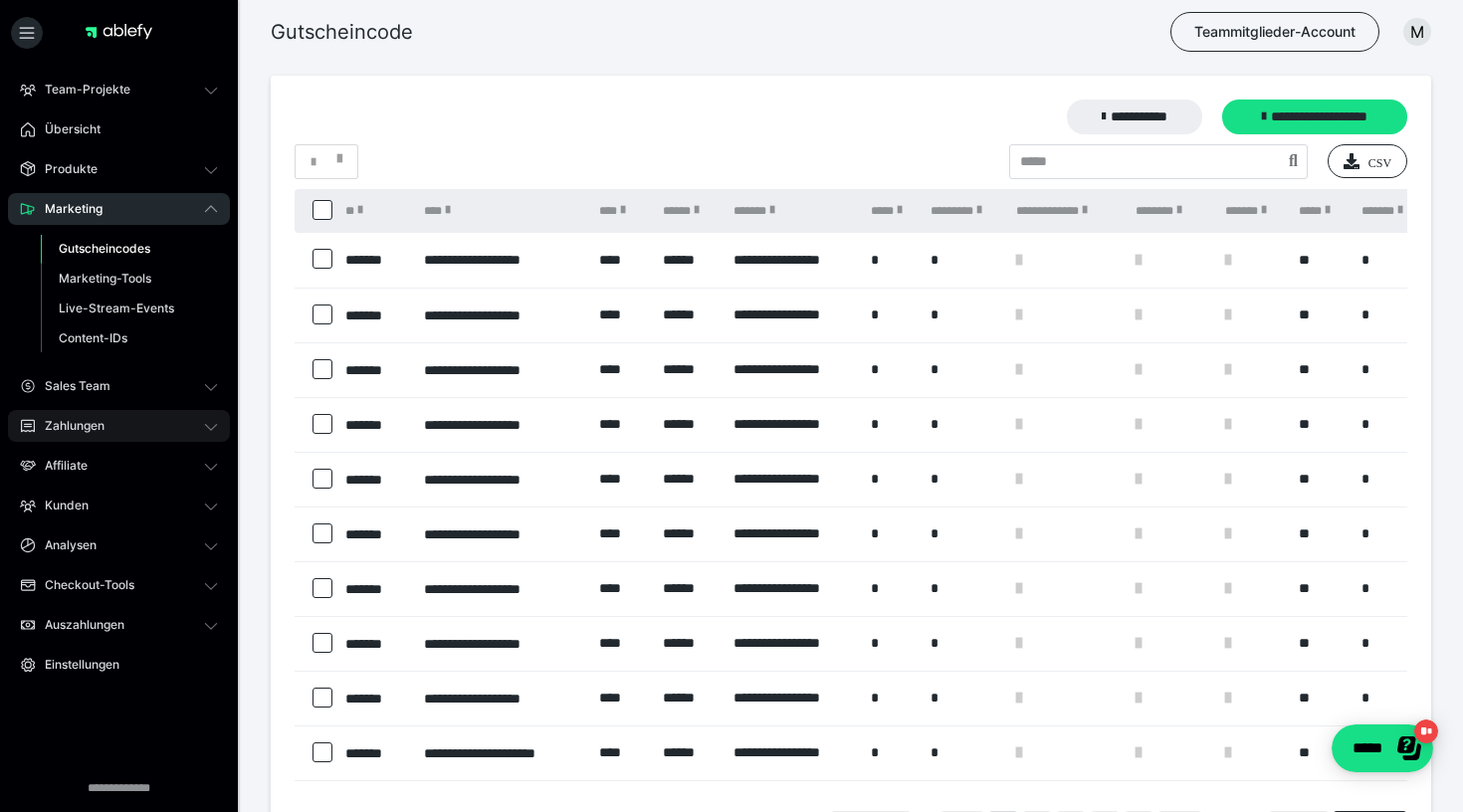 click on "Zahlungen" at bounding box center [118, 426] 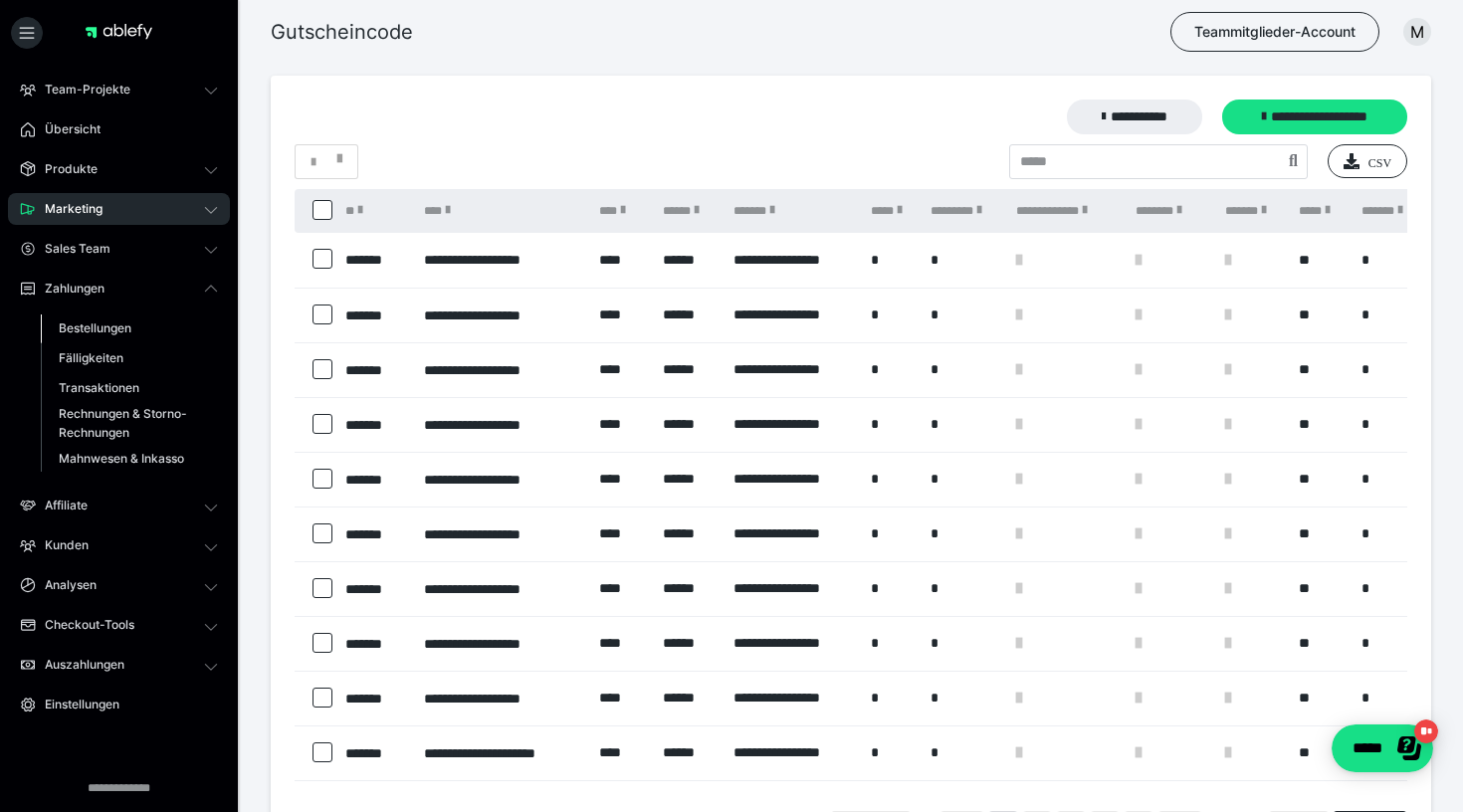 click on "Bestellungen" at bounding box center [95, 327] 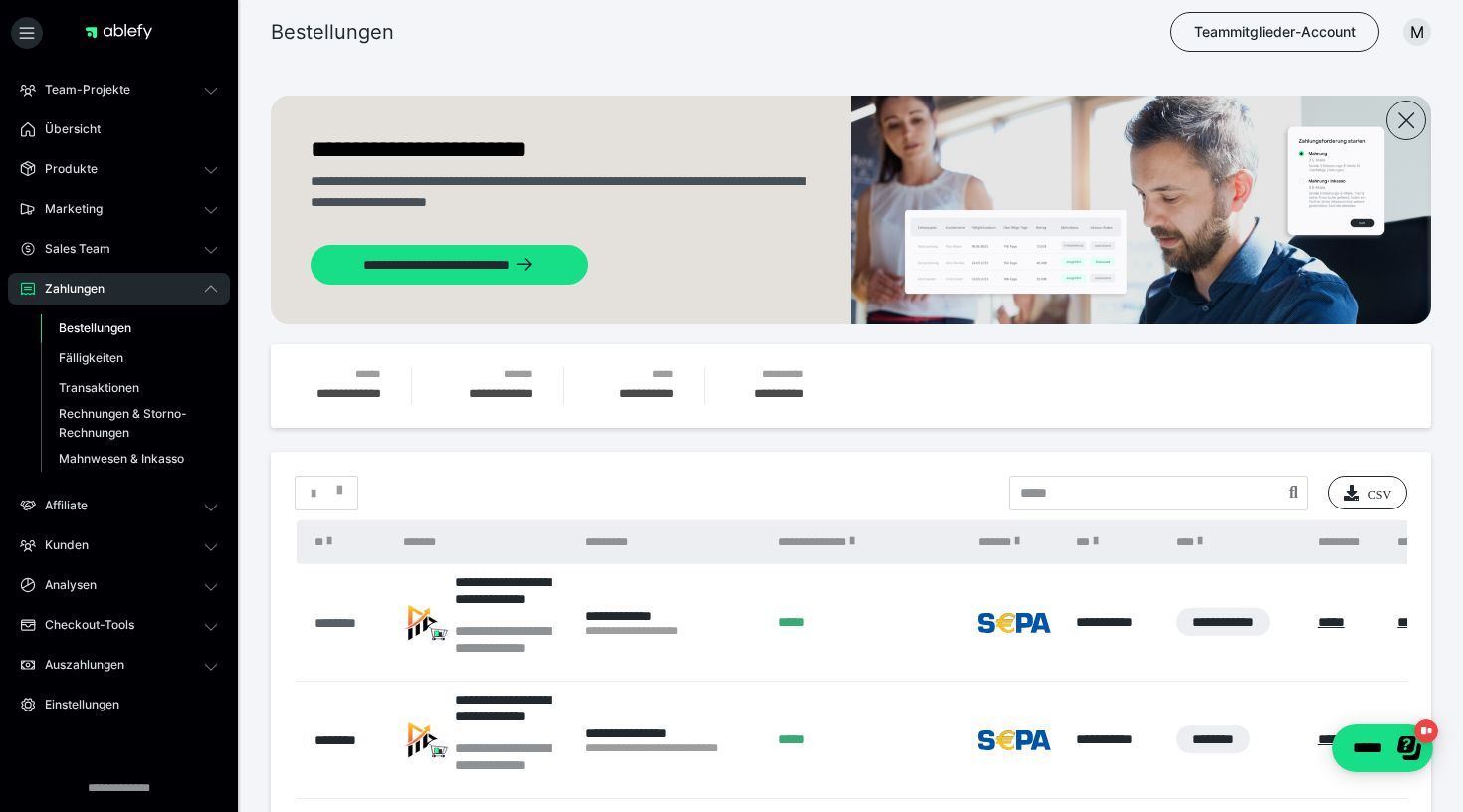 click on "********" at bounding box center (348, 623) 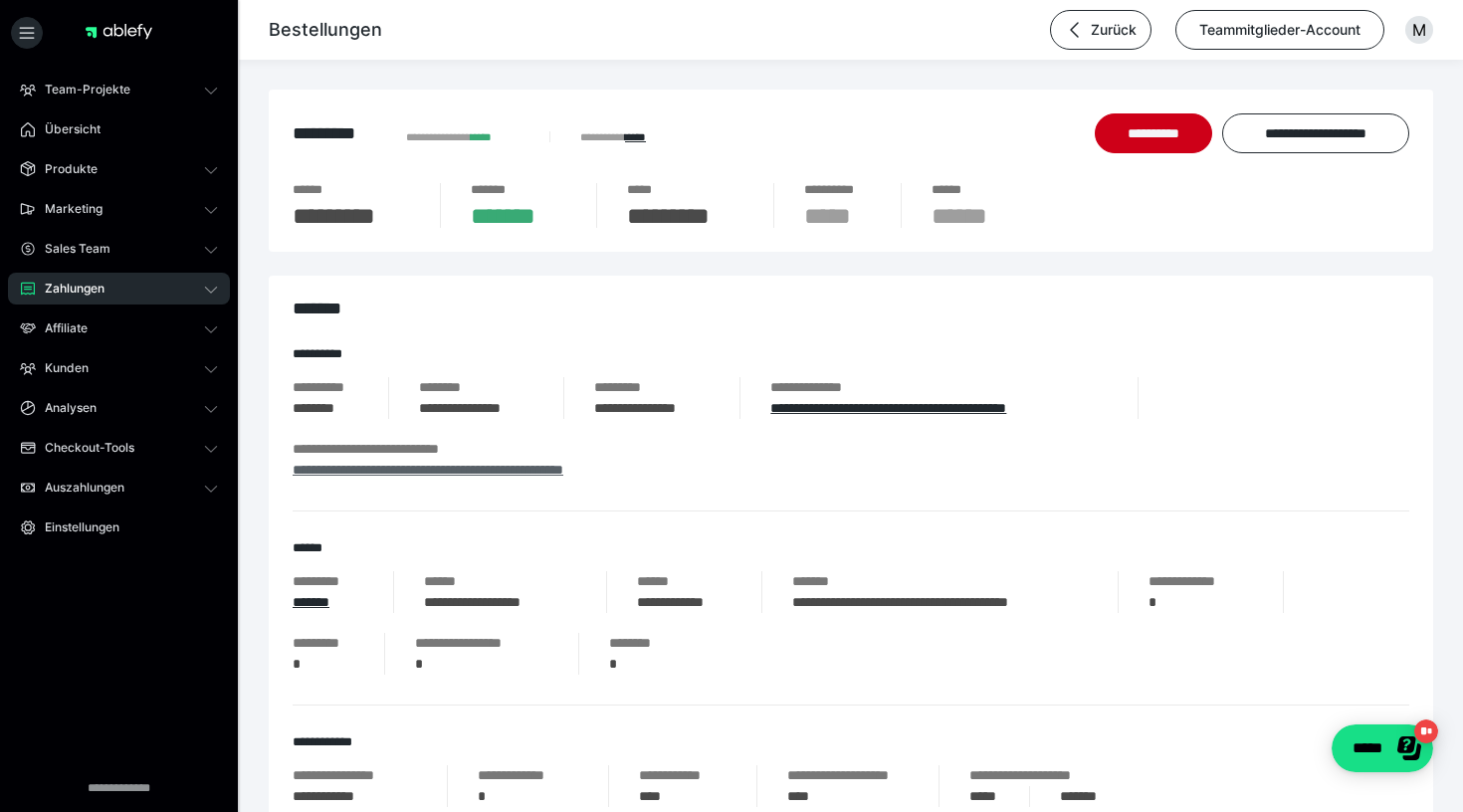 click on "**********" at bounding box center (428, 470) 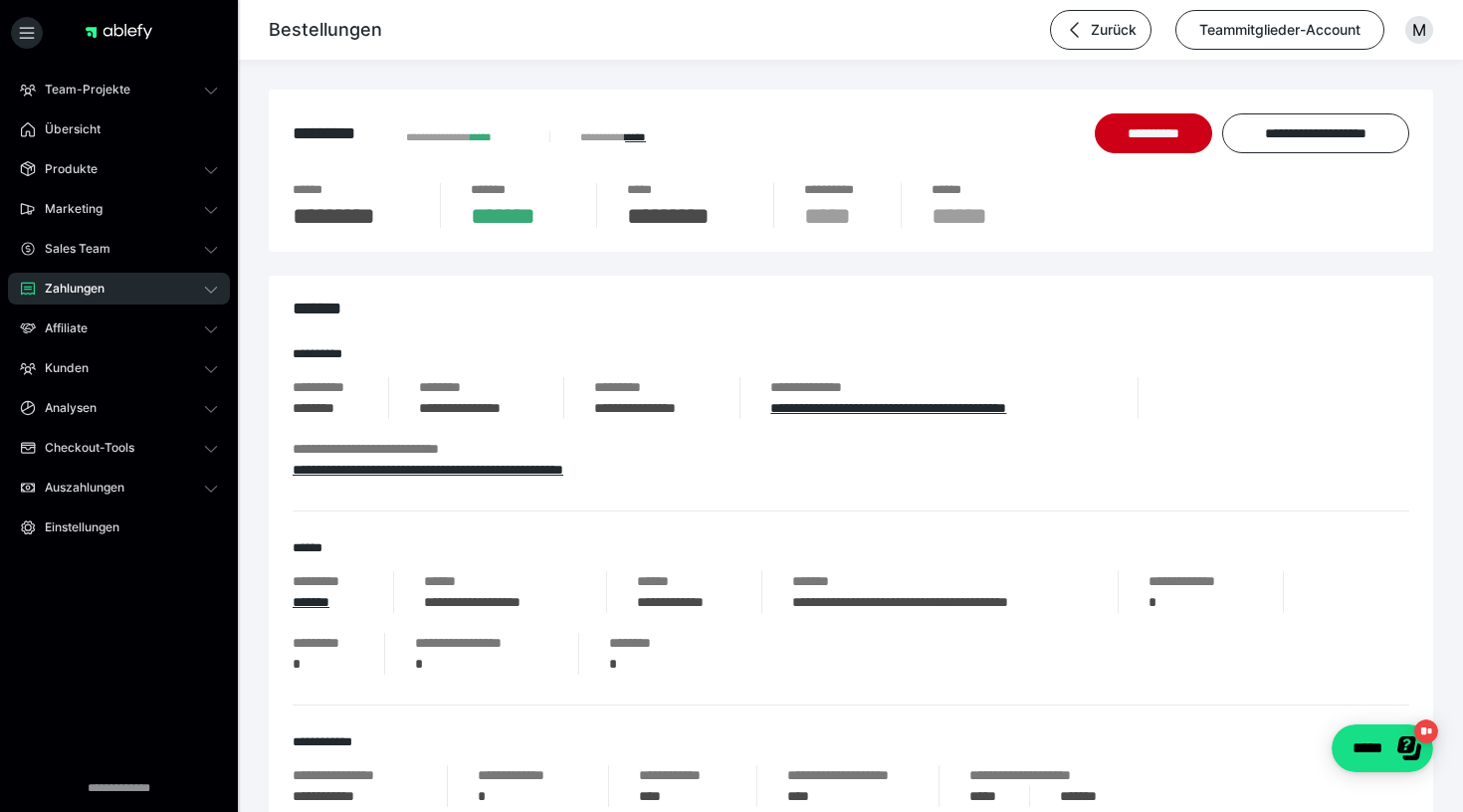 click on "**********" at bounding box center (851, 797) 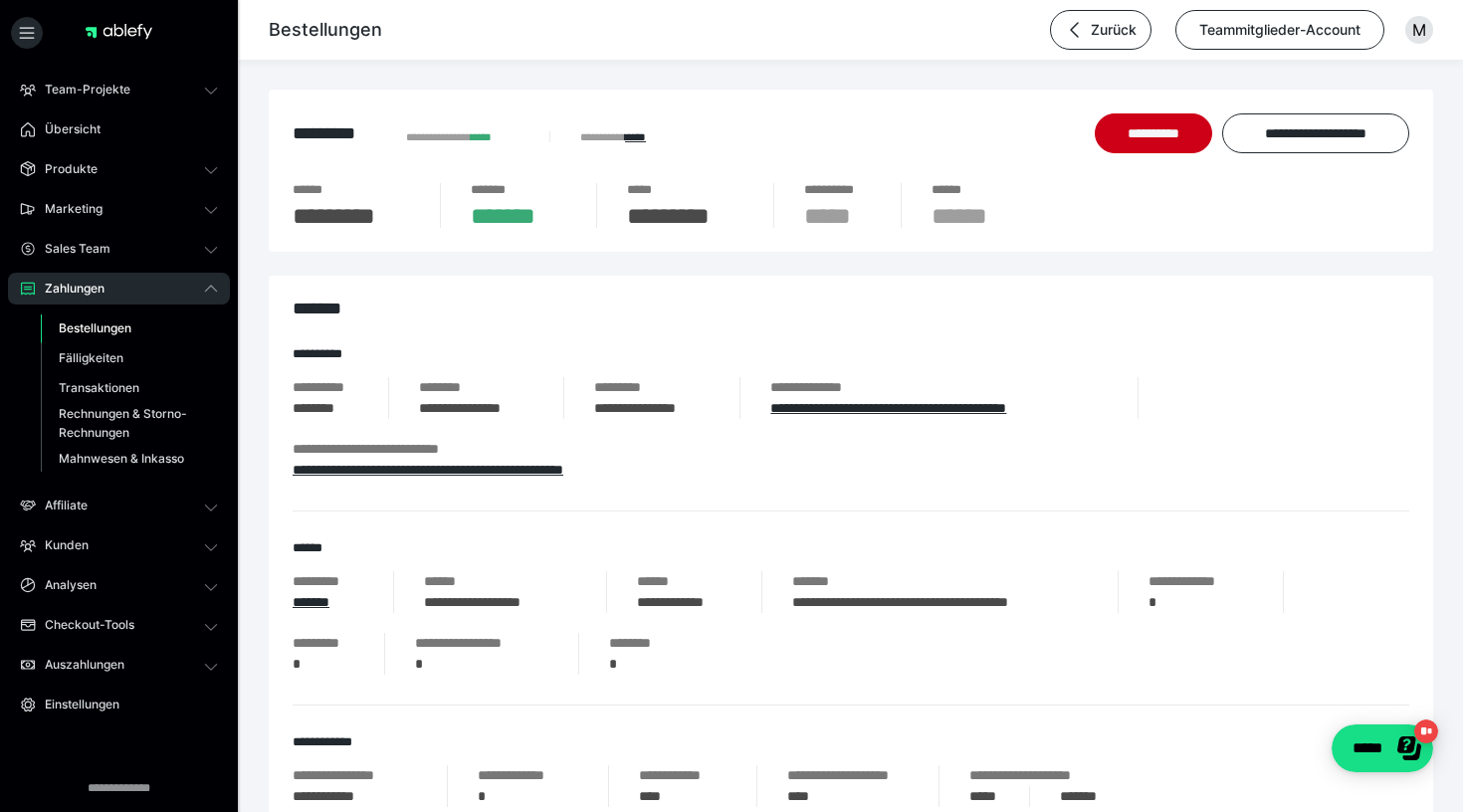 click on "Bestellungen" at bounding box center [95, 327] 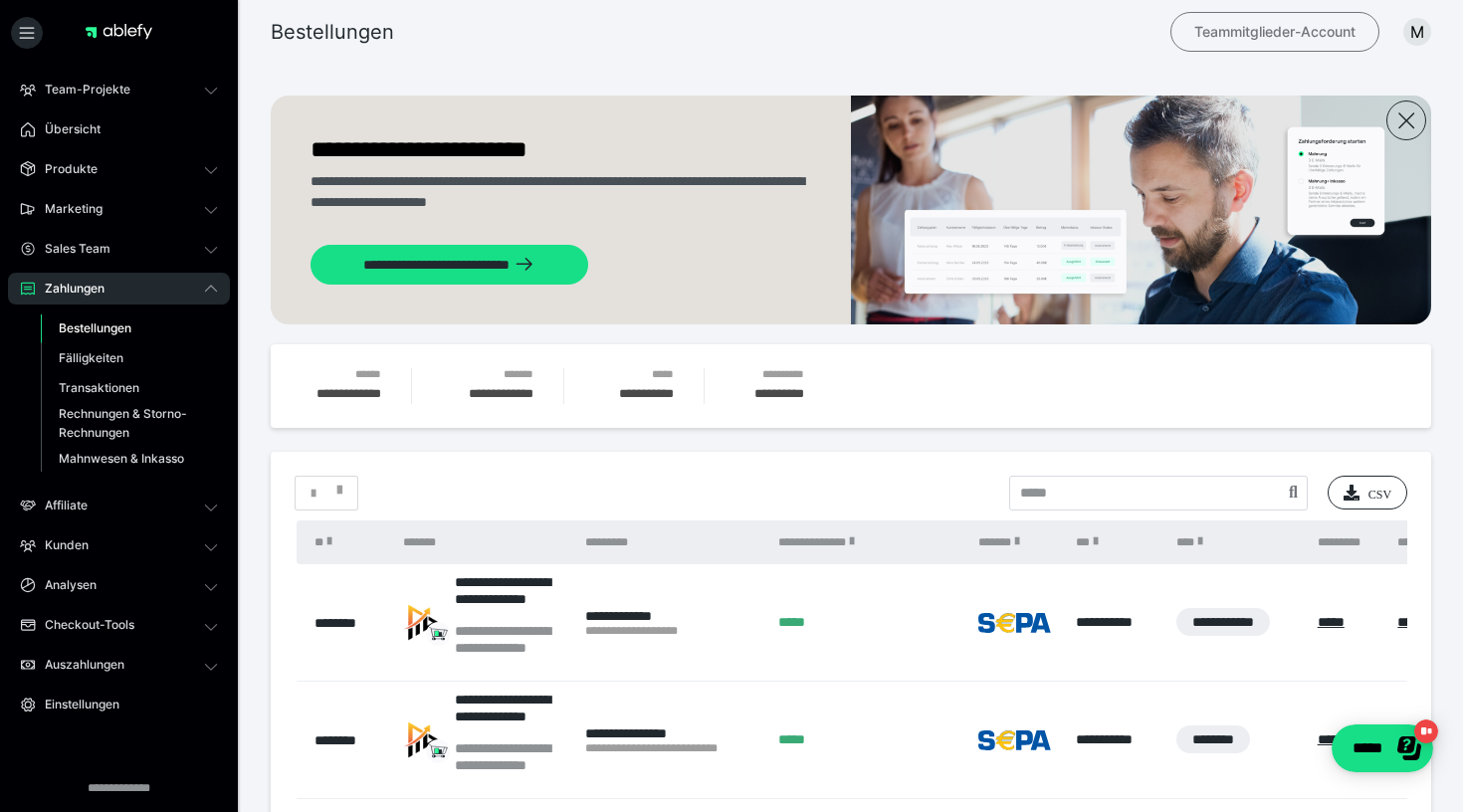 click on "Teammitglieder-Account" at bounding box center (1275, 32) 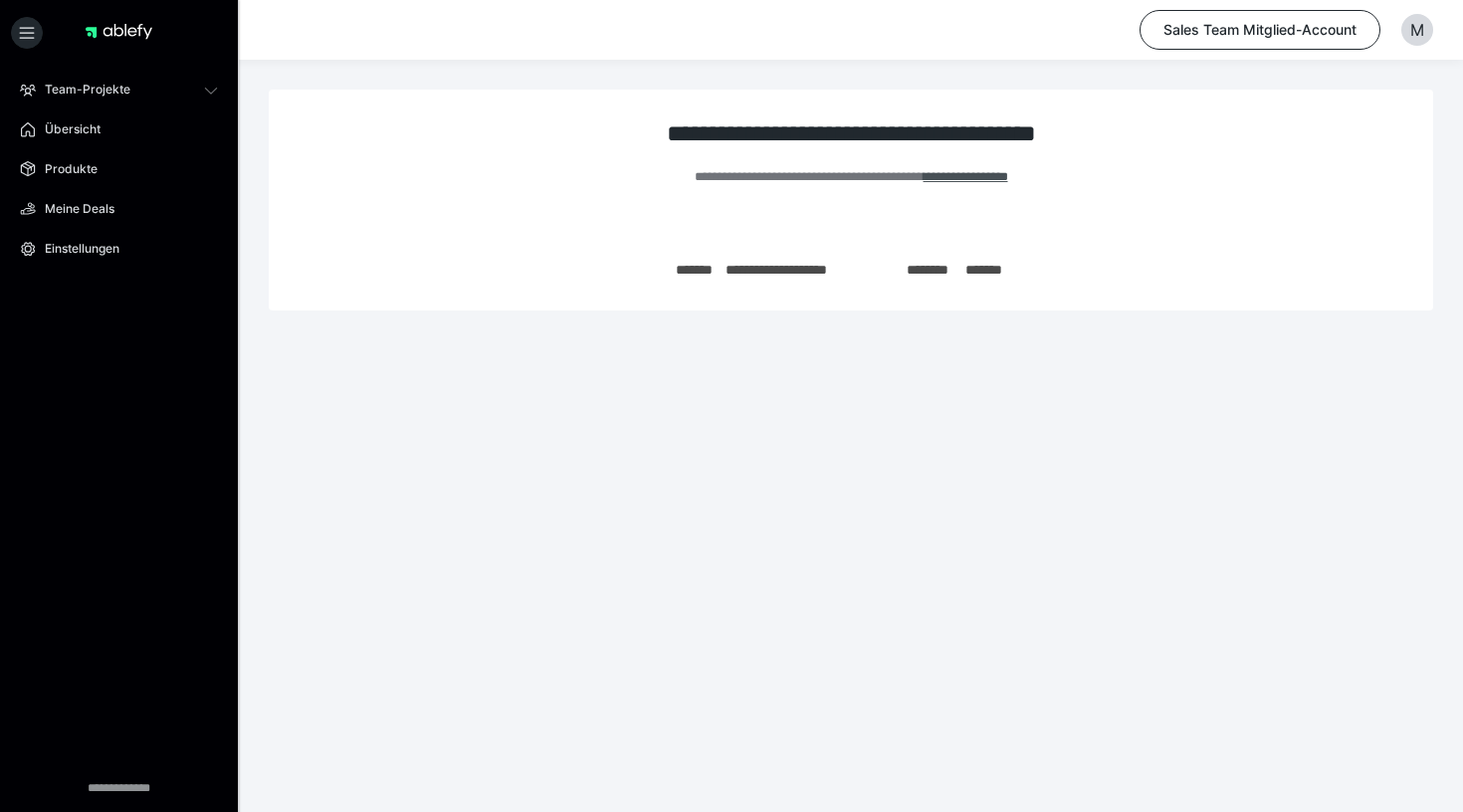scroll, scrollTop: 0, scrollLeft: 0, axis: both 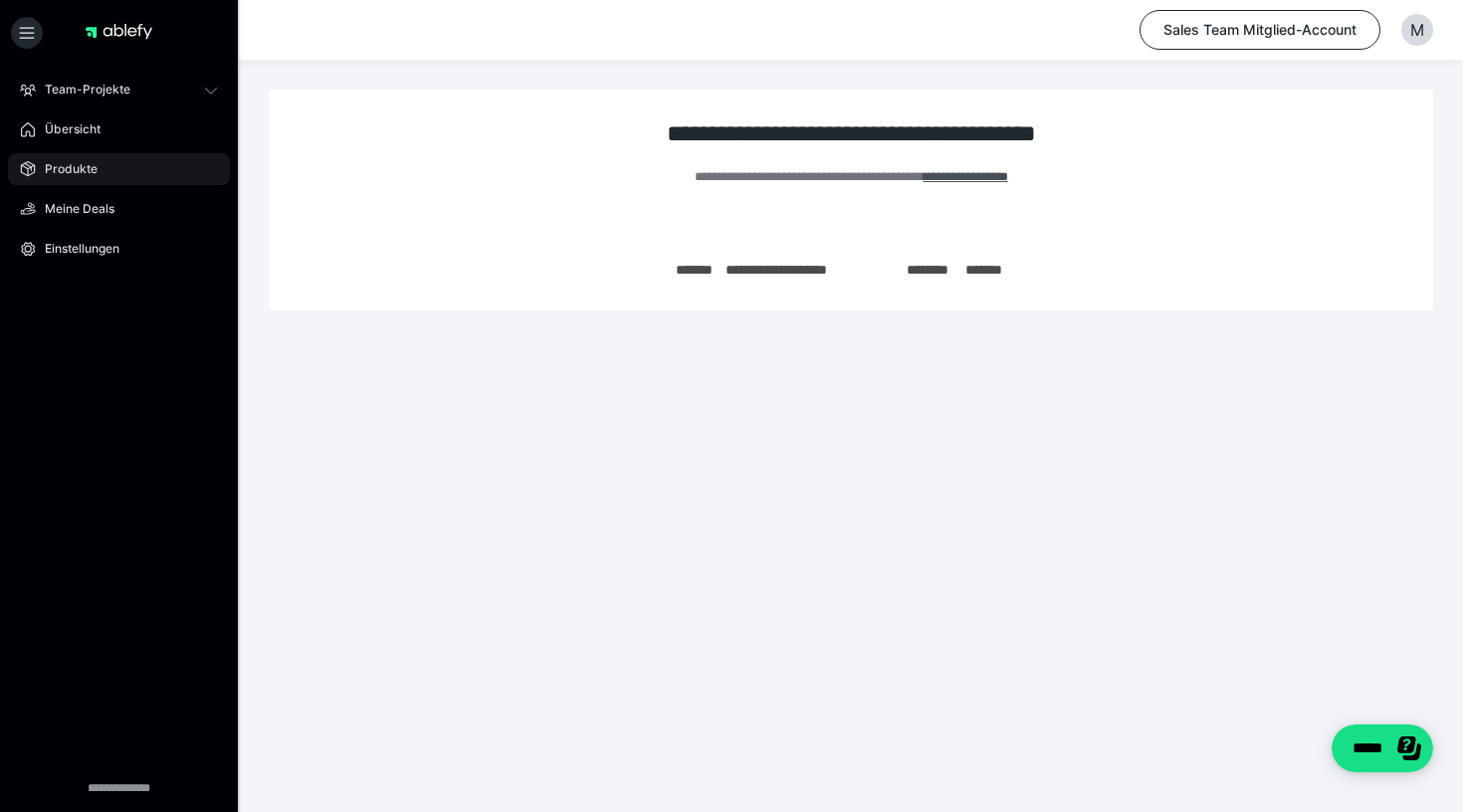 click on "Produkte" at bounding box center (64, 169) 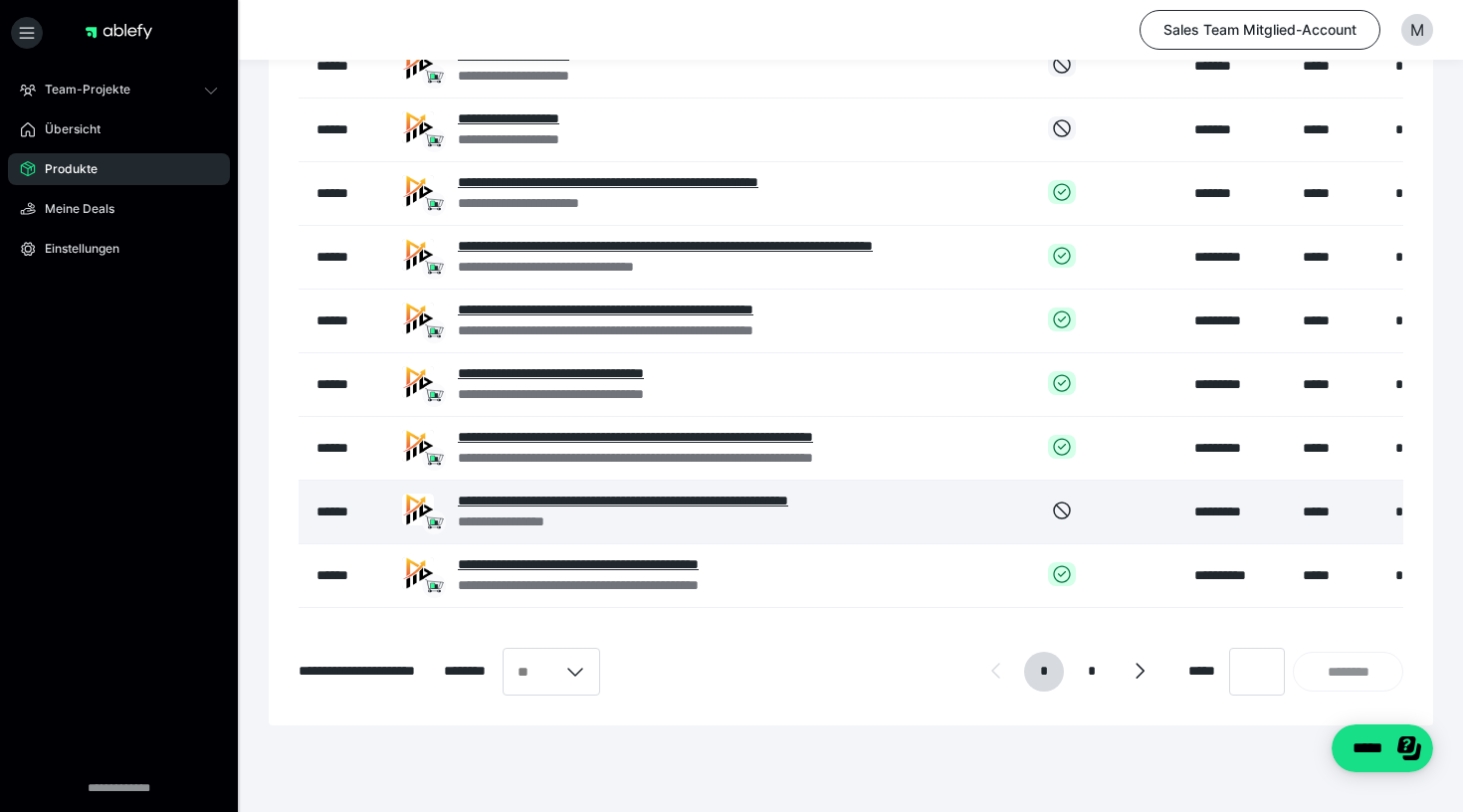 scroll, scrollTop: 302, scrollLeft: 0, axis: vertical 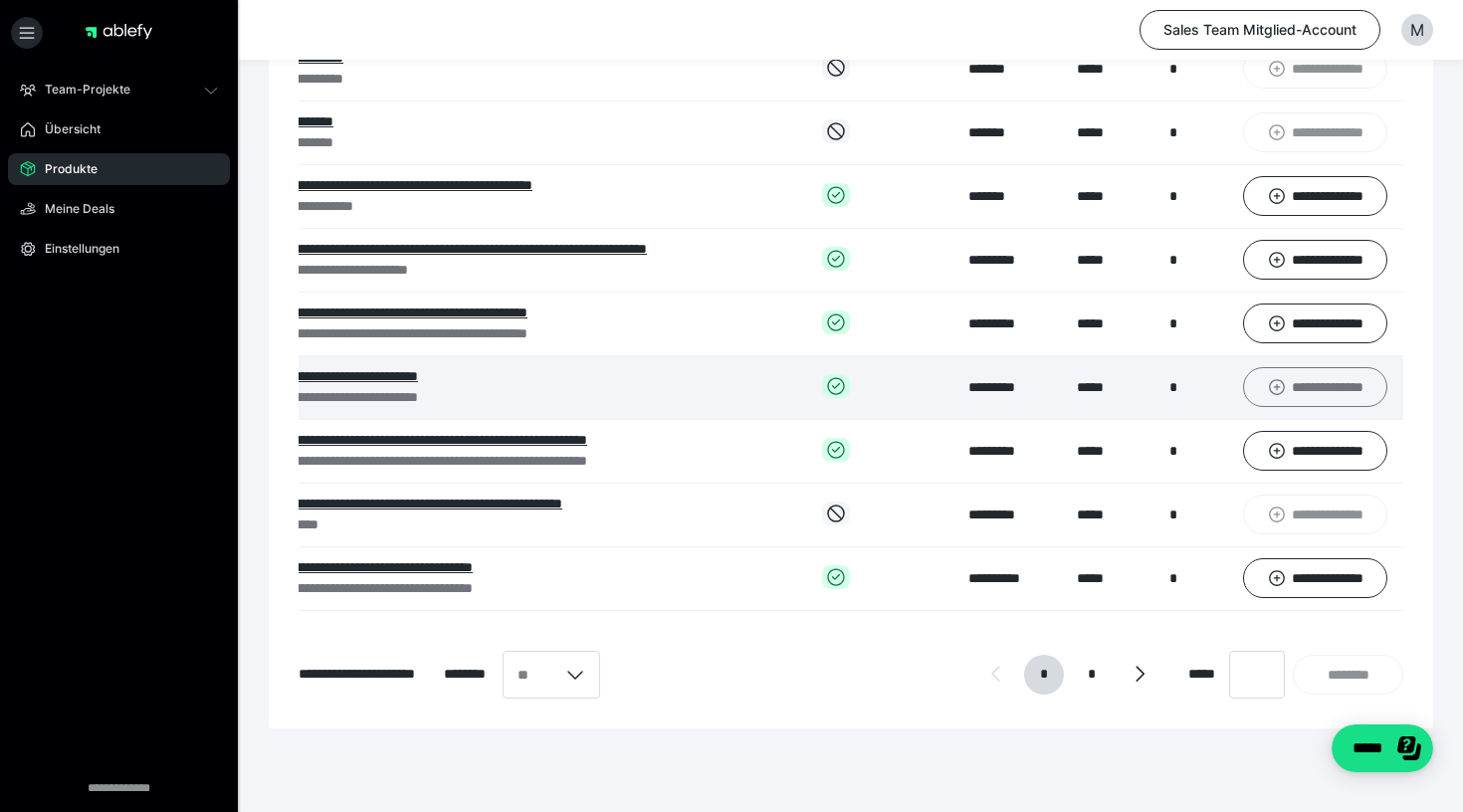click on "**********" at bounding box center [1316, 387] 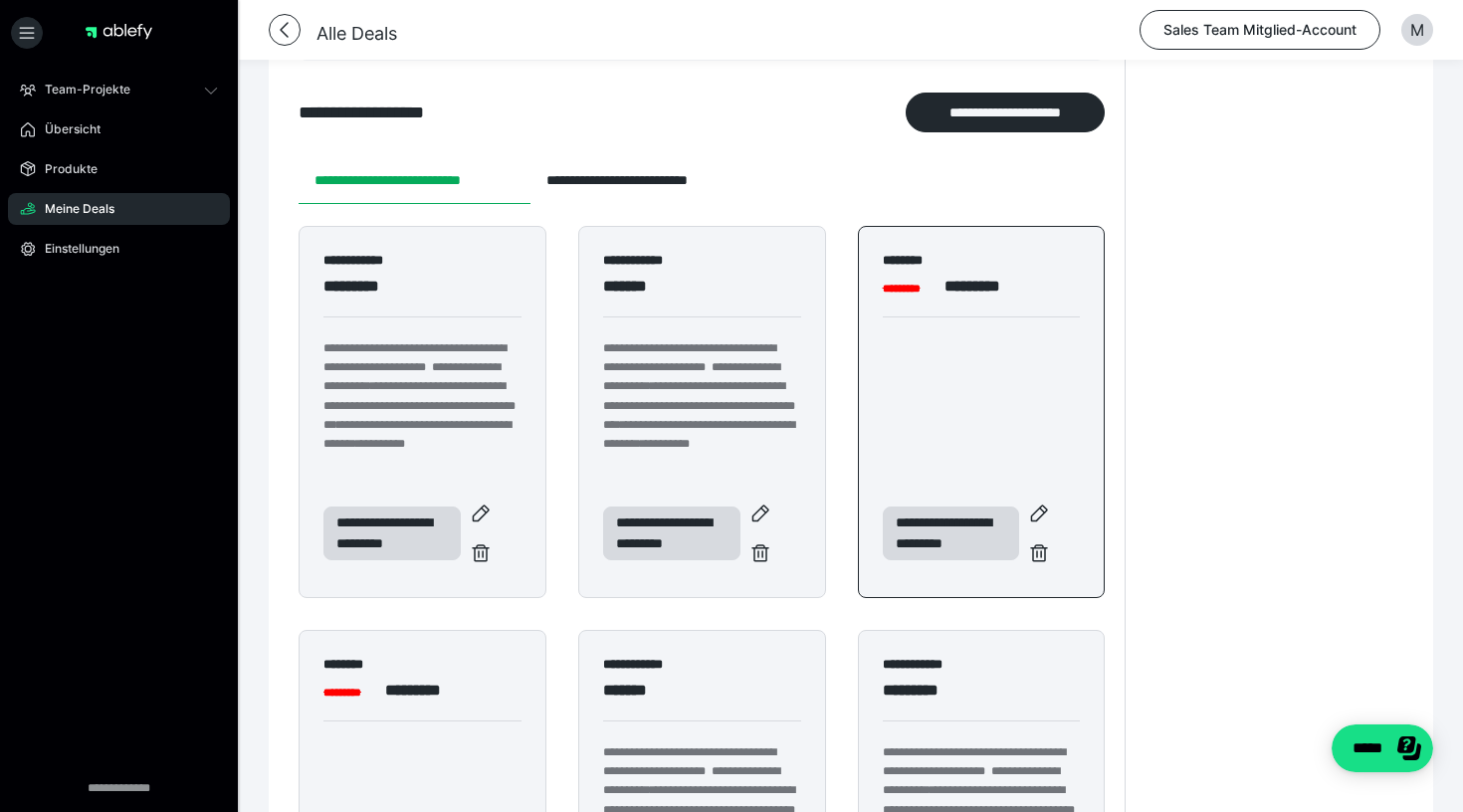 click on "**********" at bounding box center (981, 412) 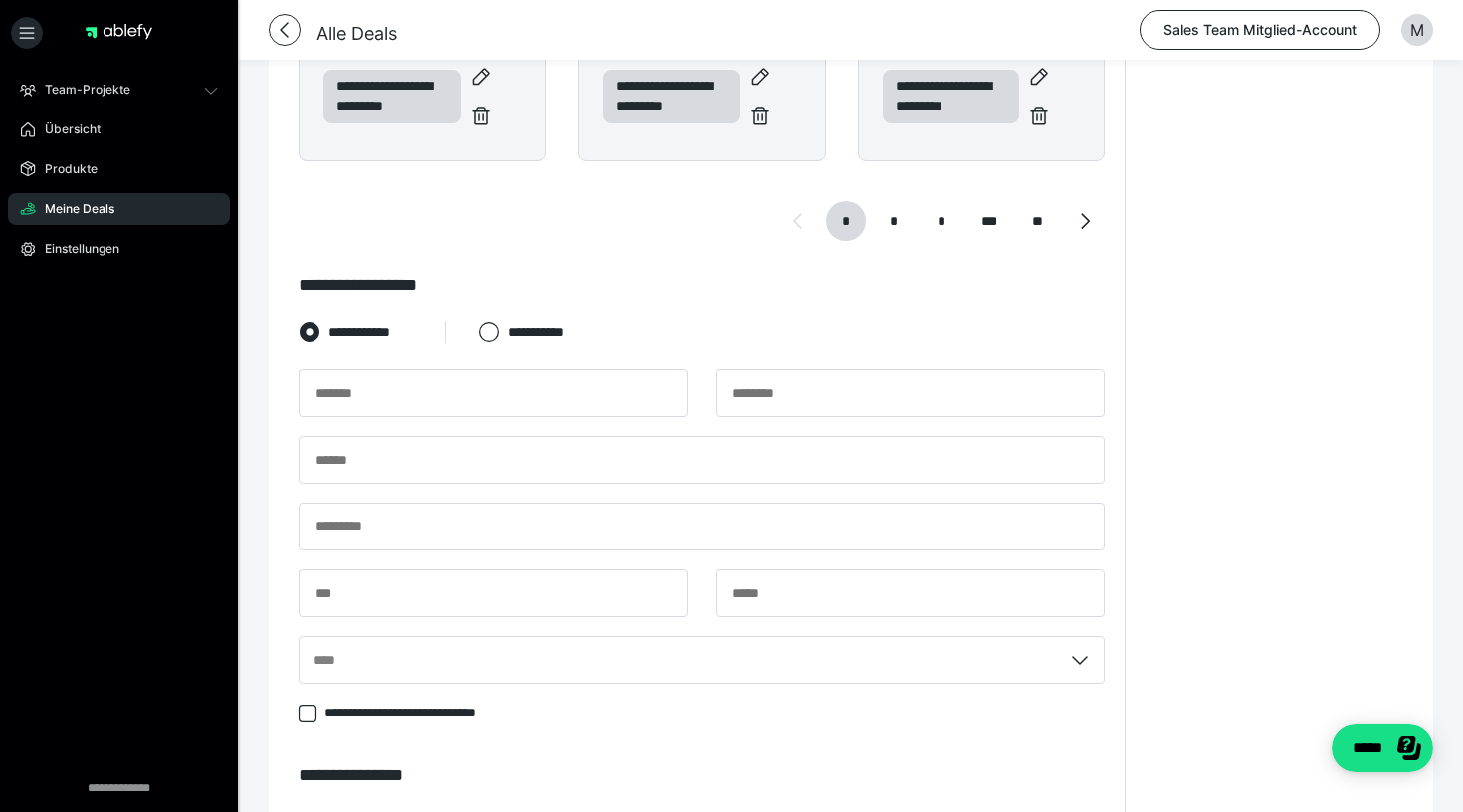 scroll, scrollTop: 1153, scrollLeft: 0, axis: vertical 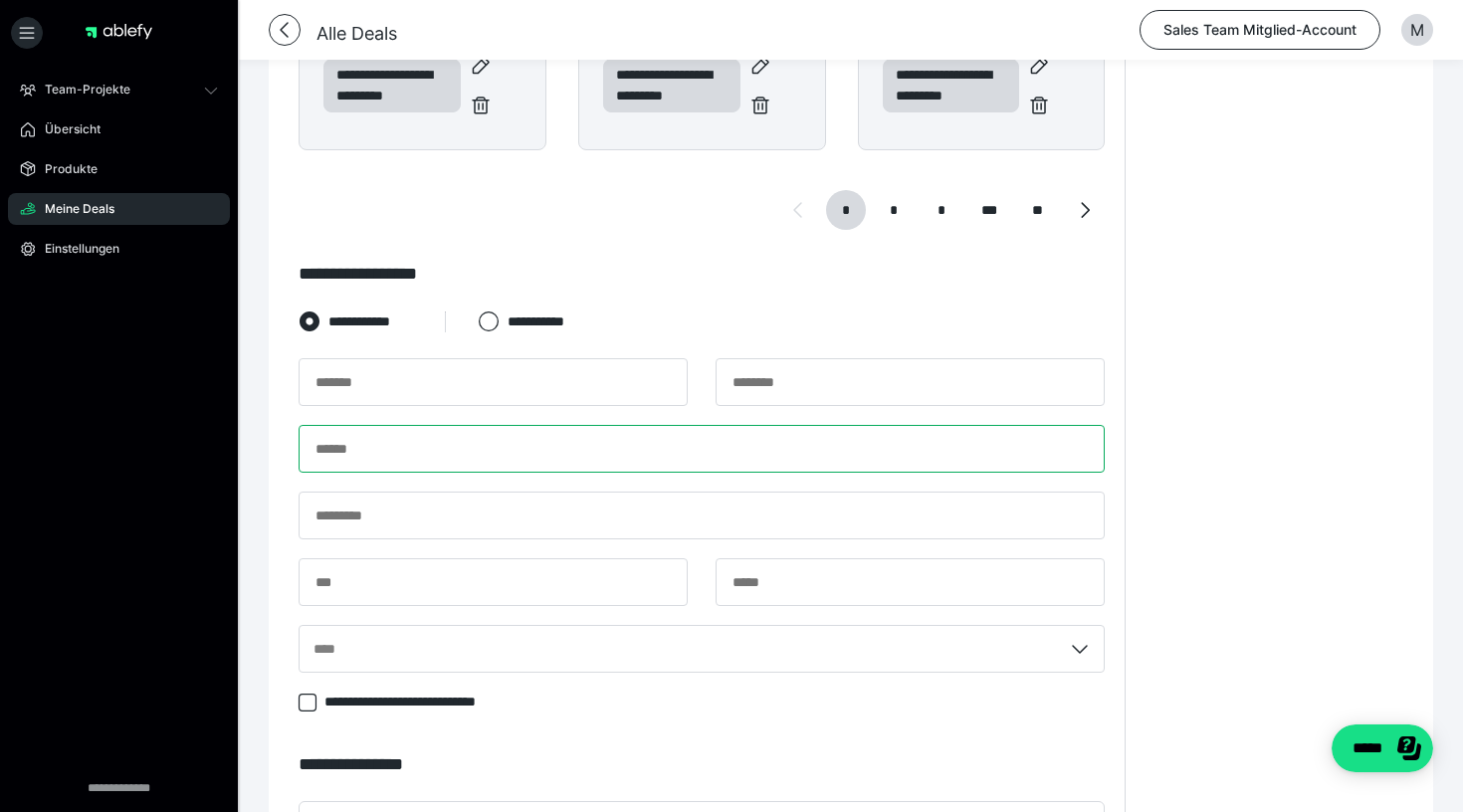 paste on "**********" 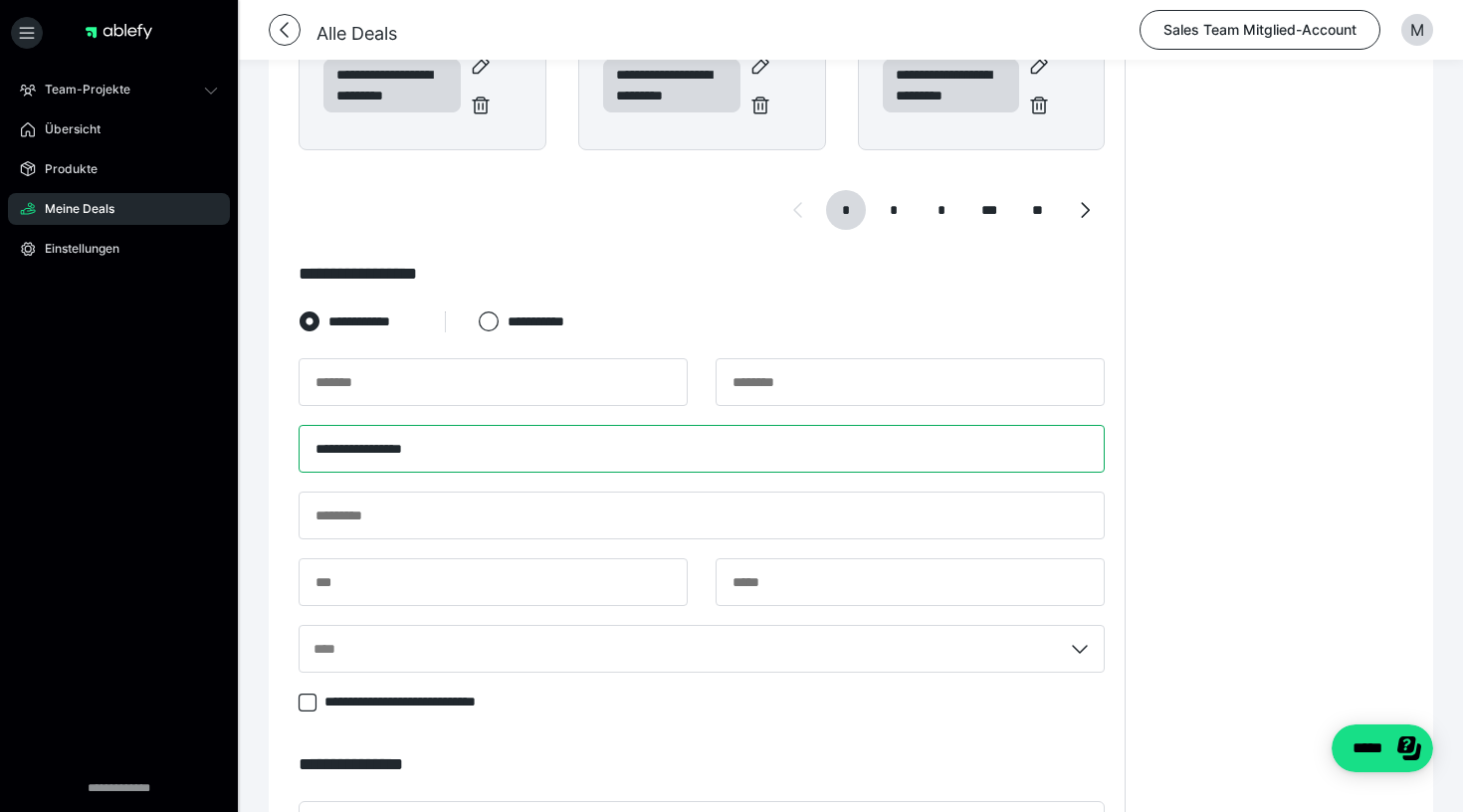type on "**********" 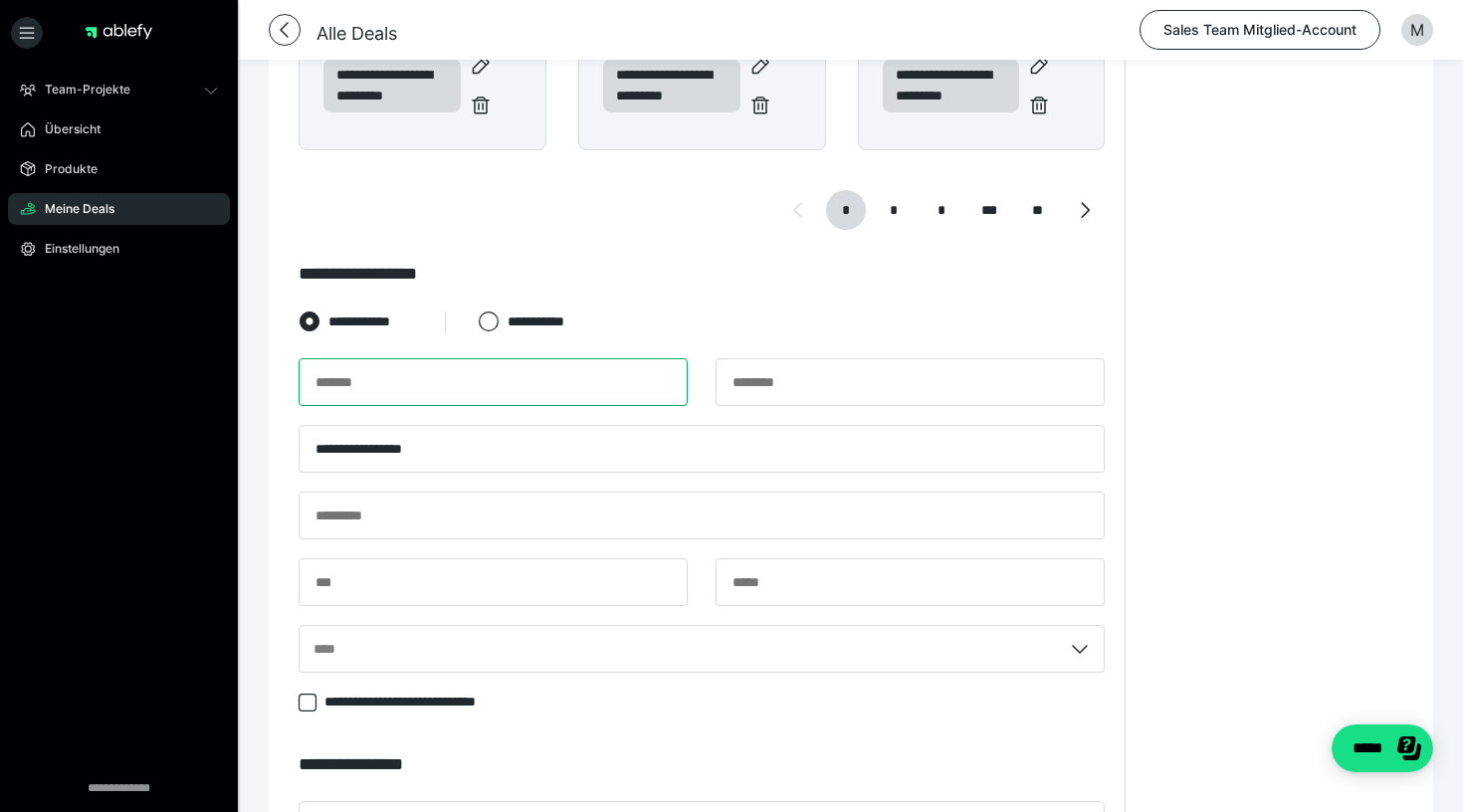 click at bounding box center (493, 382) 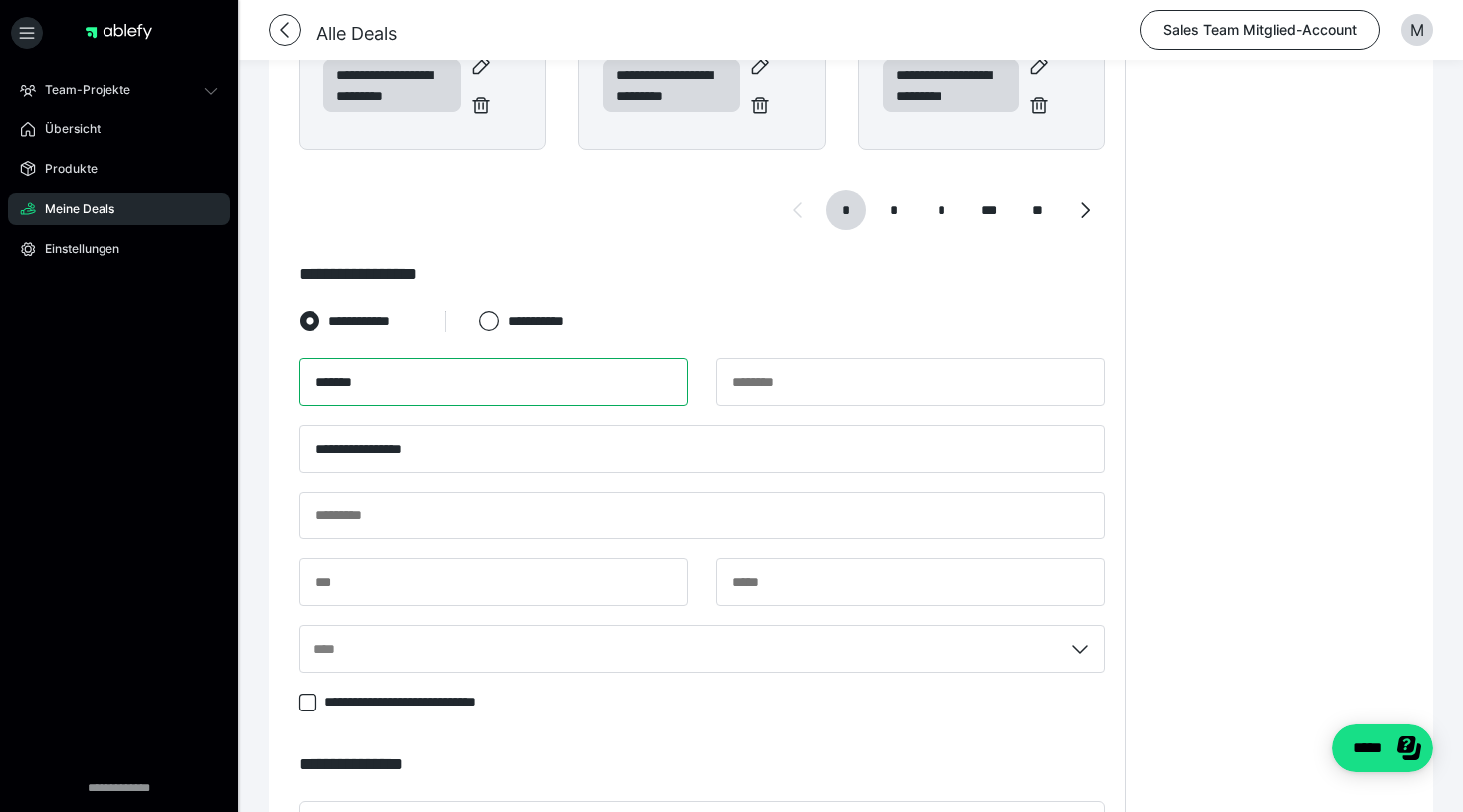 type on "*******" 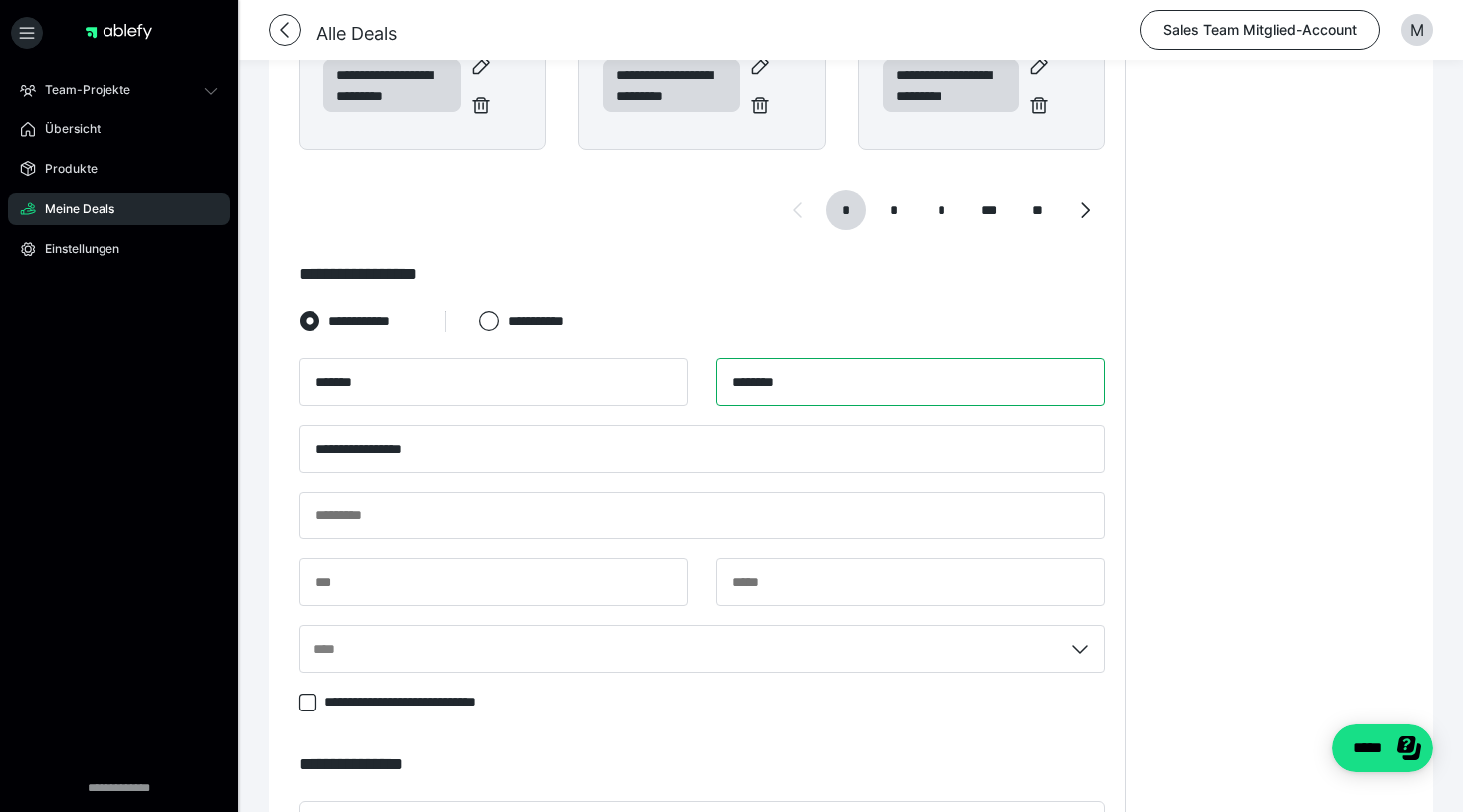 type on "********" 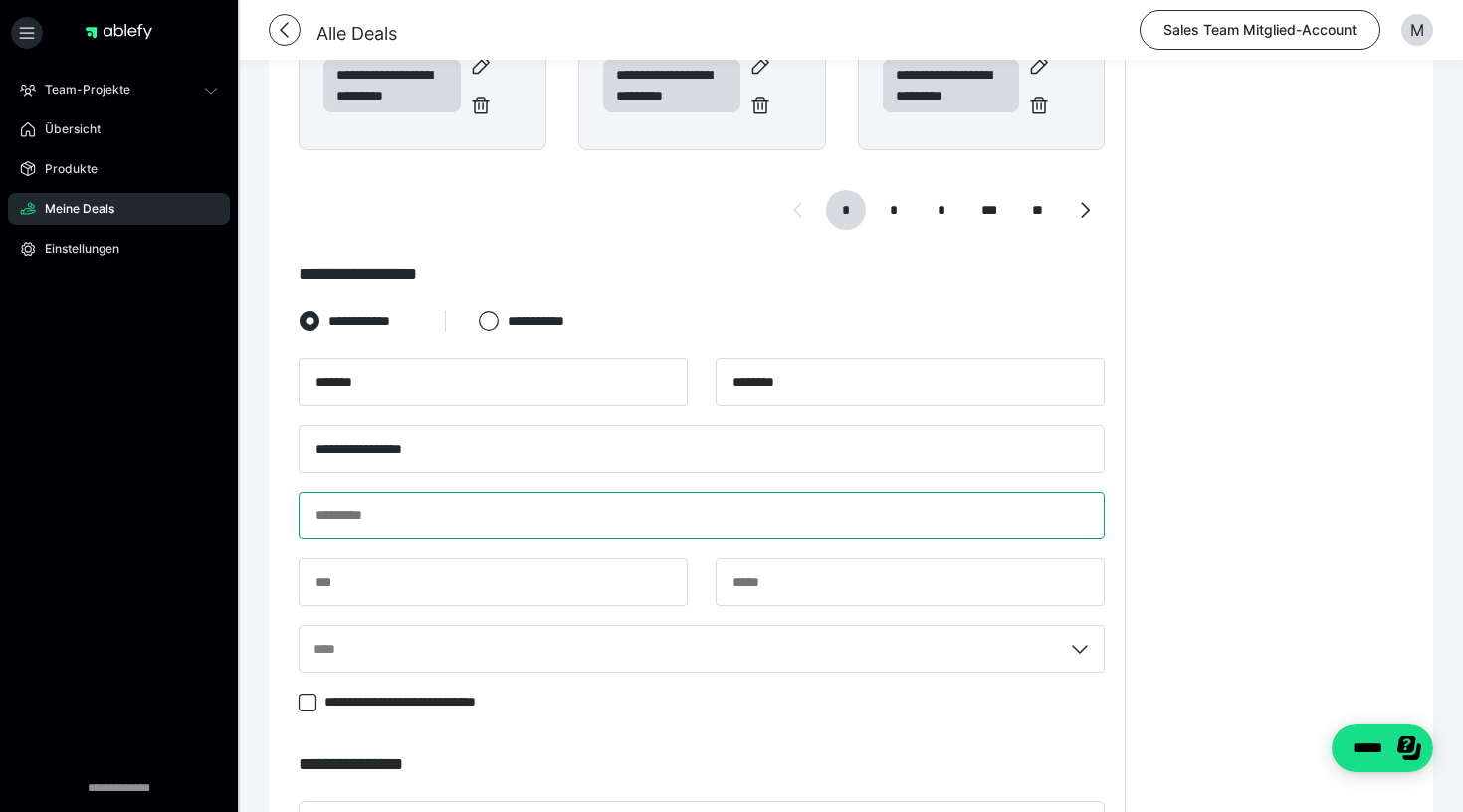 click at bounding box center [702, 515] 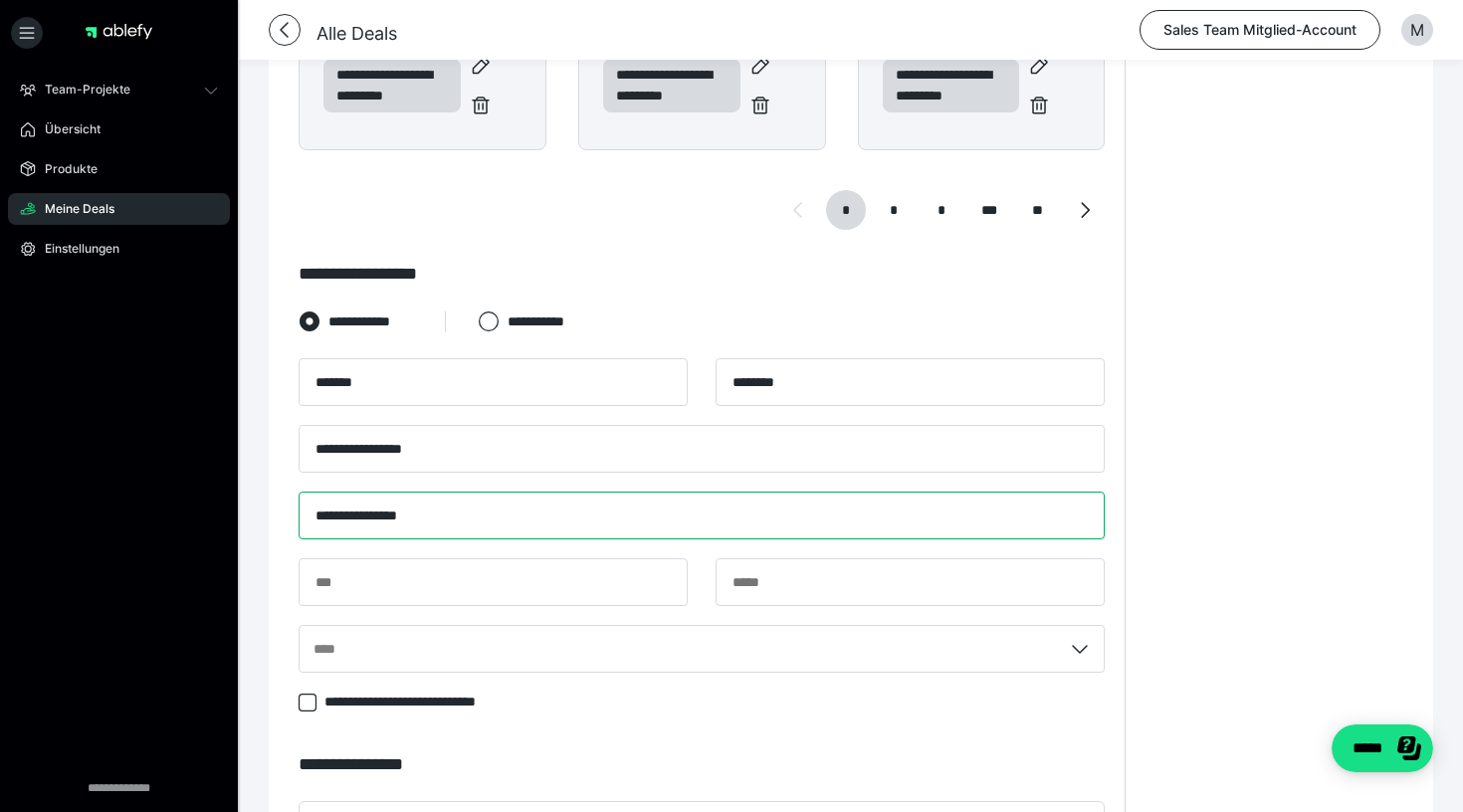 type on "**********" 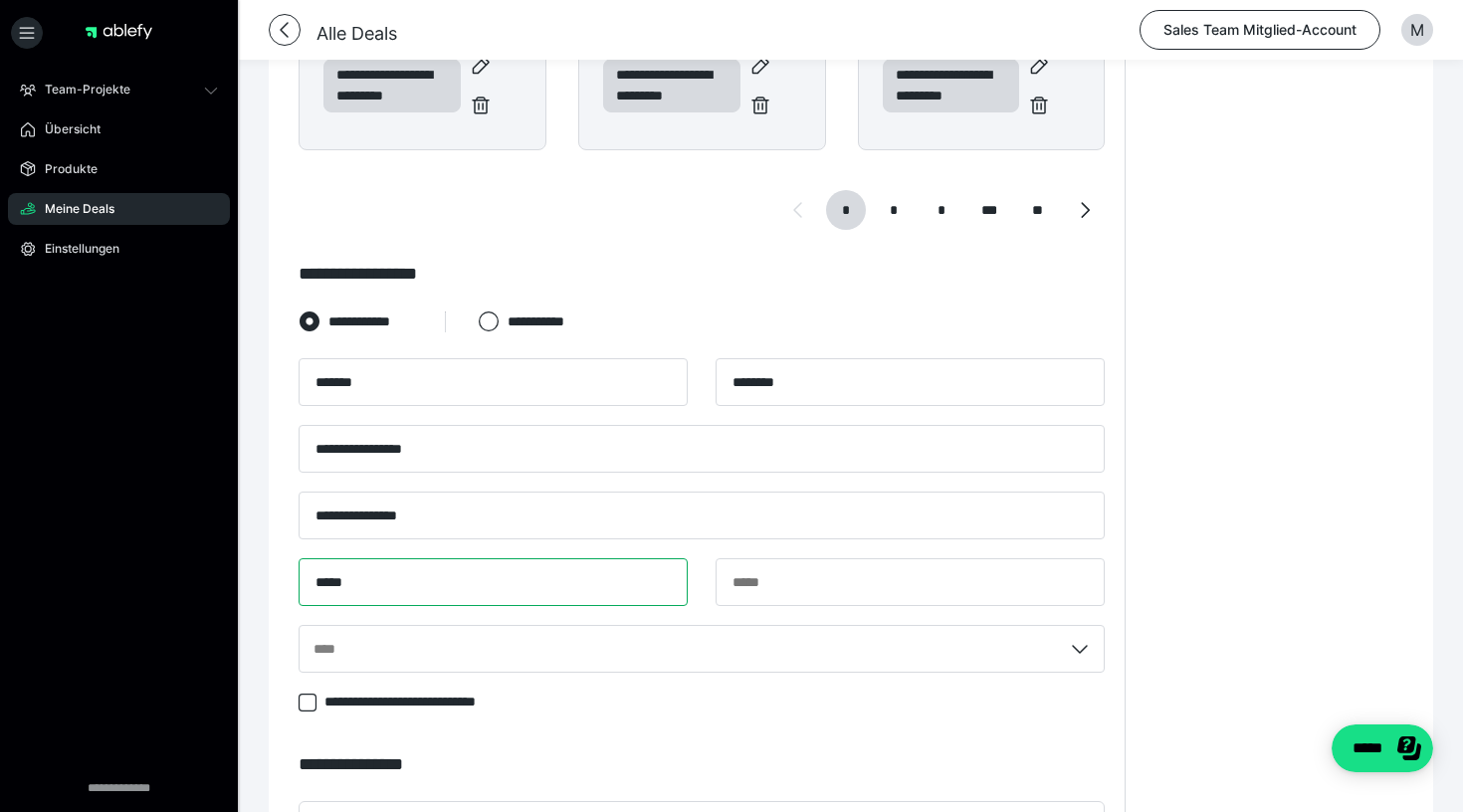 type on "*****" 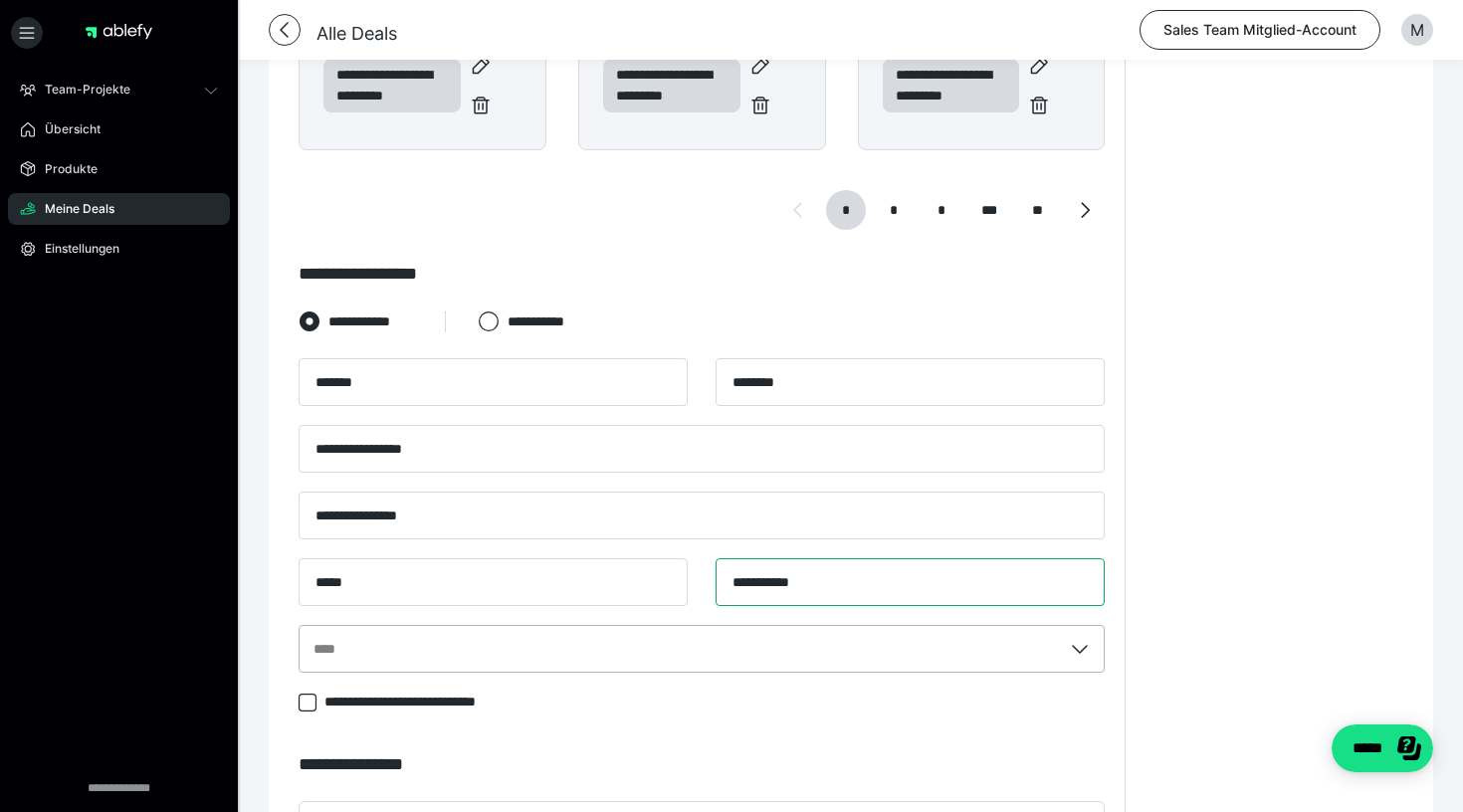 type on "**********" 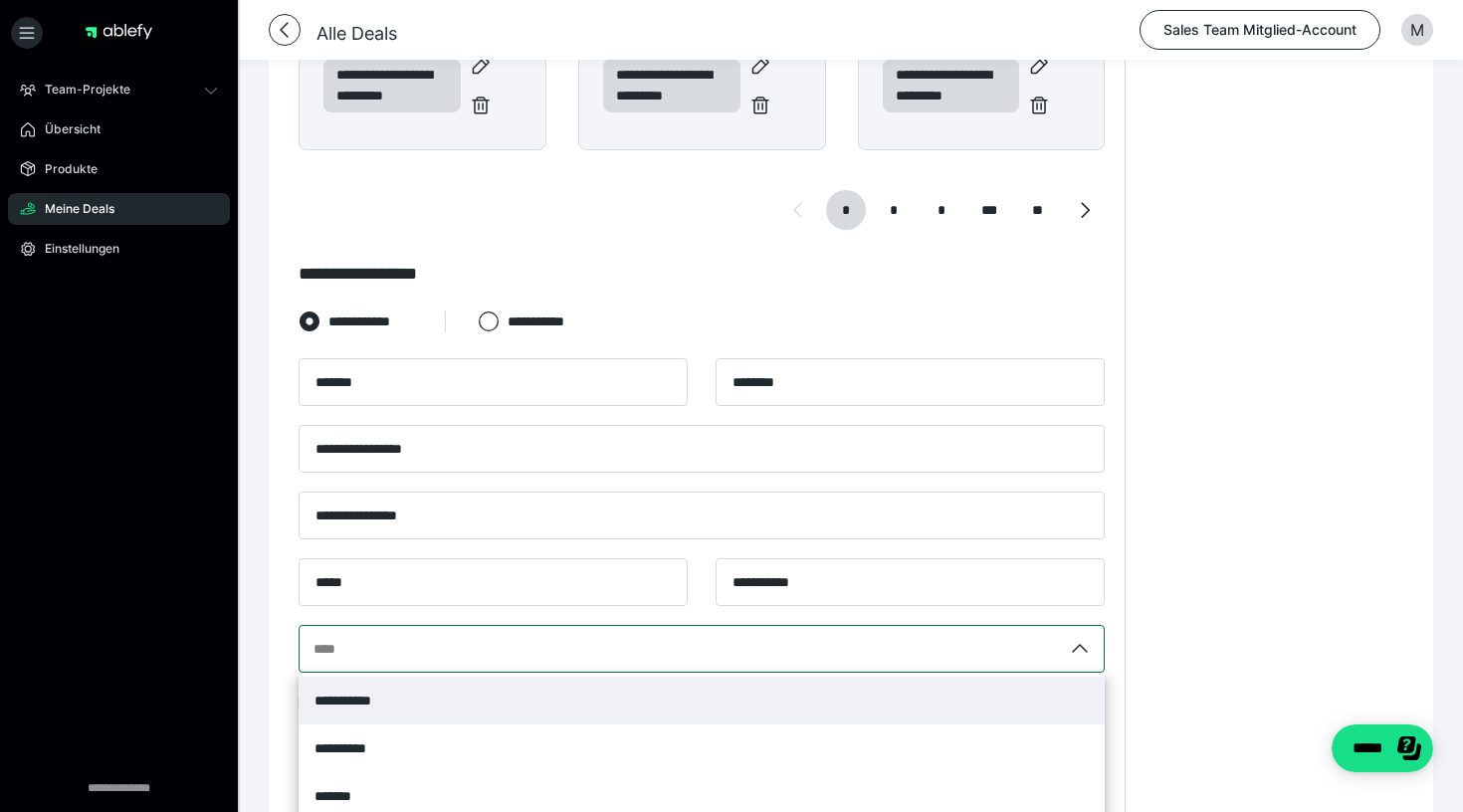 click on "**********" at bounding box center [702, 649] 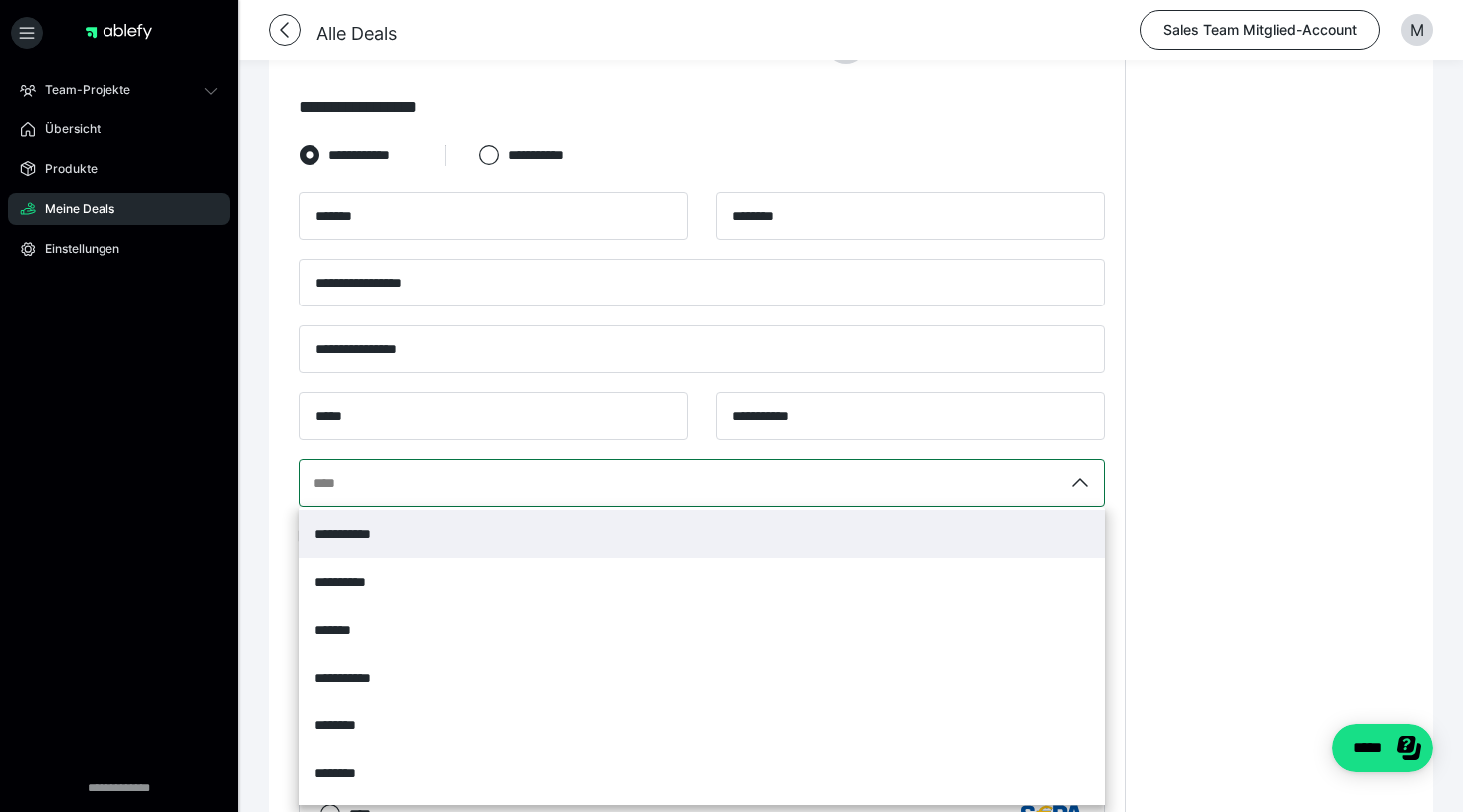 scroll, scrollTop: 1320, scrollLeft: 0, axis: vertical 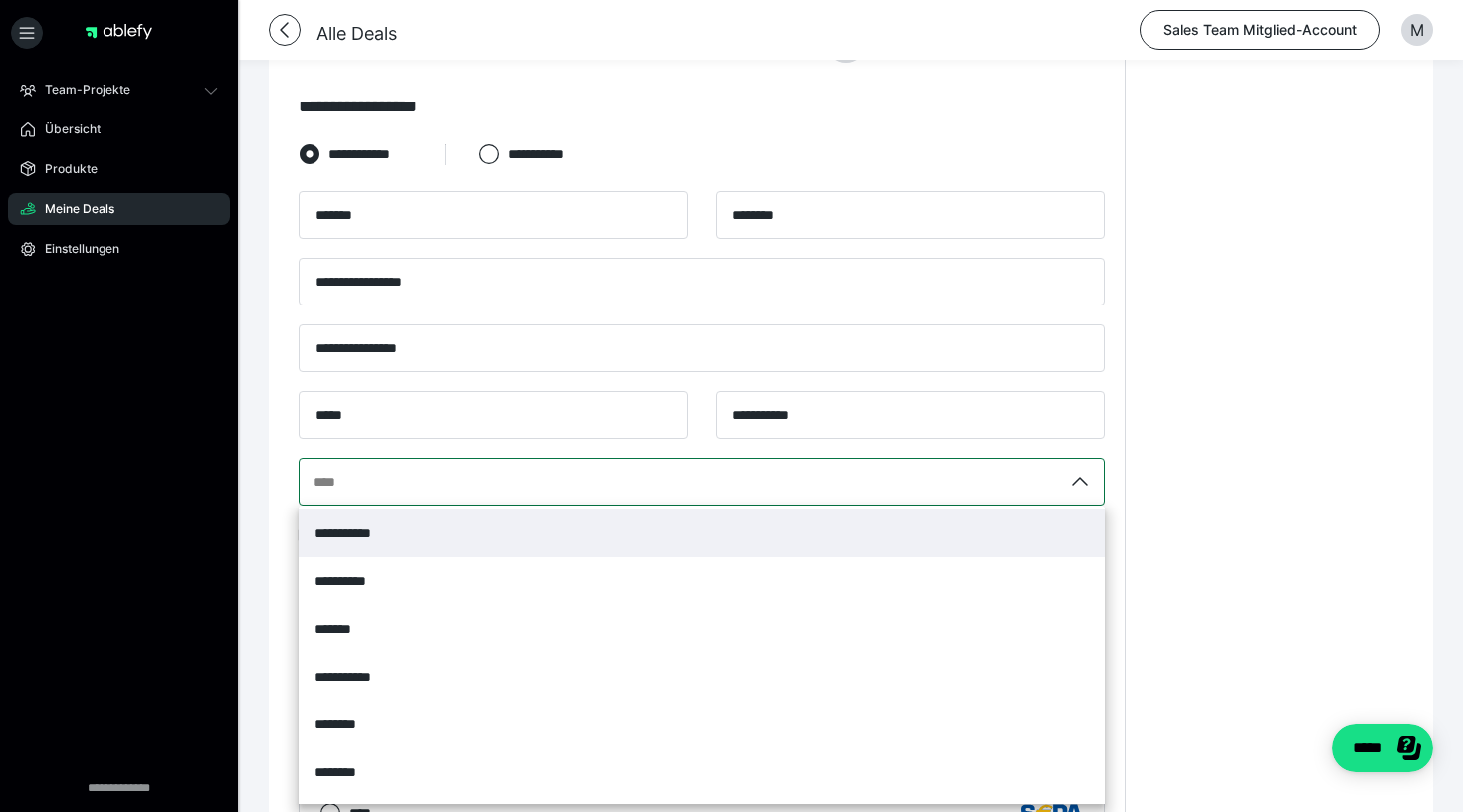click on "**********" at bounding box center [355, 533] 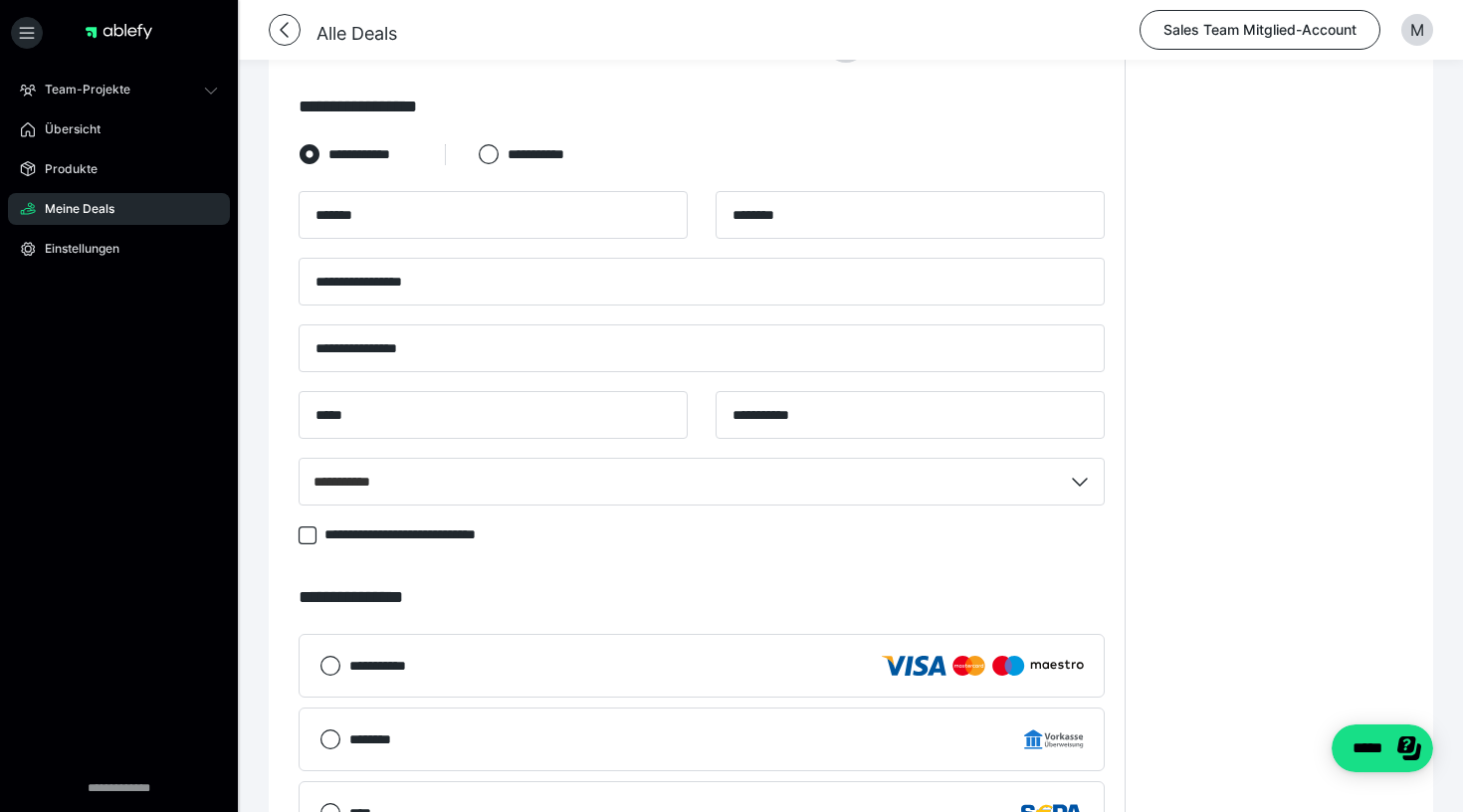 click on "**********" at bounding box center [702, -112] 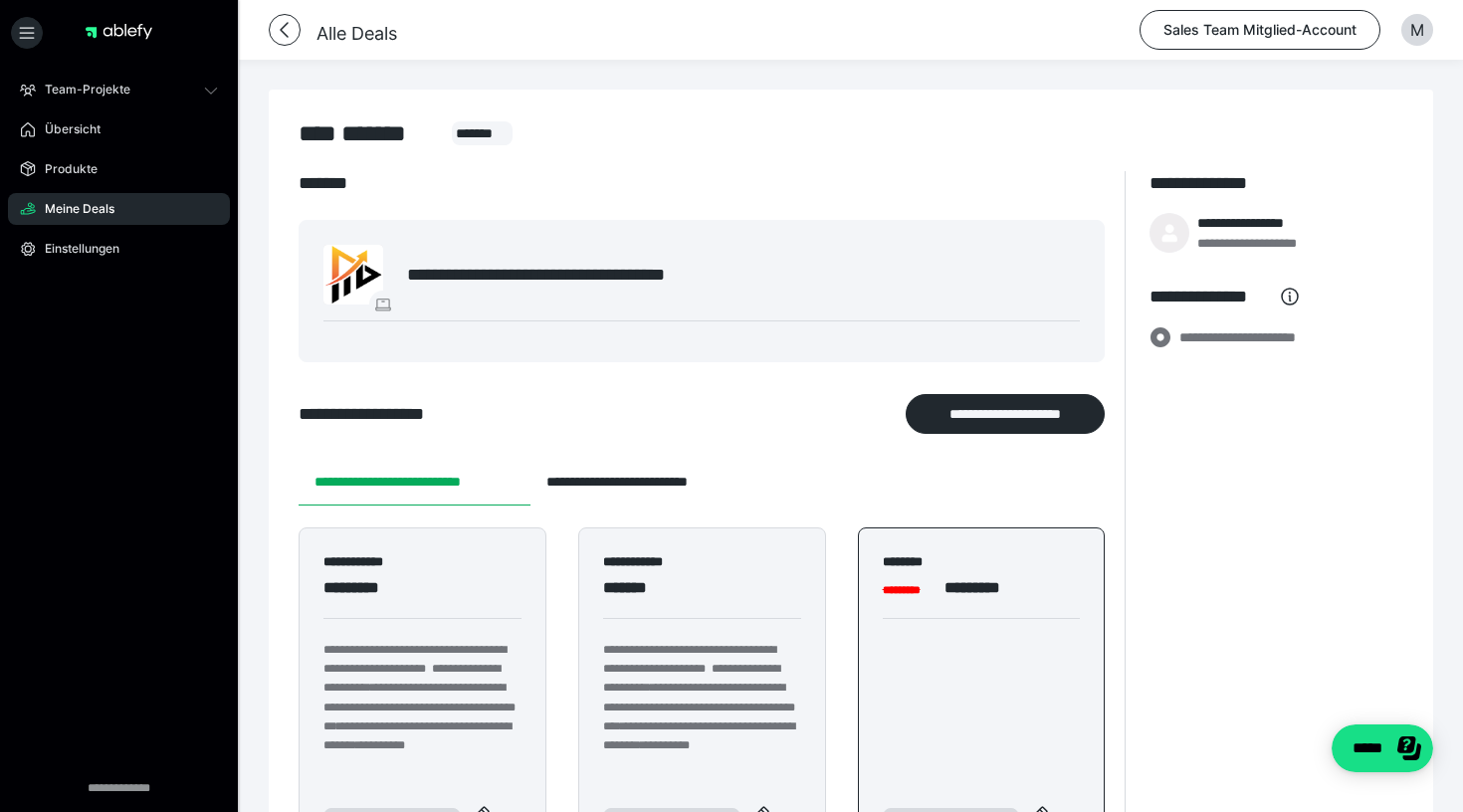scroll, scrollTop: 0, scrollLeft: 0, axis: both 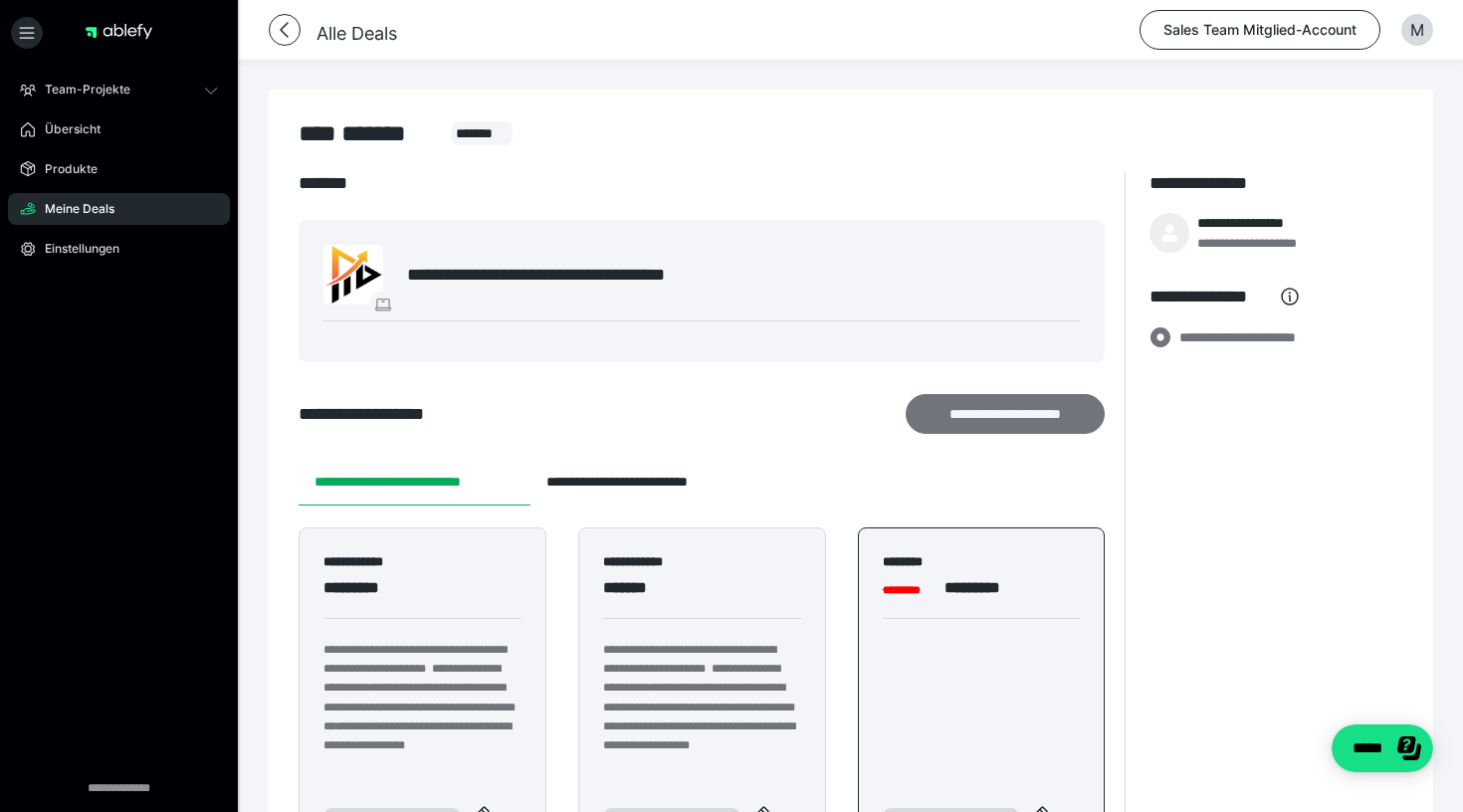 click on "**********" at bounding box center [1005, 414] 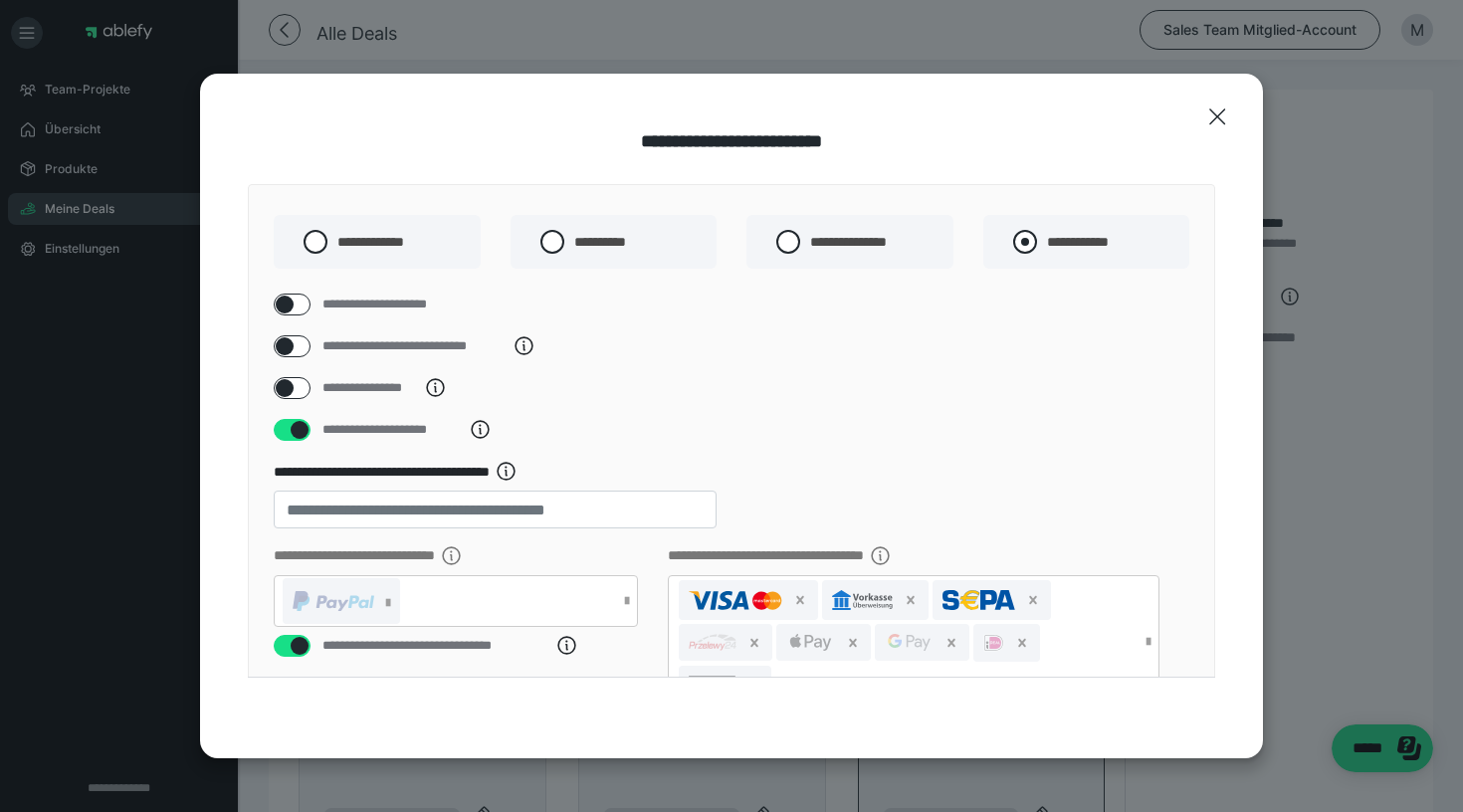 click at bounding box center (1025, 242) 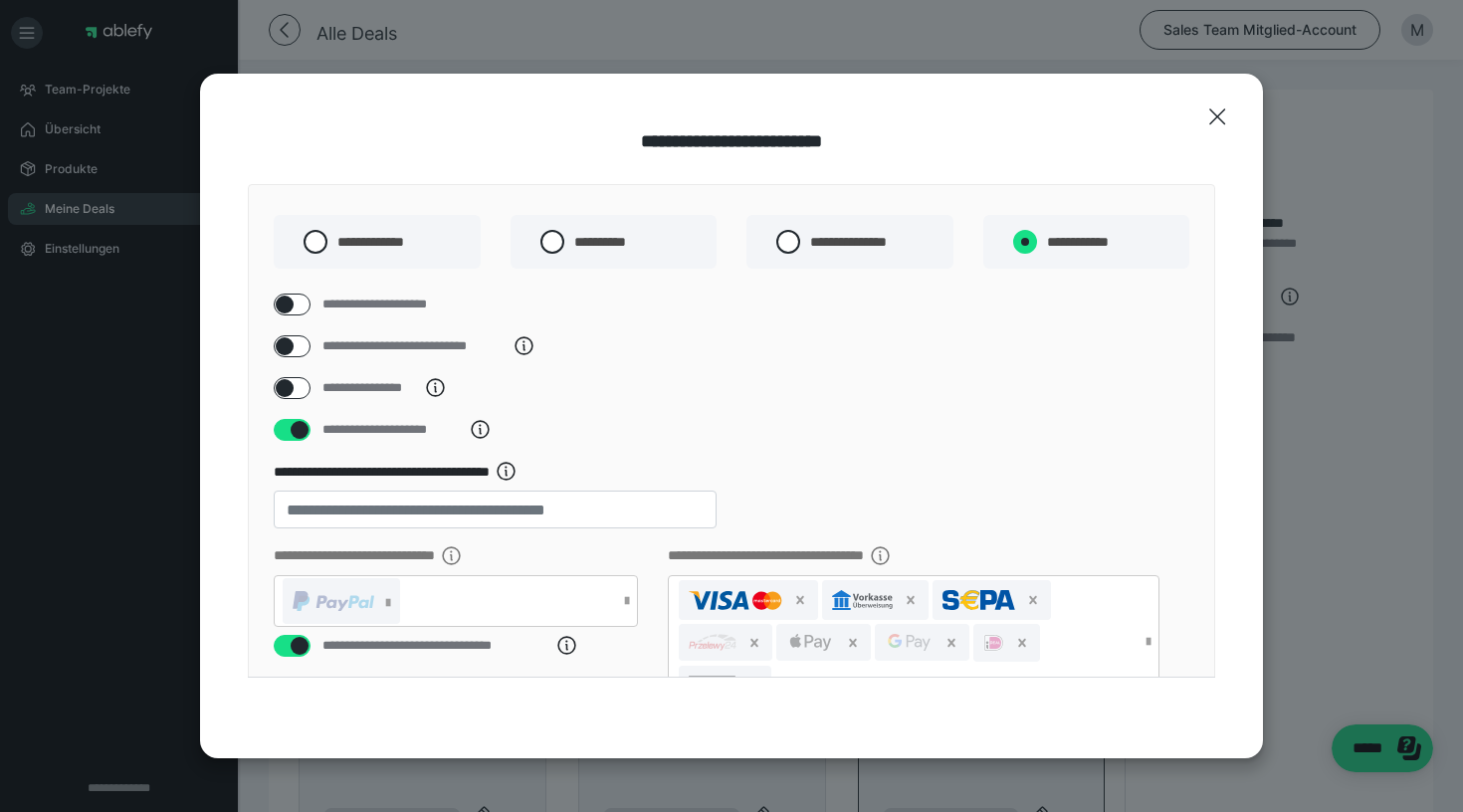 radio on "****" 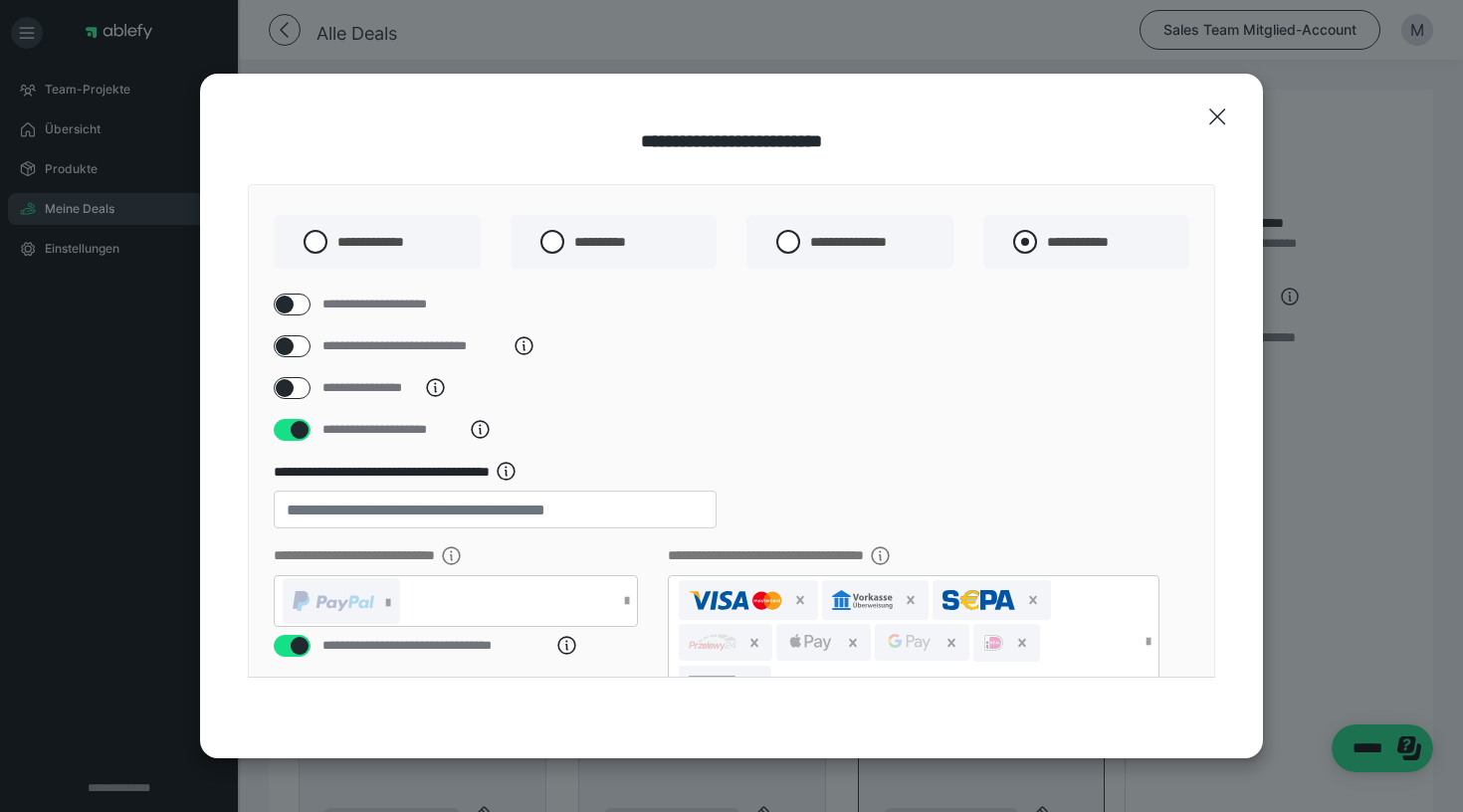 radio on "*****" 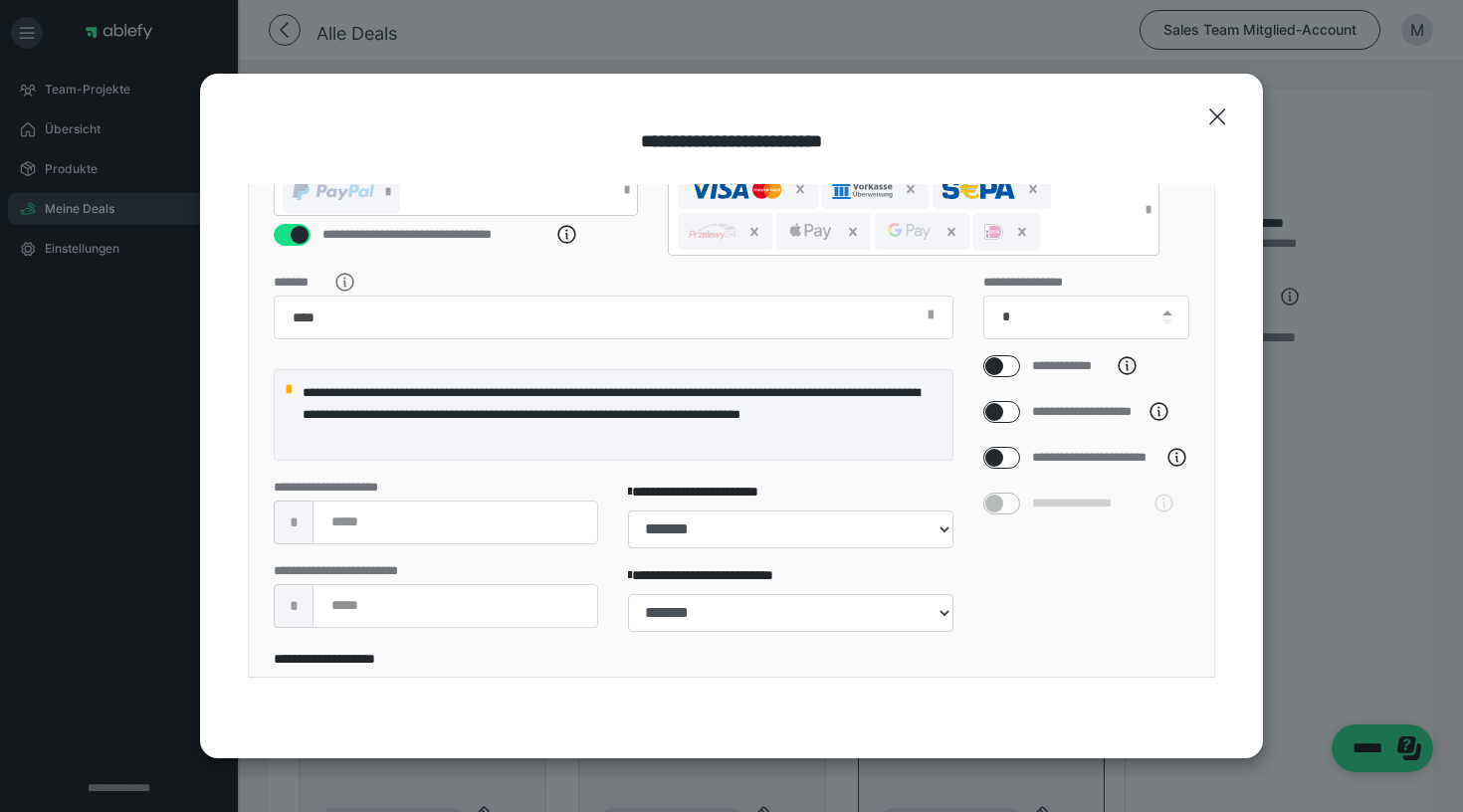 scroll, scrollTop: 444, scrollLeft: 0, axis: vertical 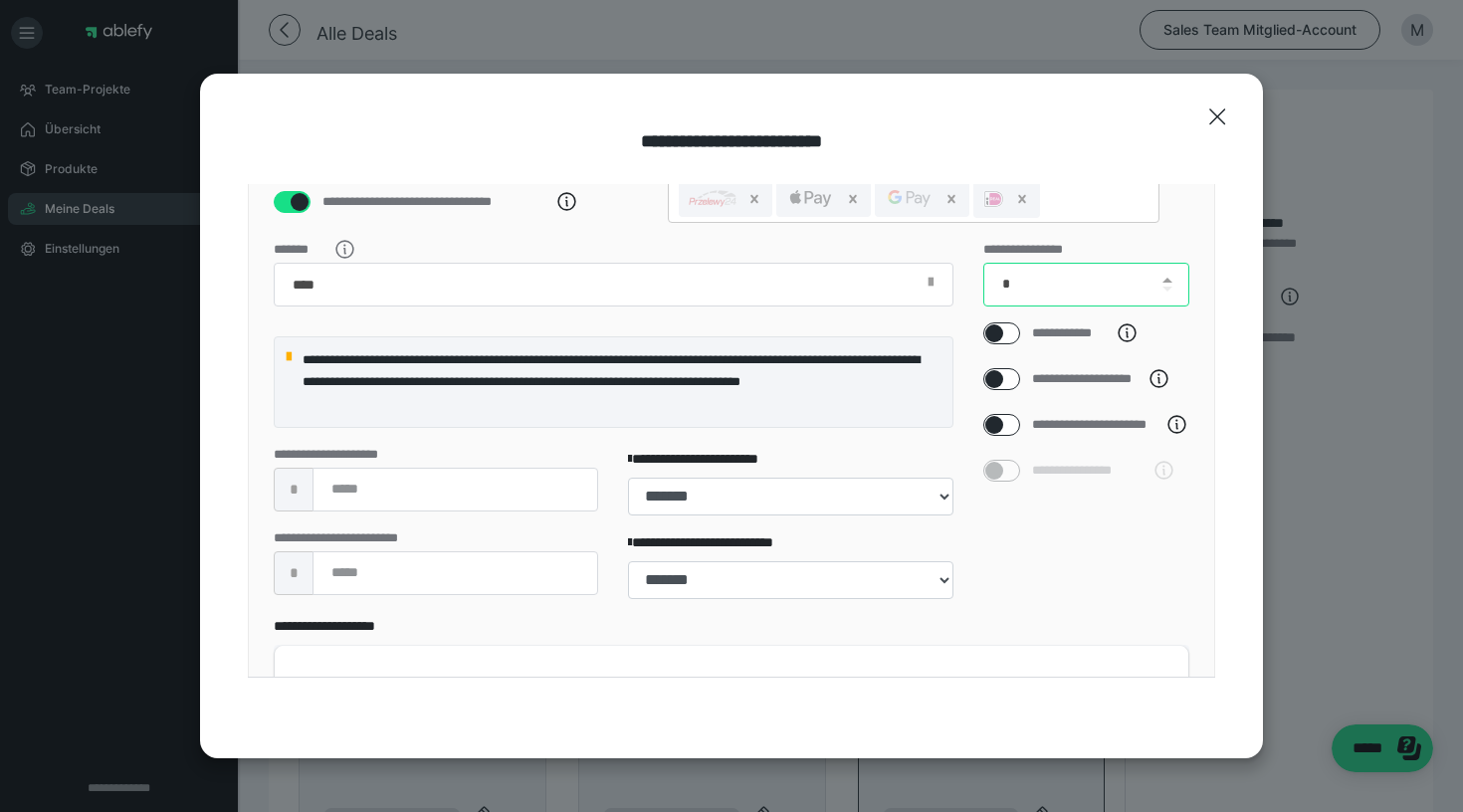 click on "*" at bounding box center [1087, 285] 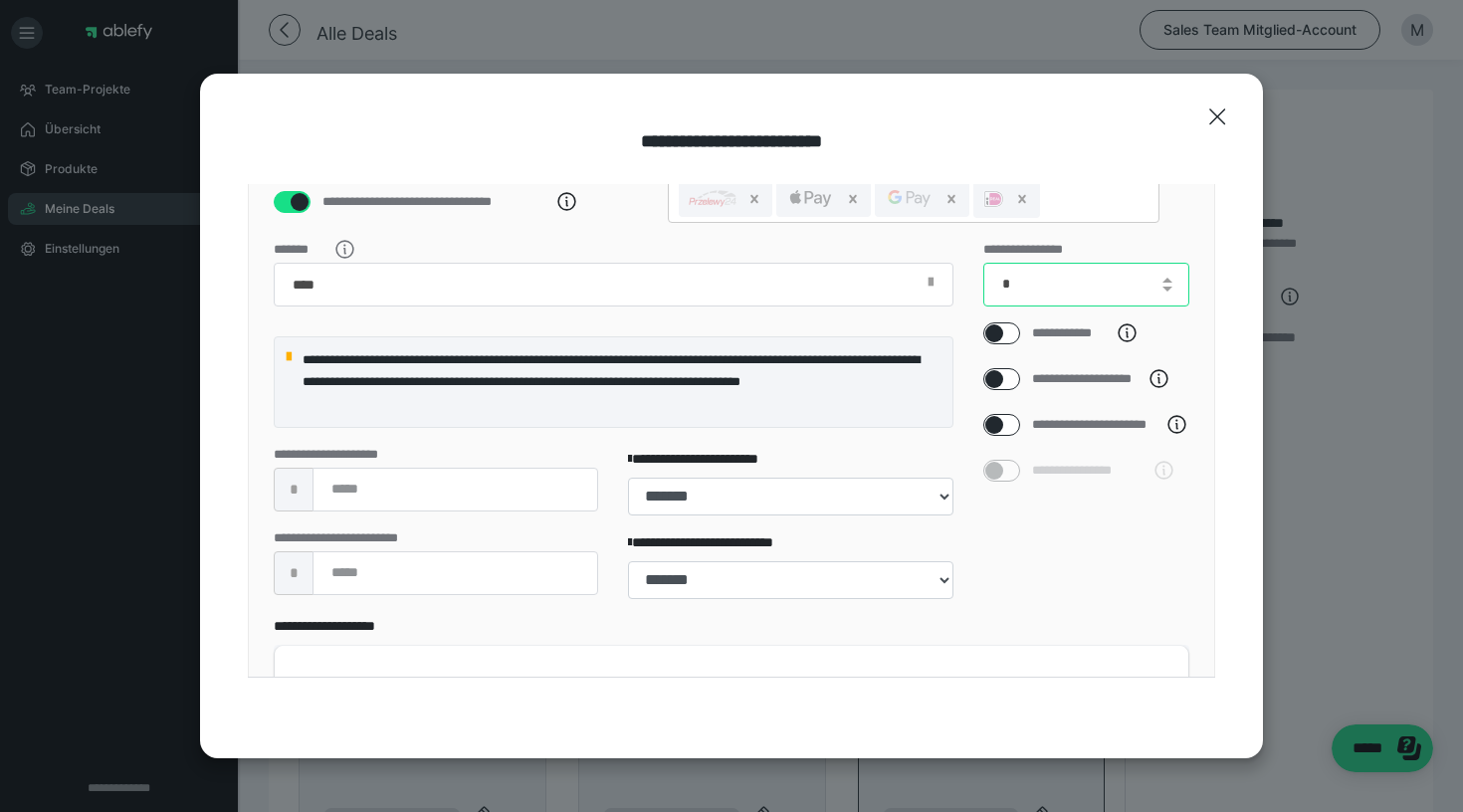 type on "*" 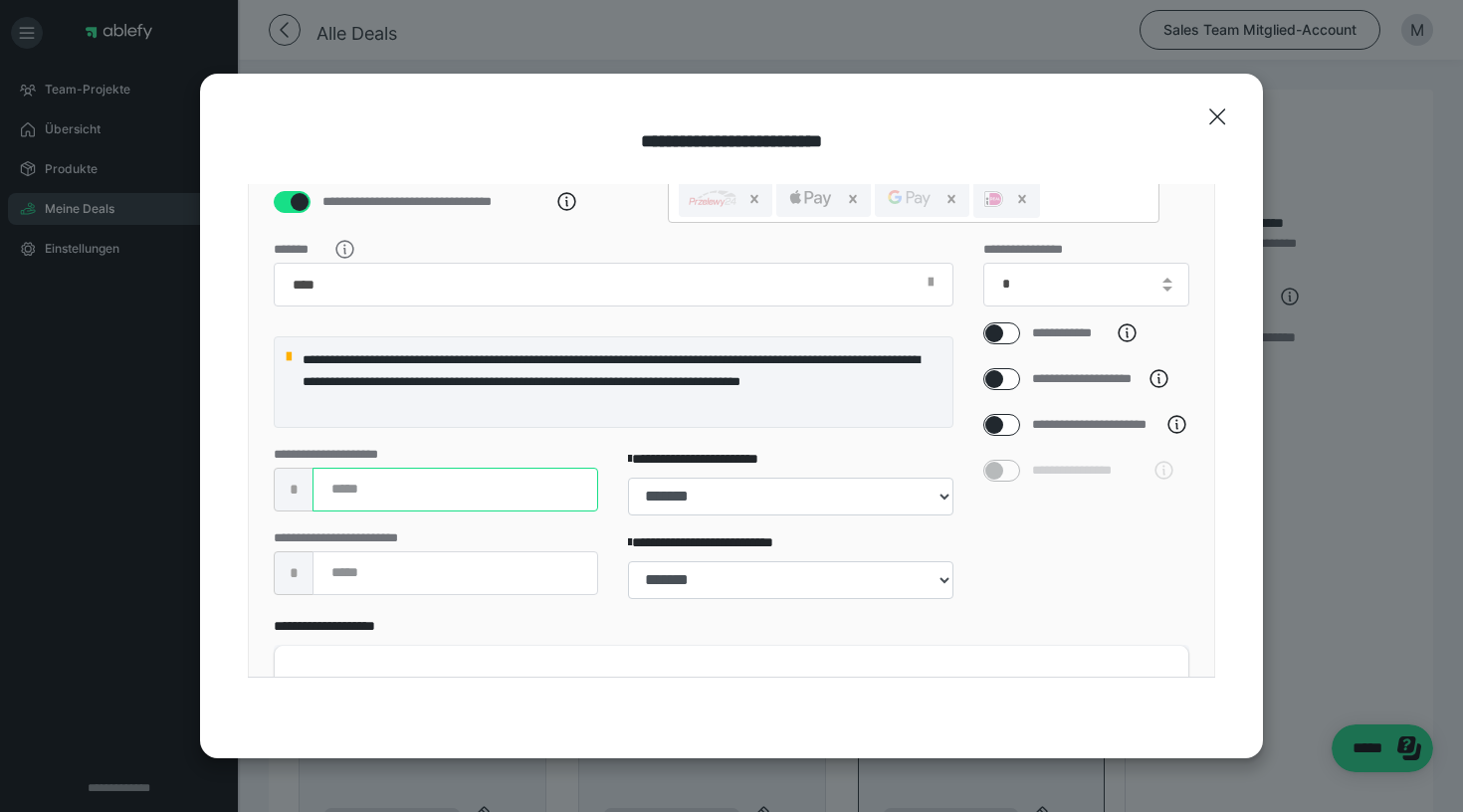 click at bounding box center (455, 490) 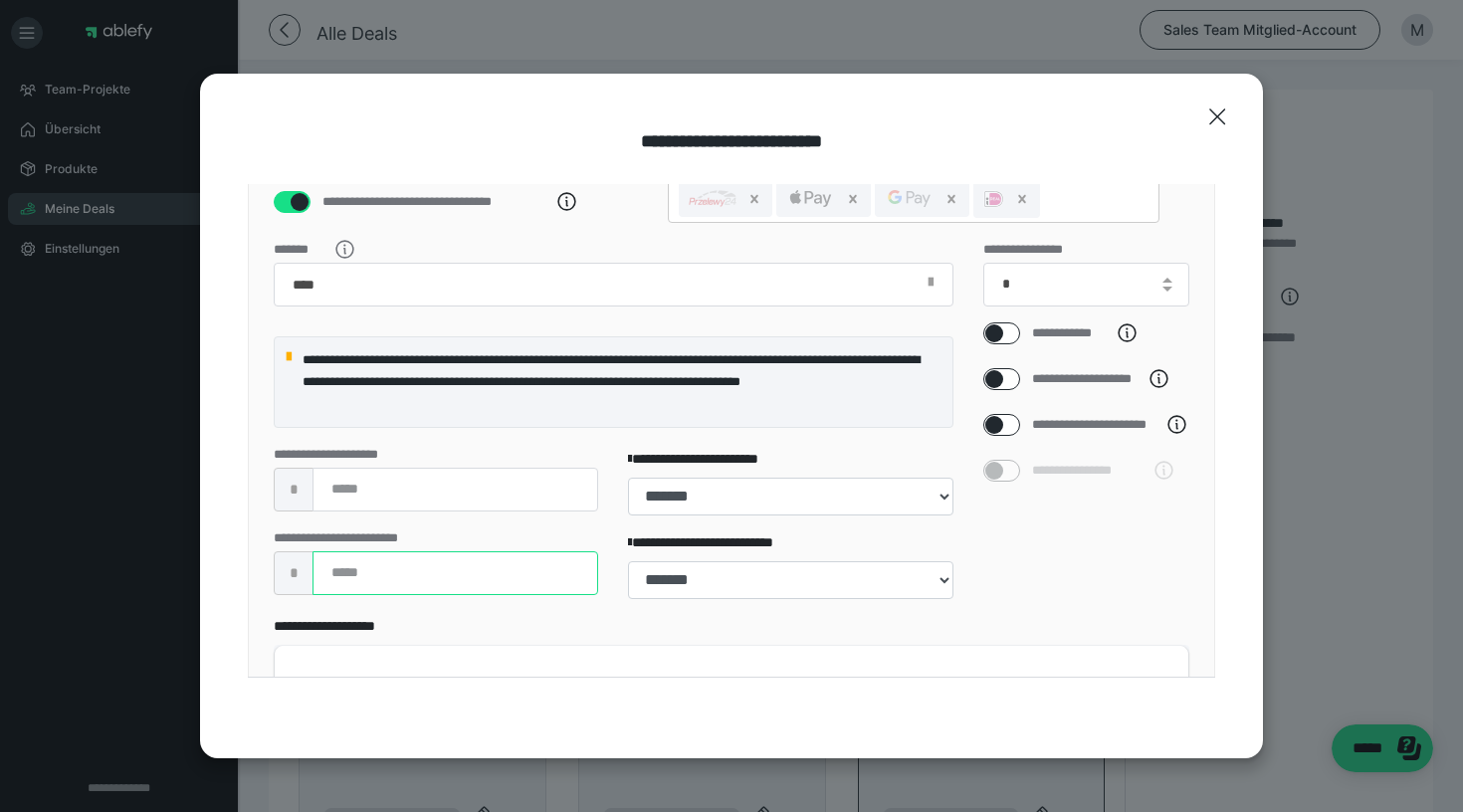 click at bounding box center (455, 573) 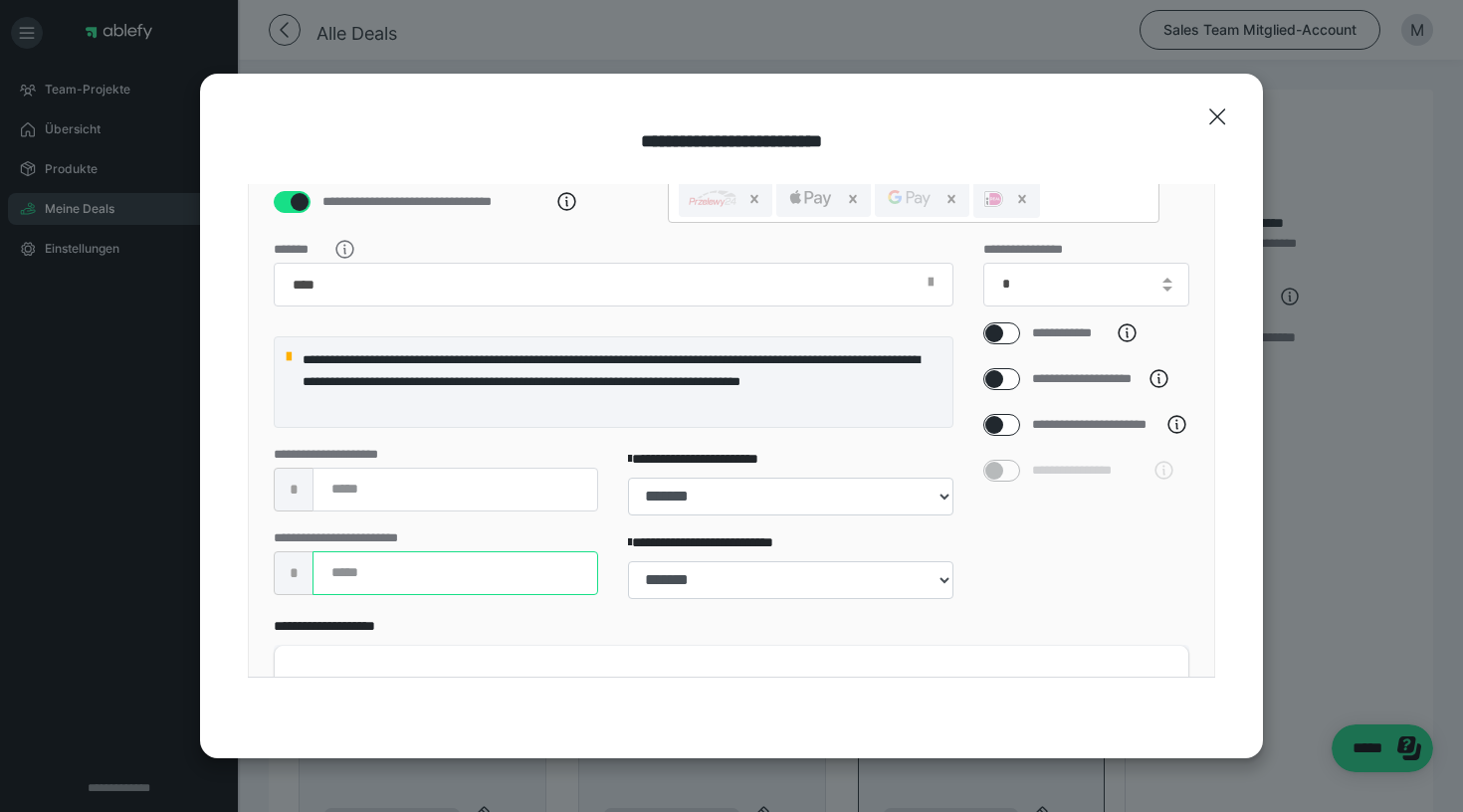 type on "***" 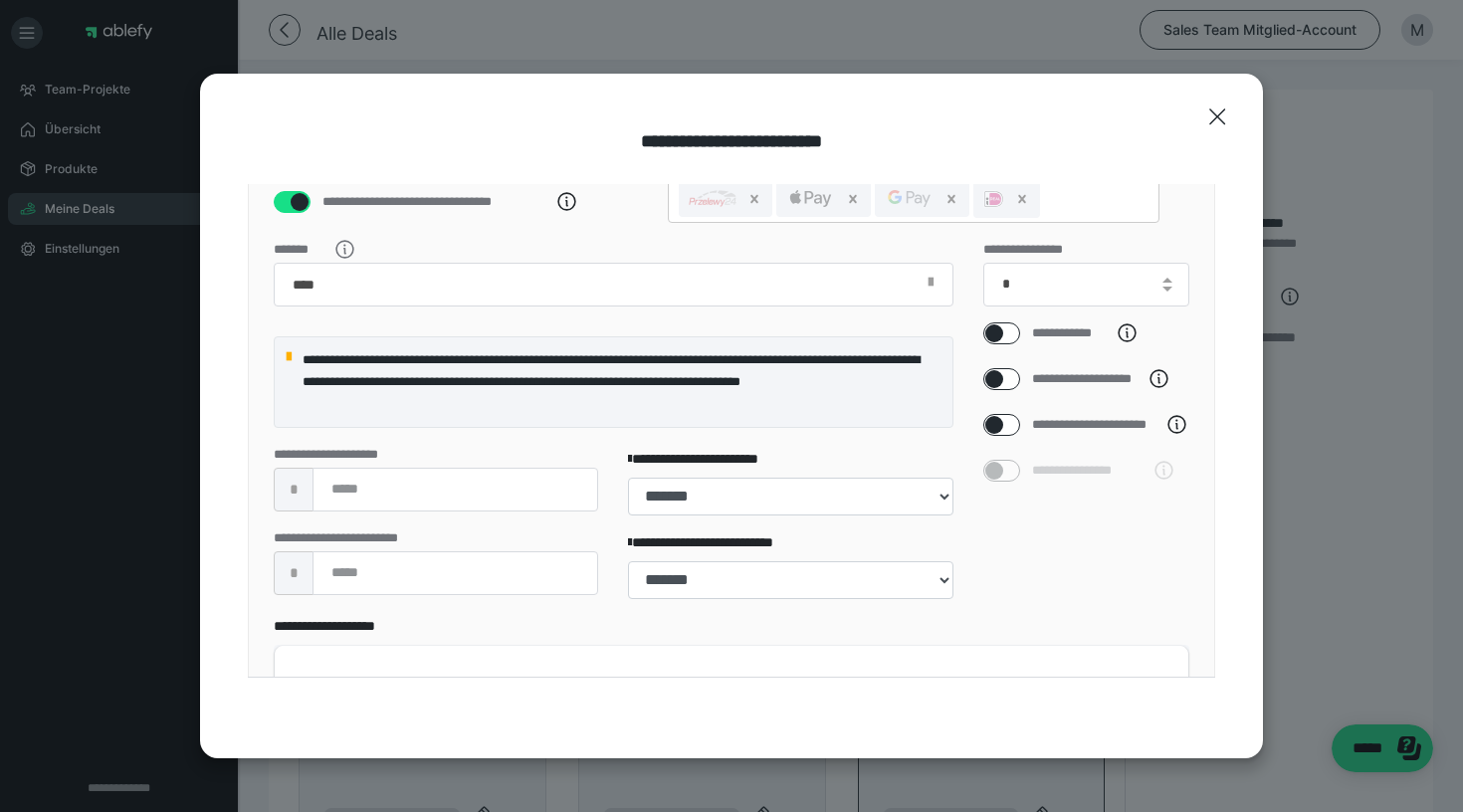 click on "**********" at bounding box center [1087, 429] 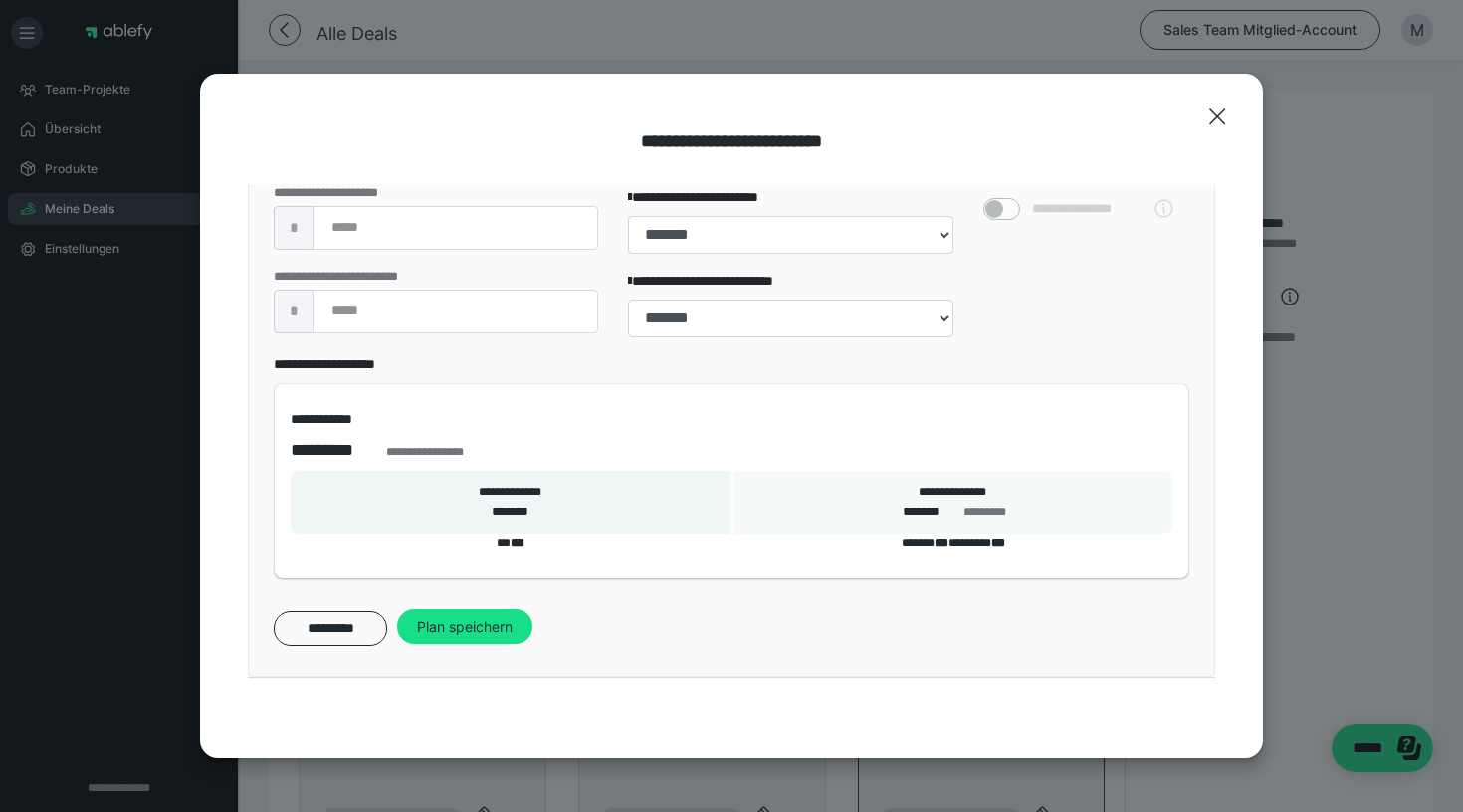 scroll, scrollTop: 708, scrollLeft: 0, axis: vertical 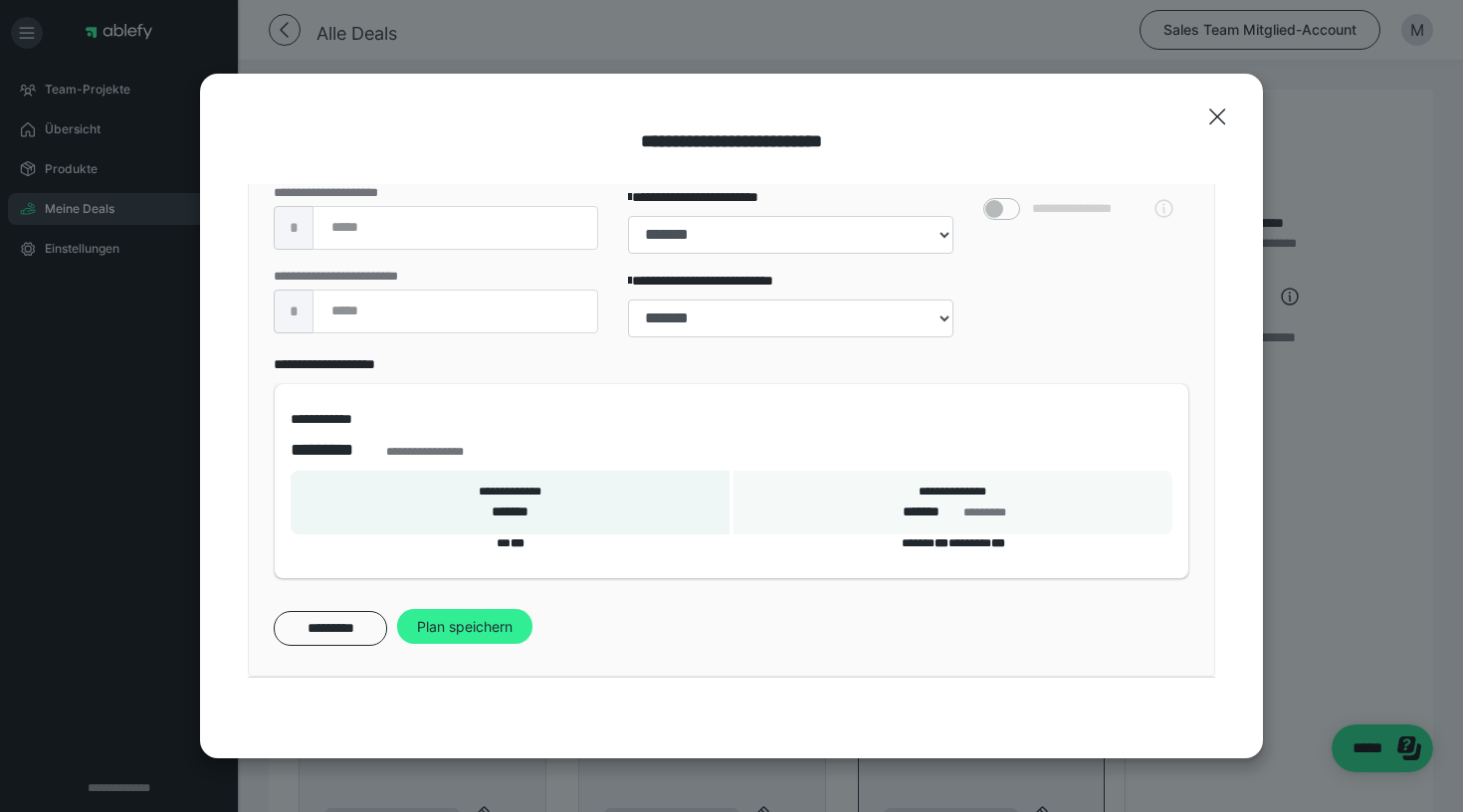 click on "Plan speichern" at bounding box center (465, 627) 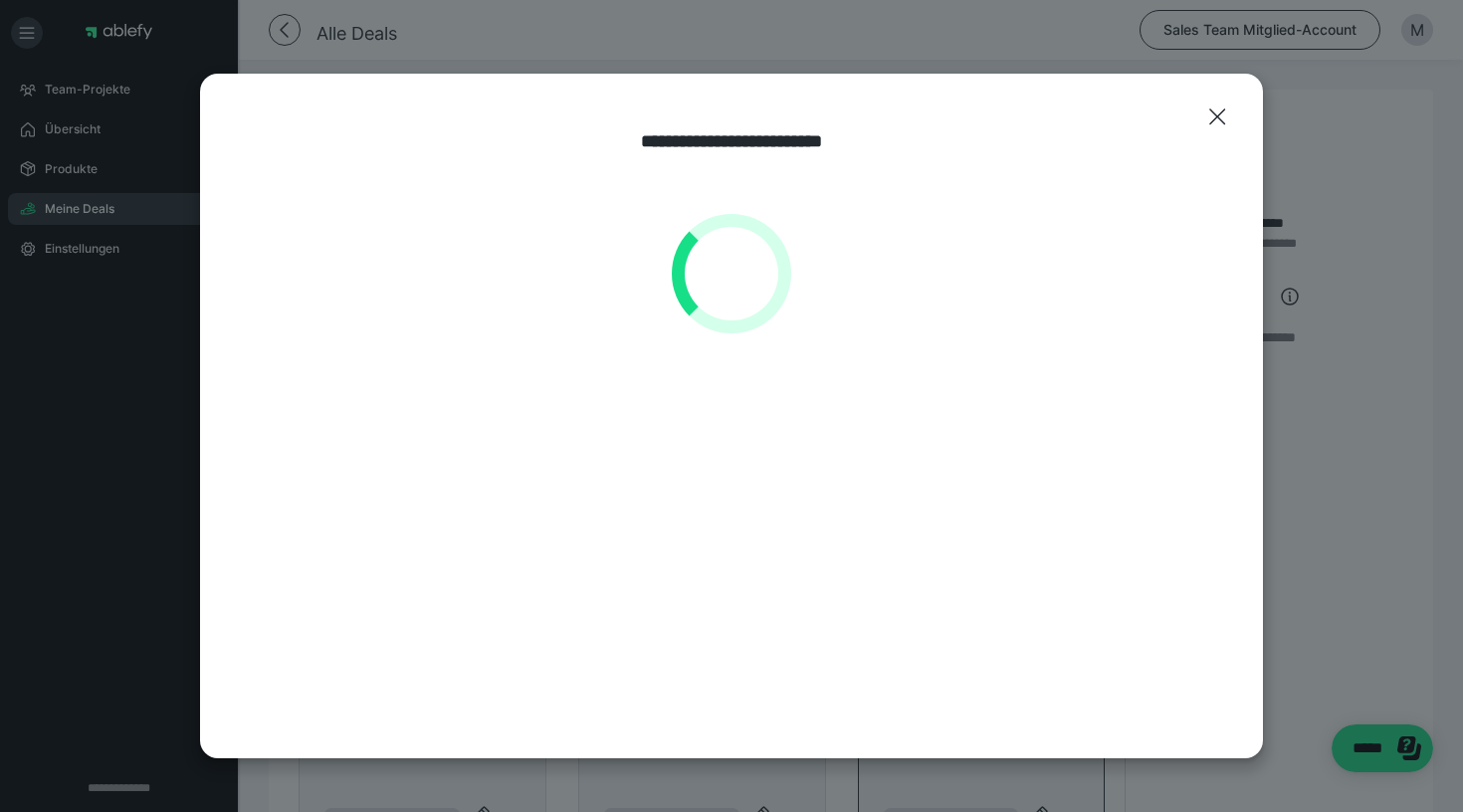 scroll, scrollTop: 0, scrollLeft: 0, axis: both 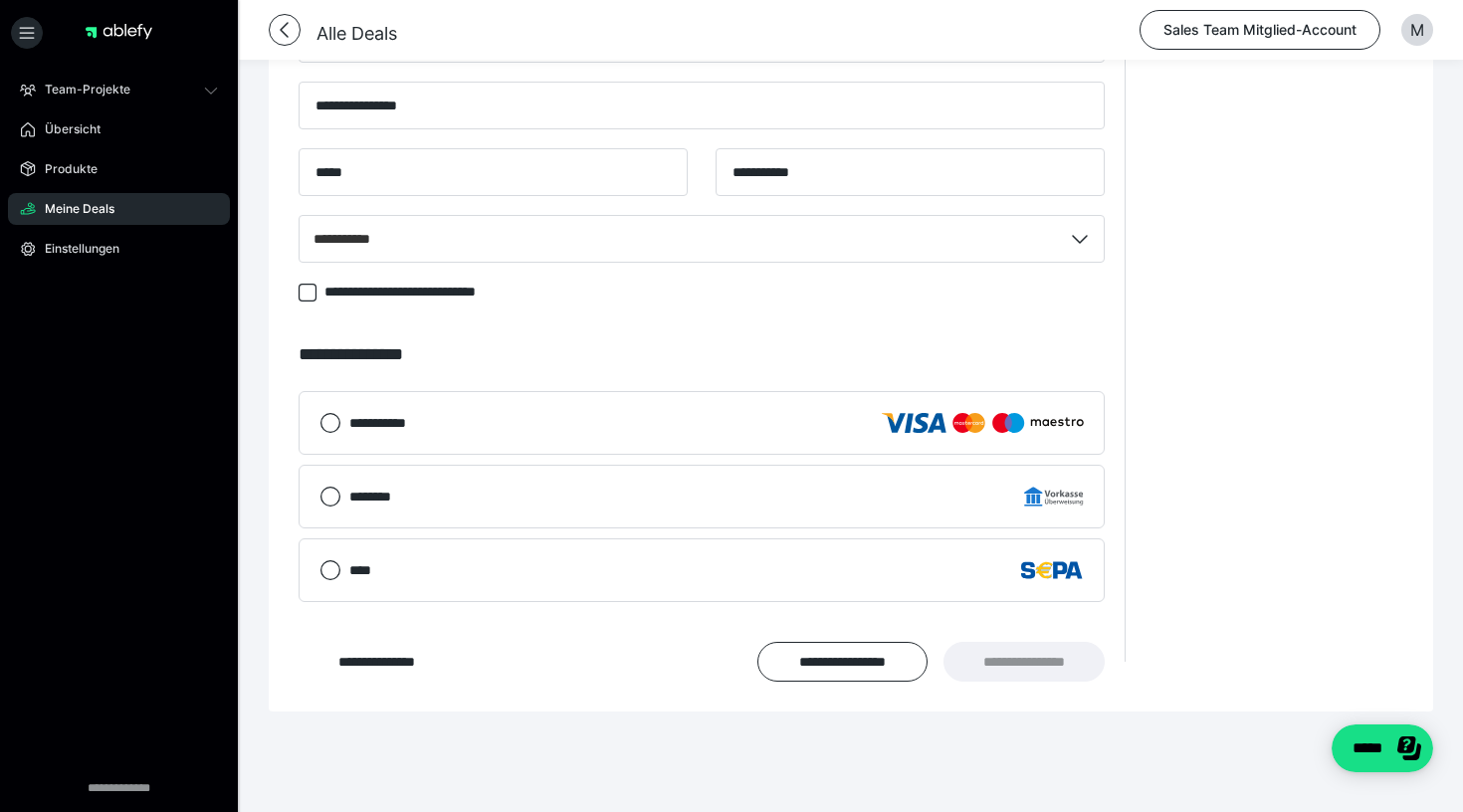 click on "**********" at bounding box center (702, 354) 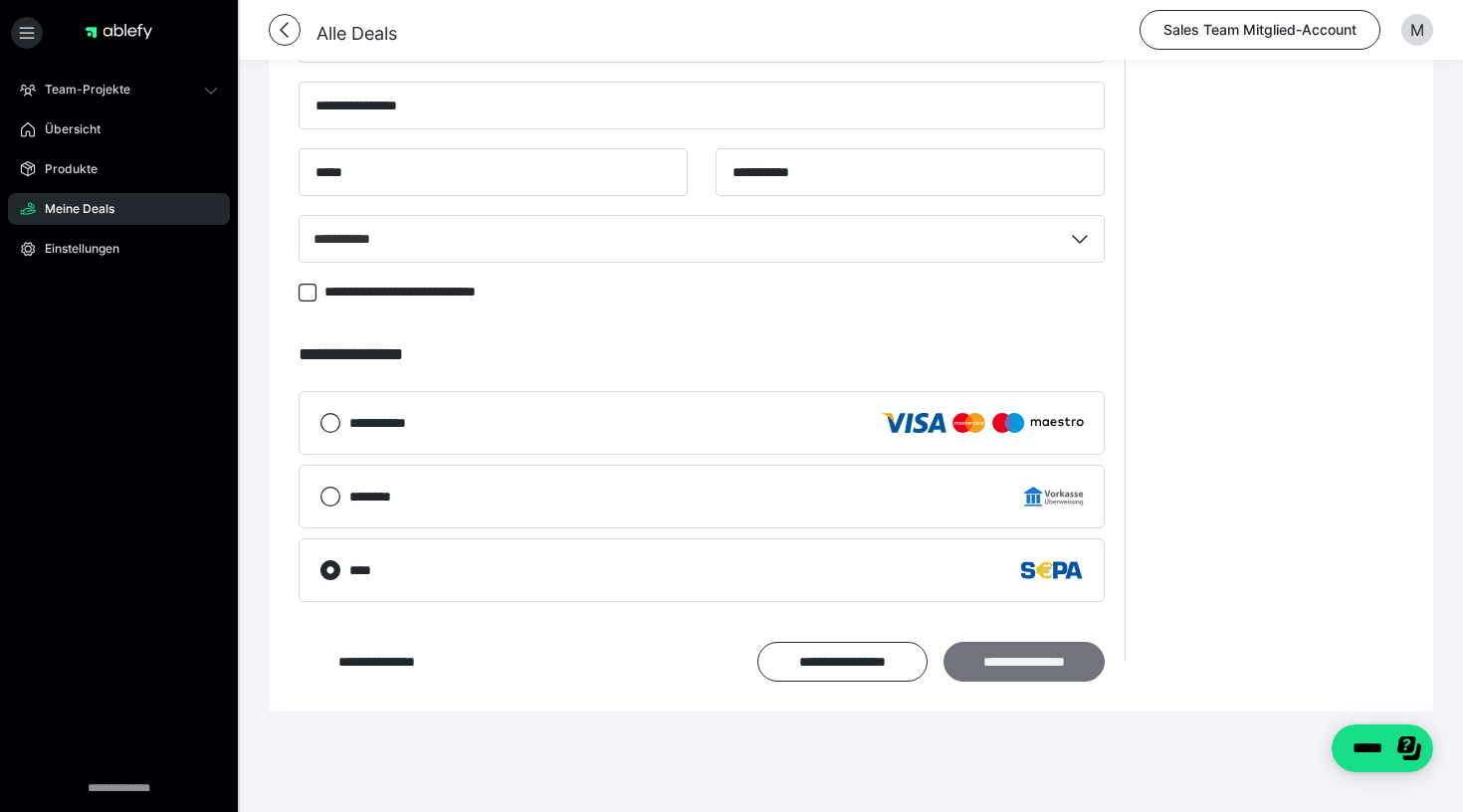 click on "**********" at bounding box center (1024, 662) 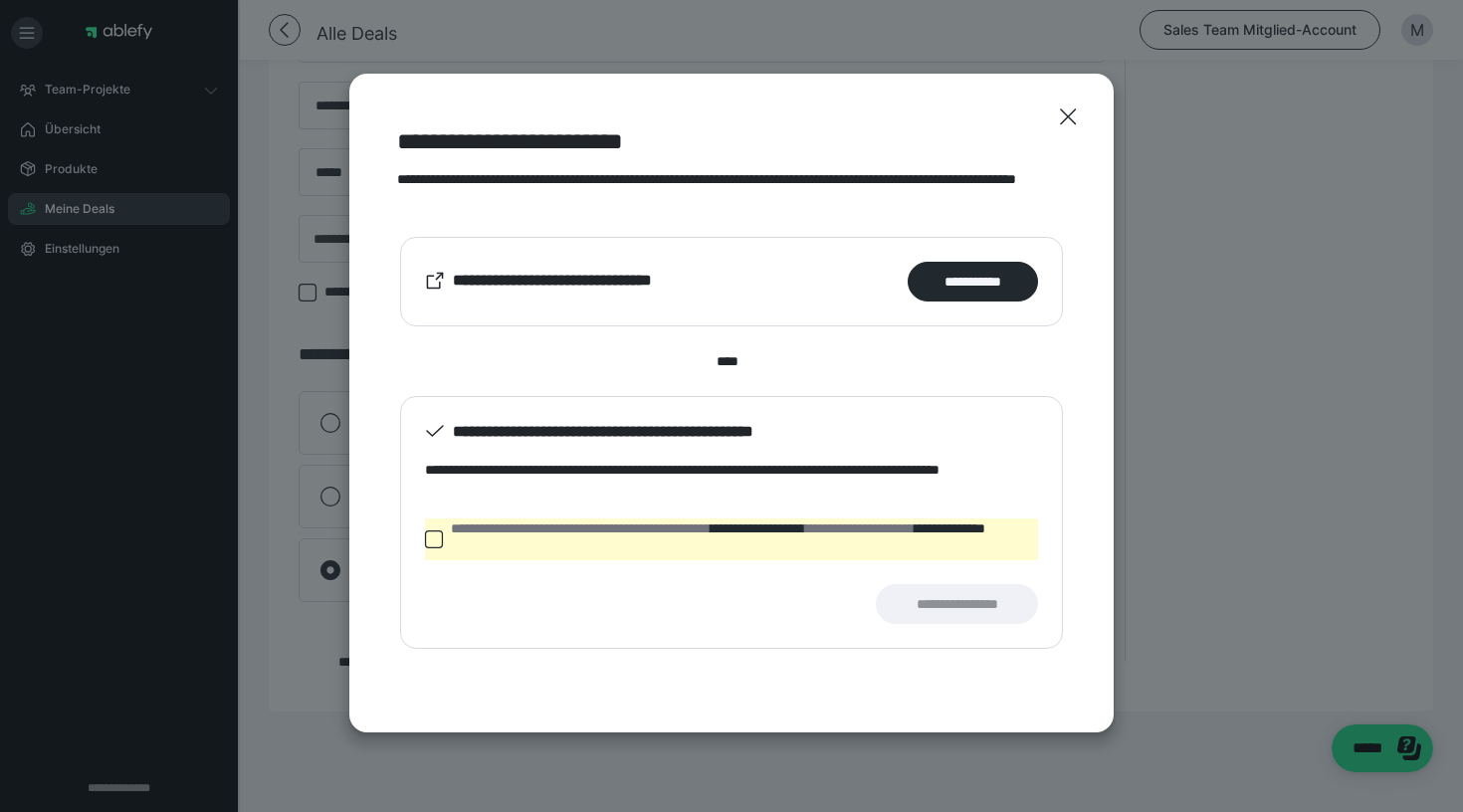 click 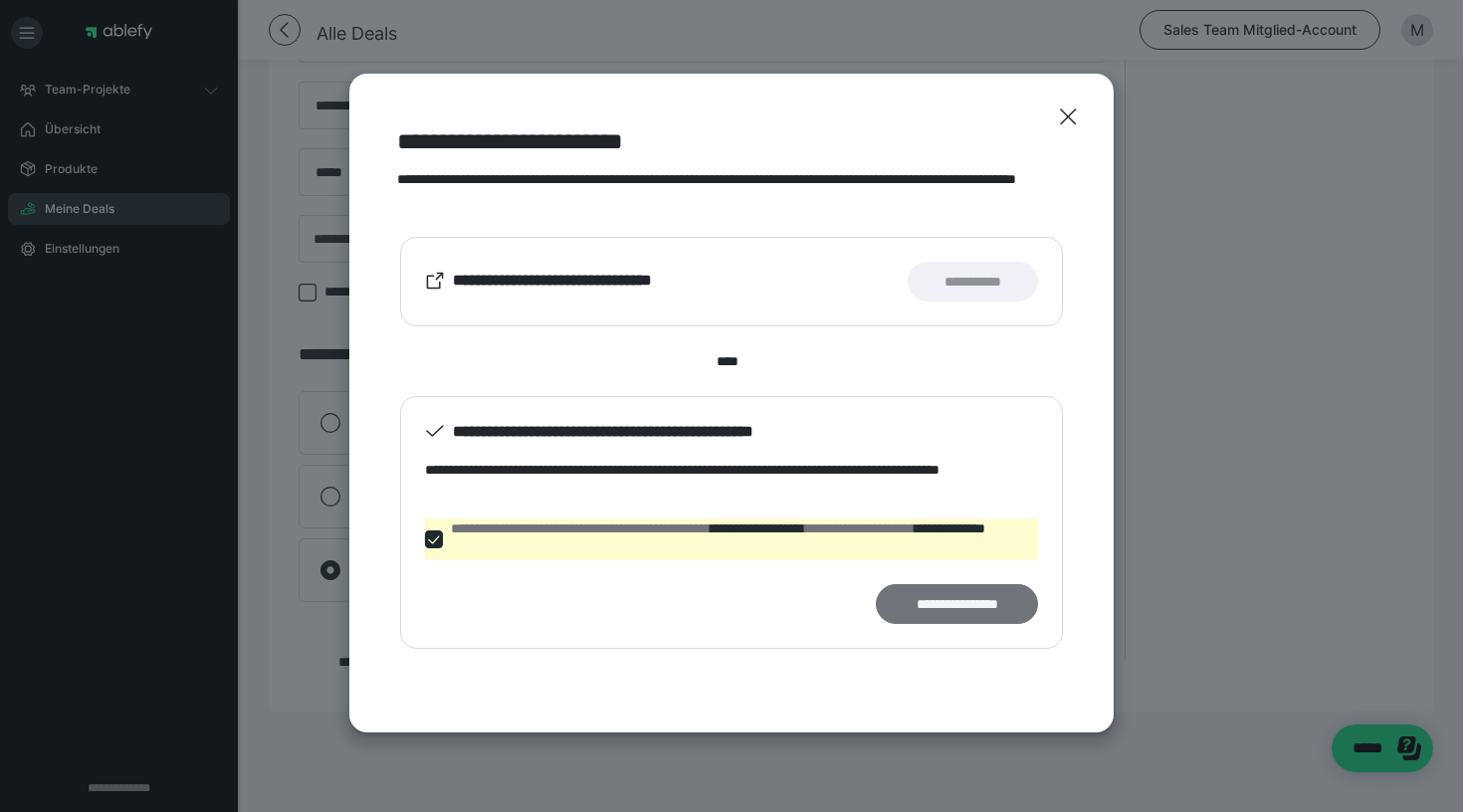 click on "**********" at bounding box center (956, 604) 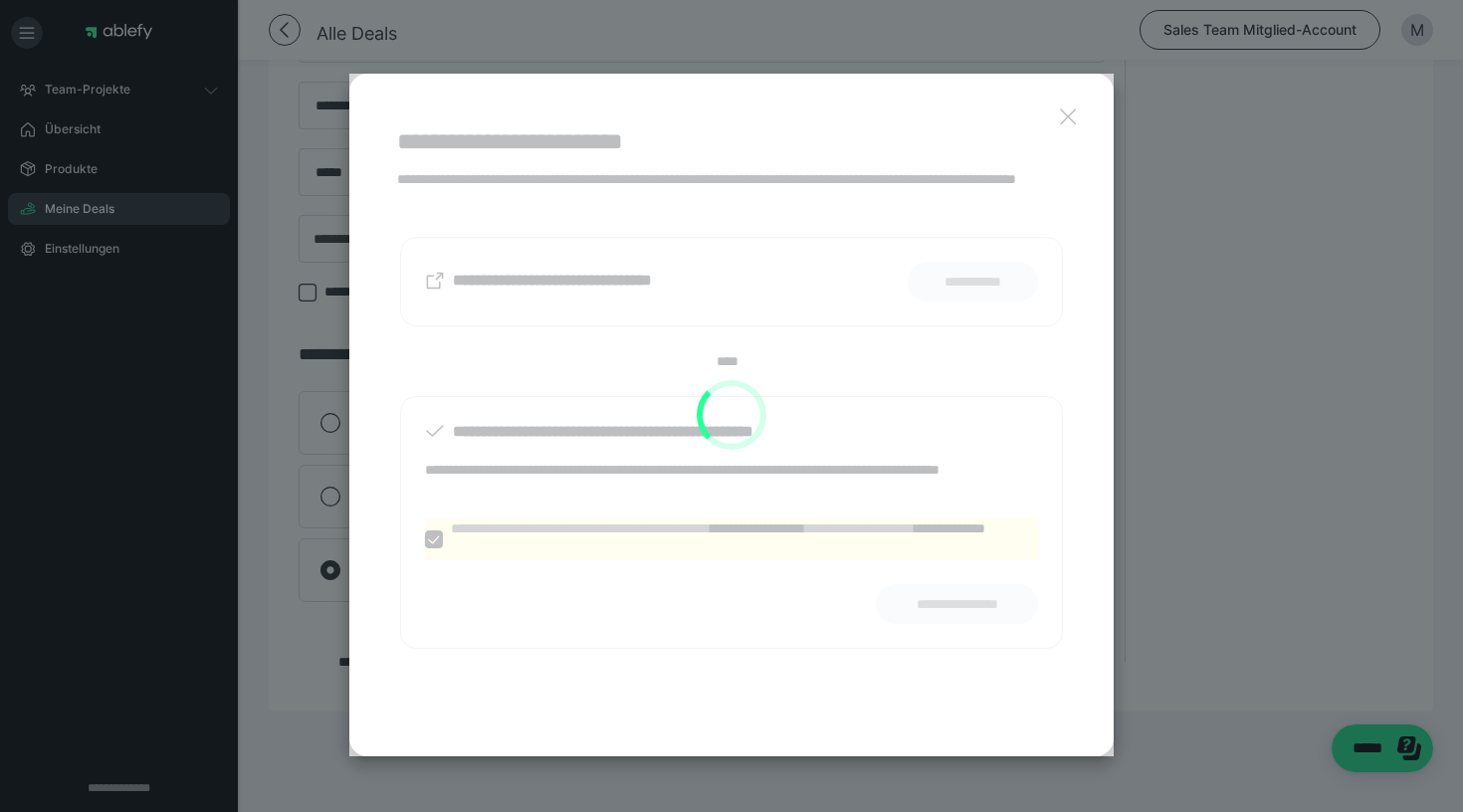 scroll, scrollTop: 1349, scrollLeft: 0, axis: vertical 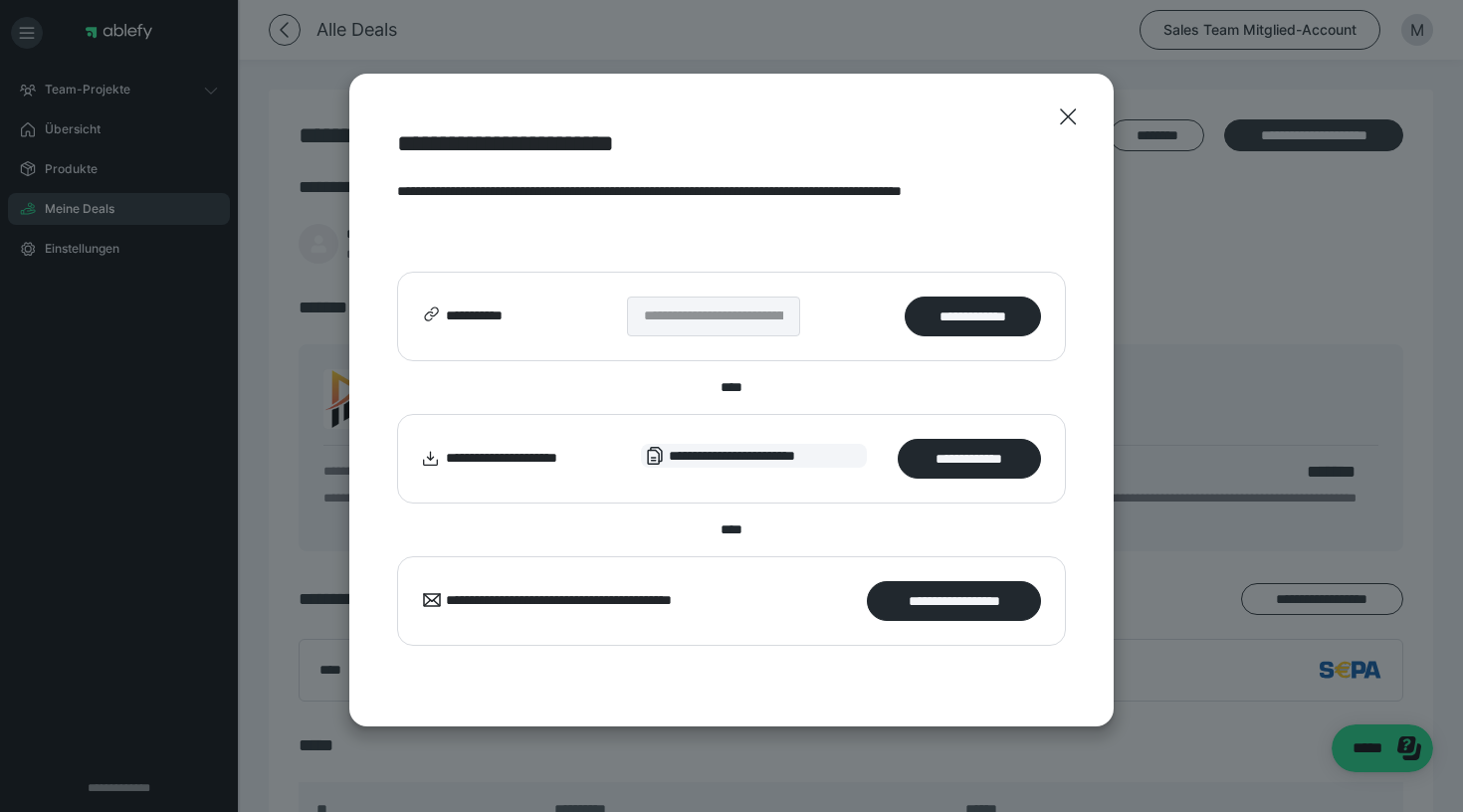 click on "**********" at bounding box center (953, 601) 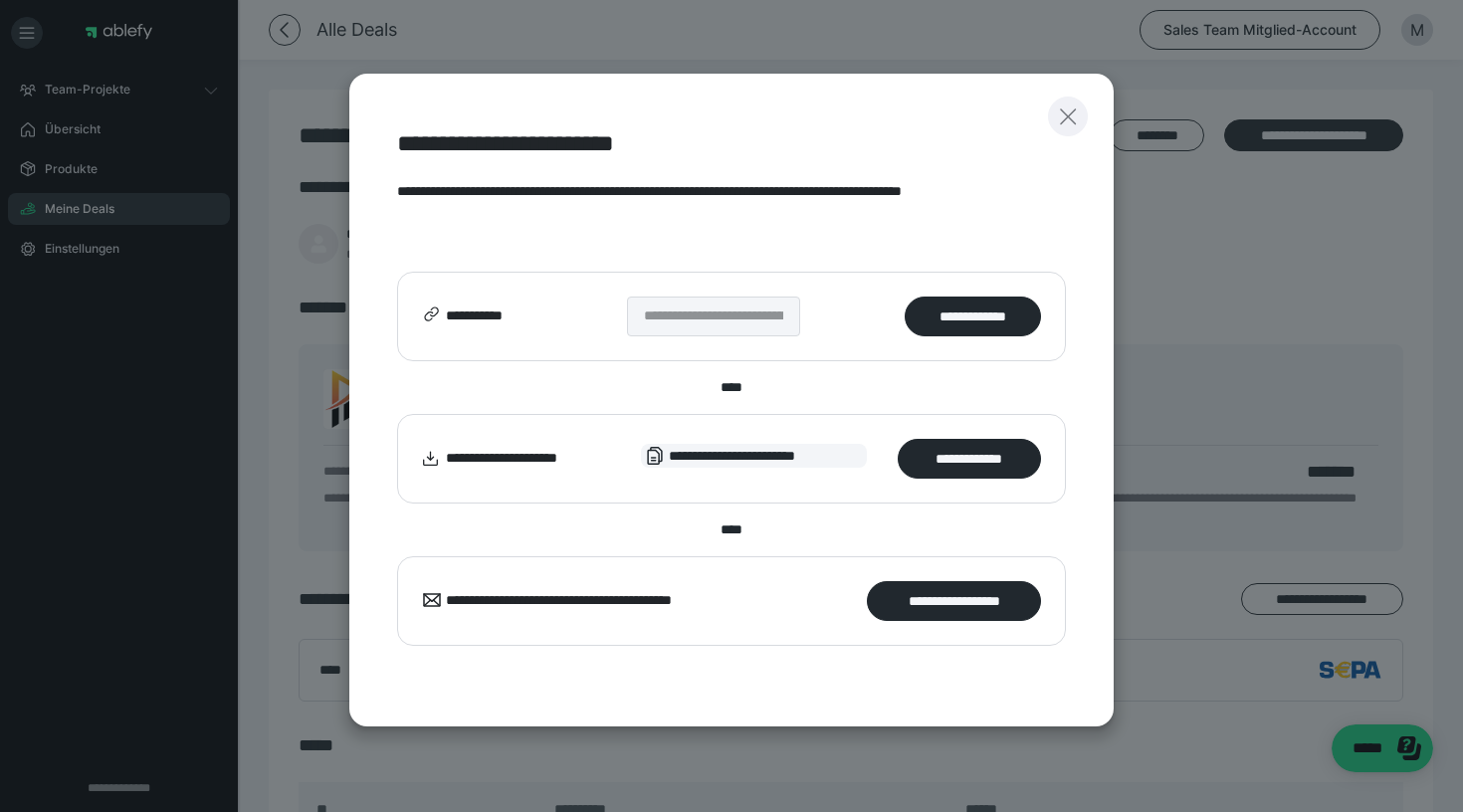 click 